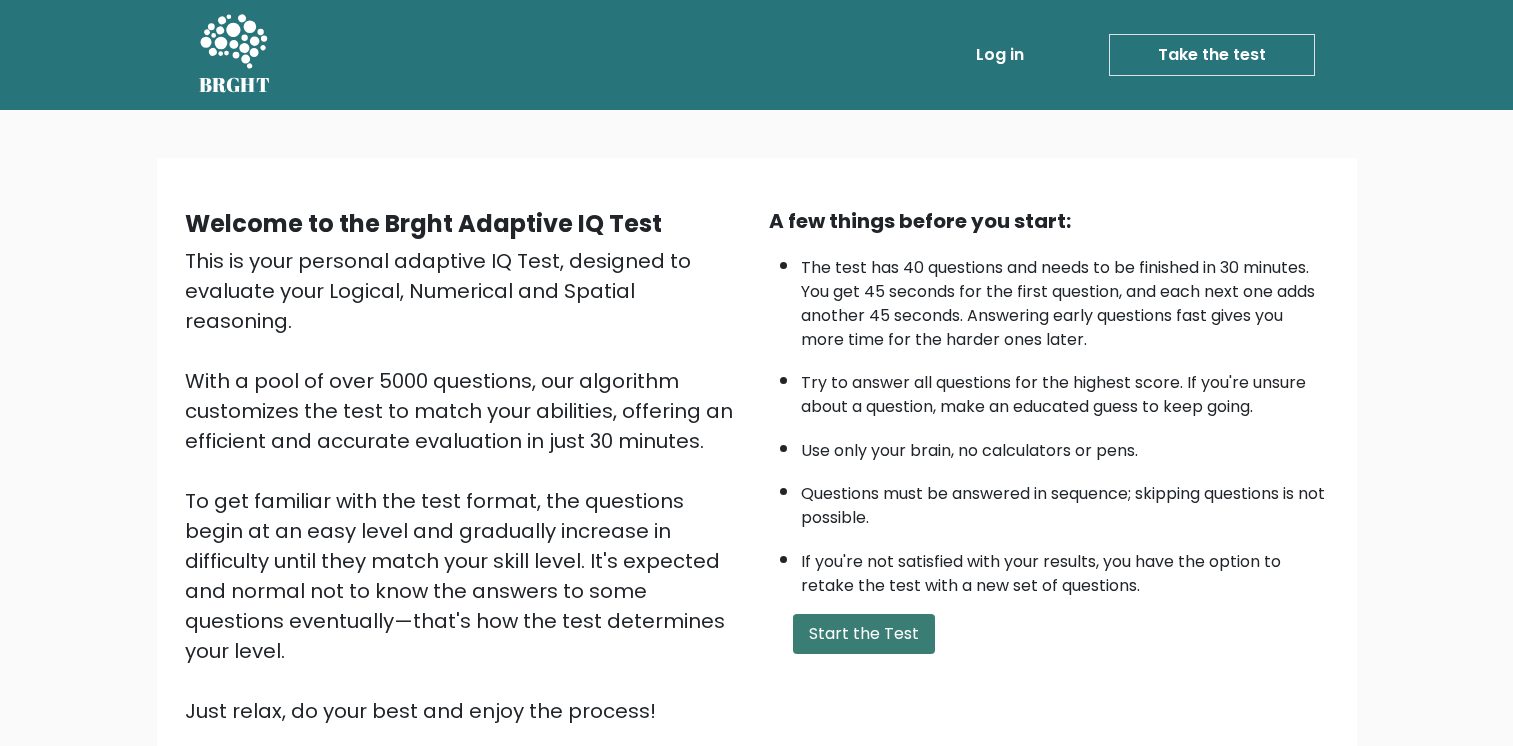 scroll, scrollTop: 120, scrollLeft: 0, axis: vertical 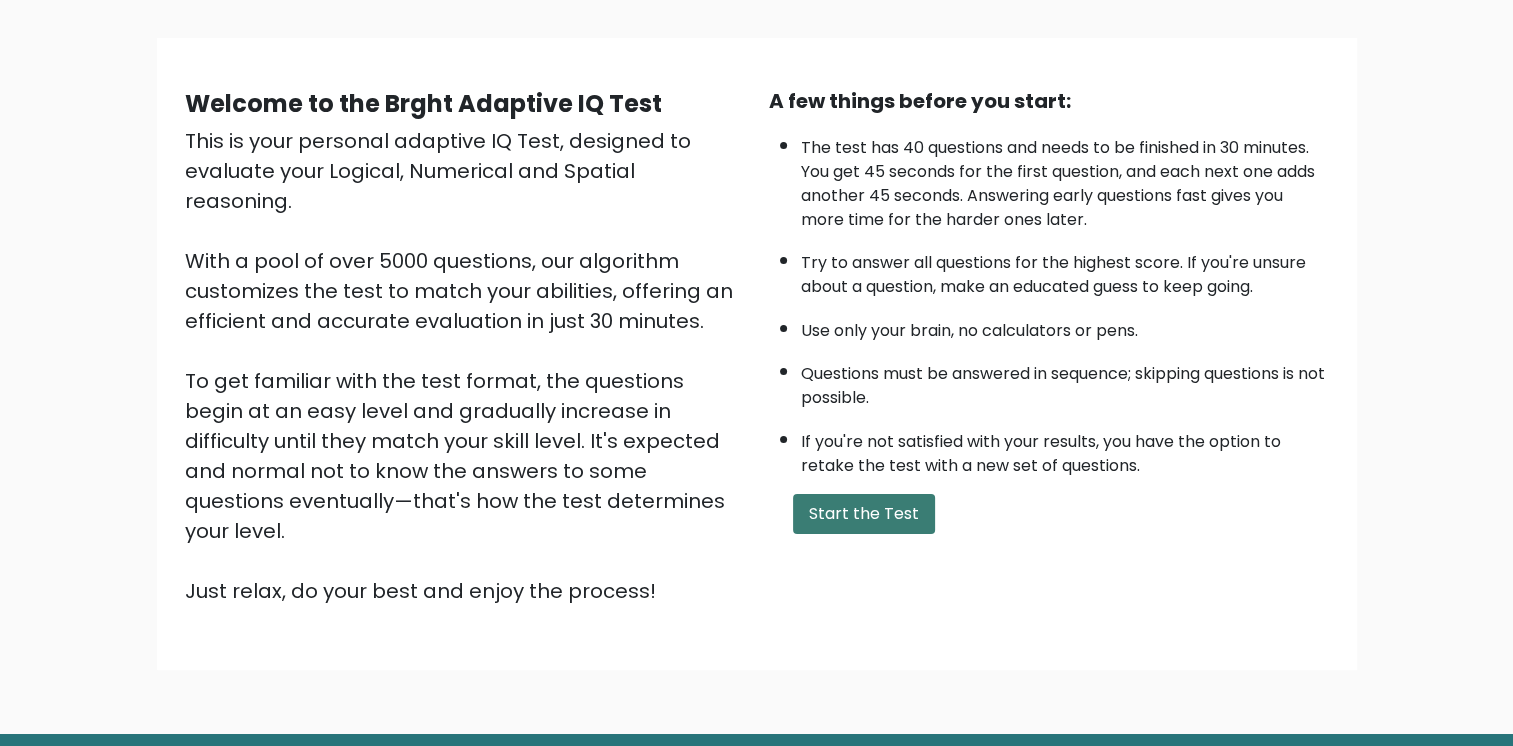 click on "Start the Test" at bounding box center [864, 514] 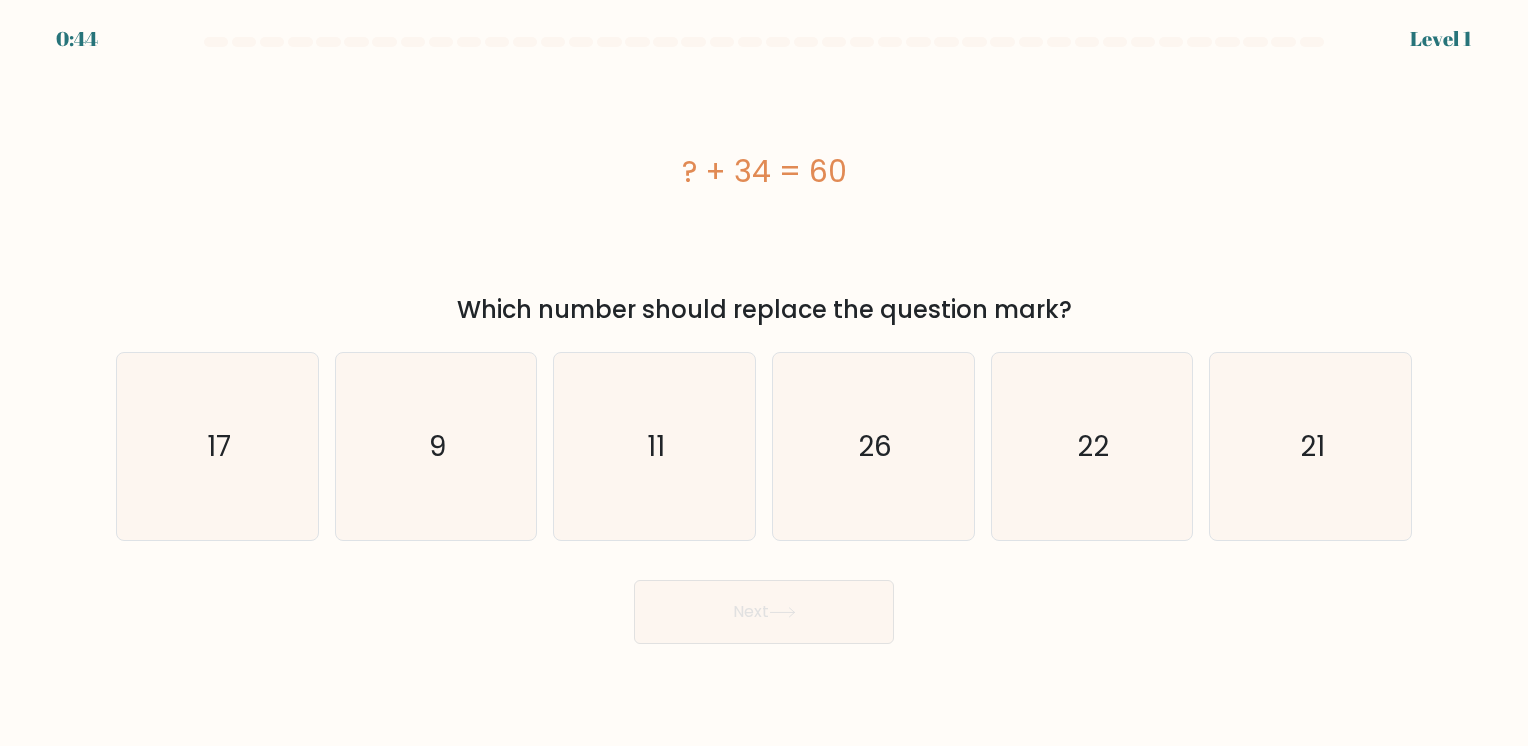 scroll, scrollTop: 0, scrollLeft: 0, axis: both 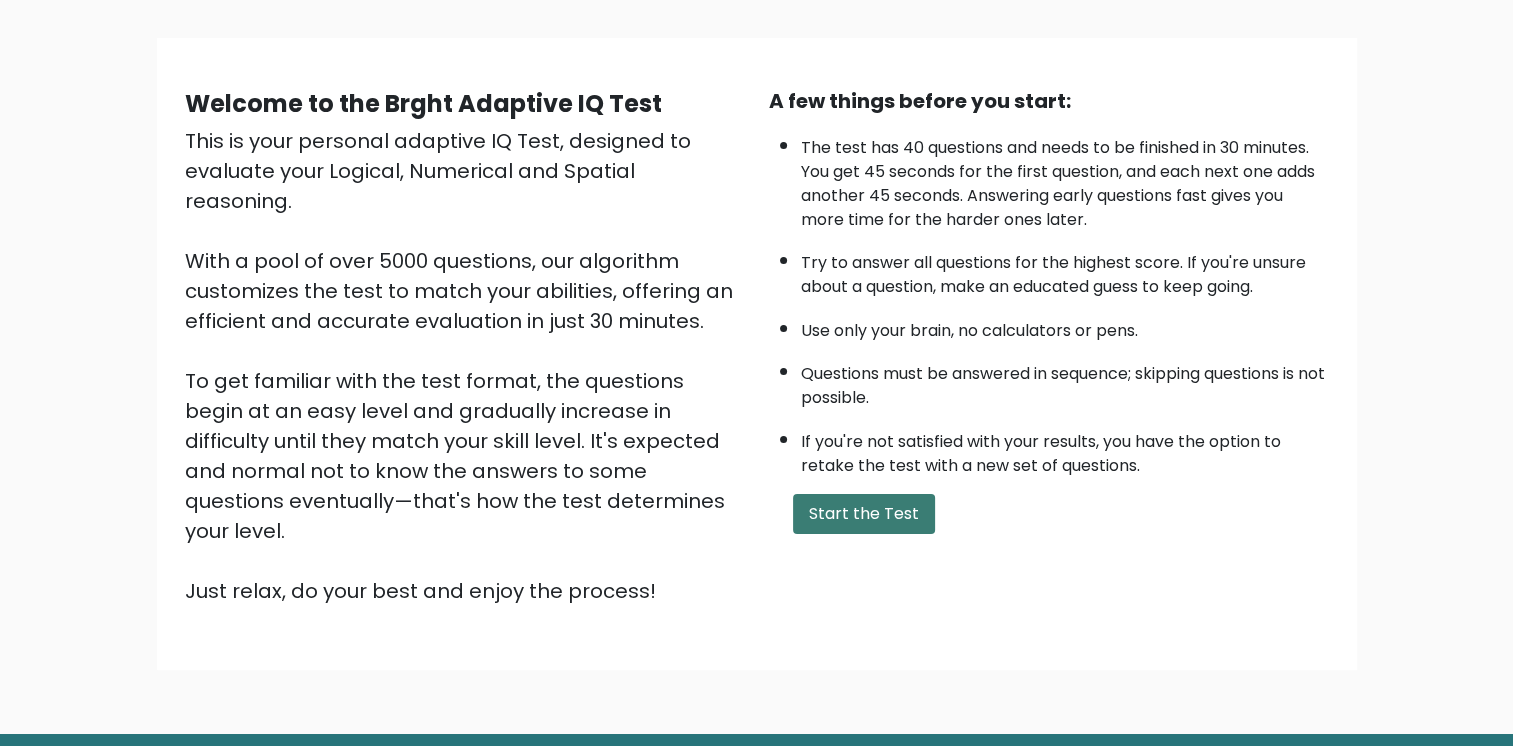 click on "Start the Test" at bounding box center [864, 514] 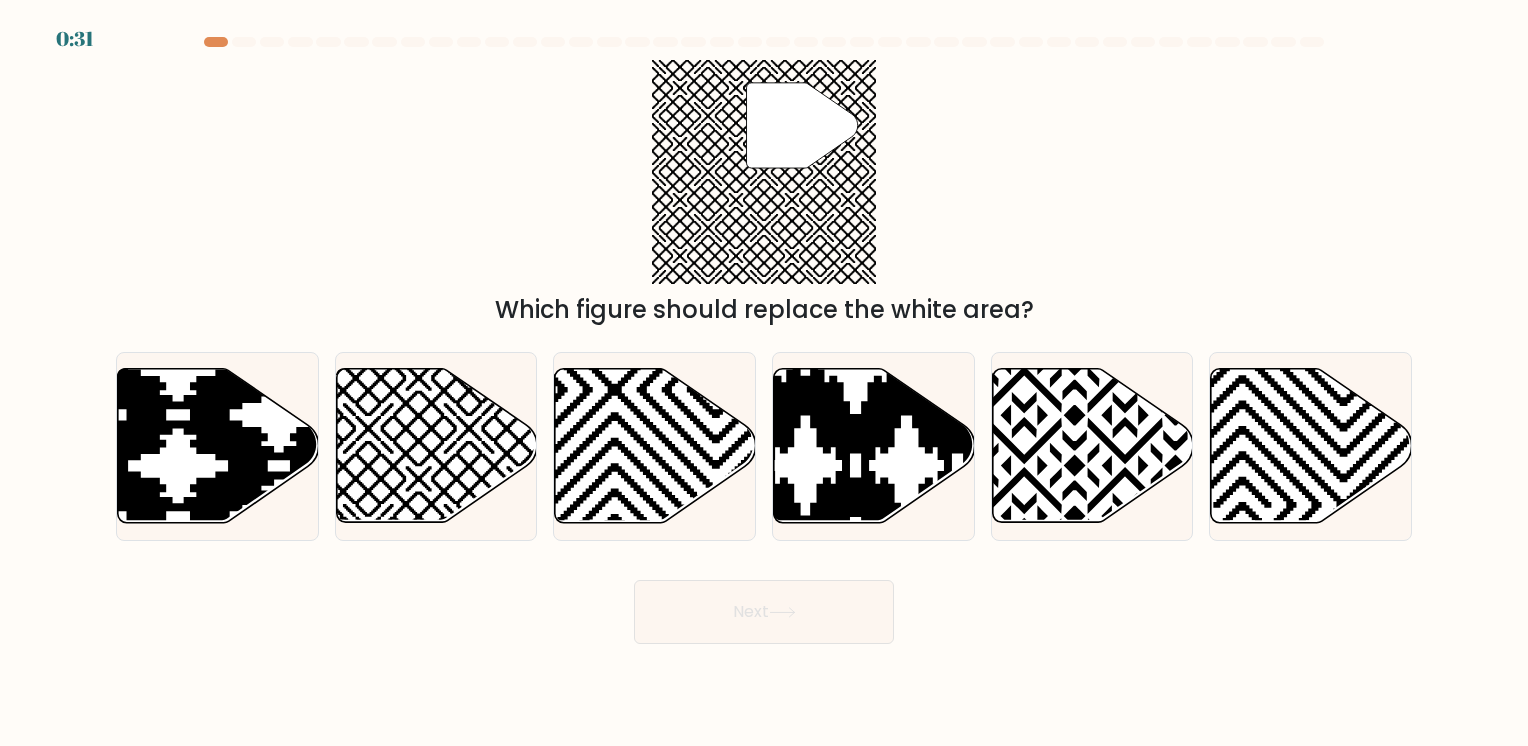 scroll, scrollTop: 0, scrollLeft: 0, axis: both 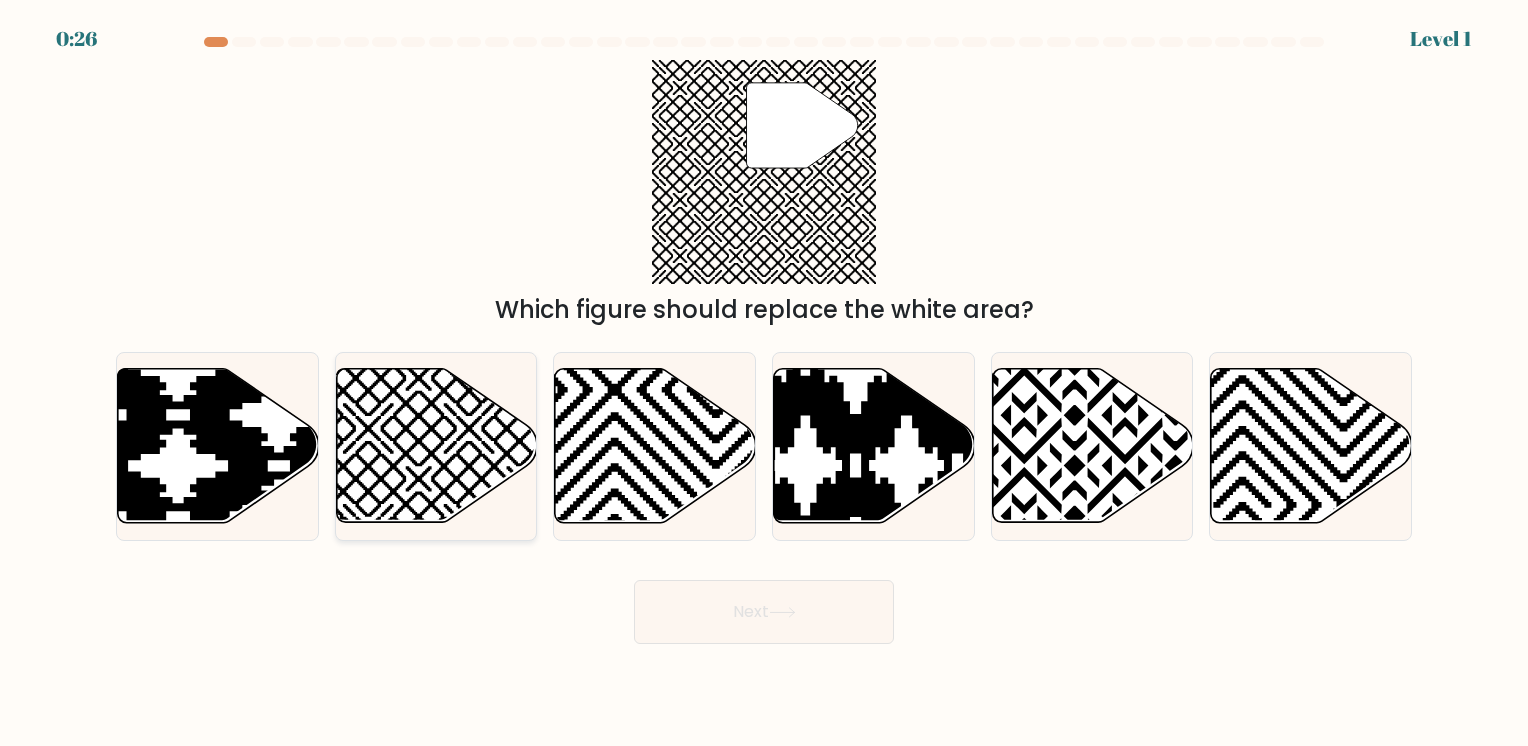 click 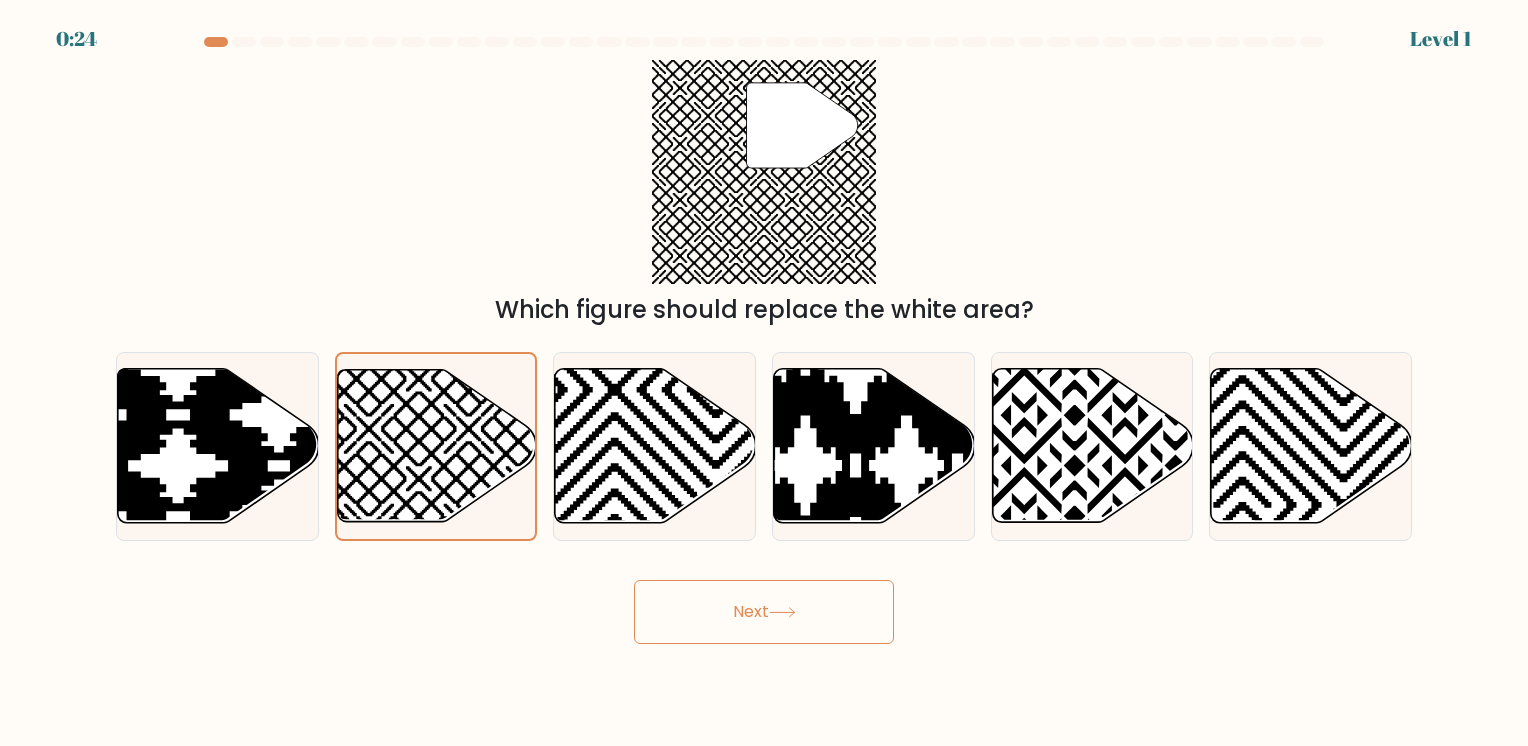 click on "Next" at bounding box center (764, 612) 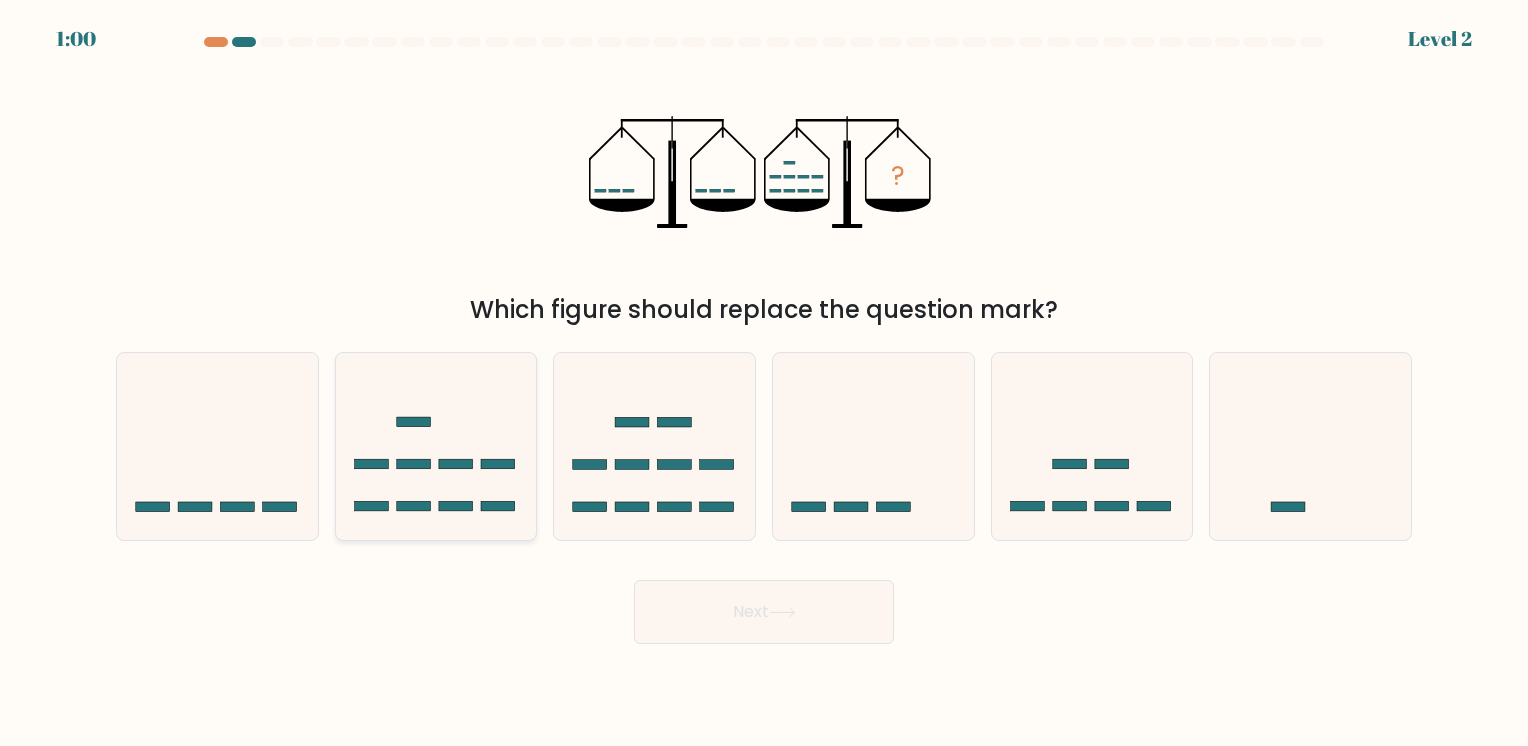 click 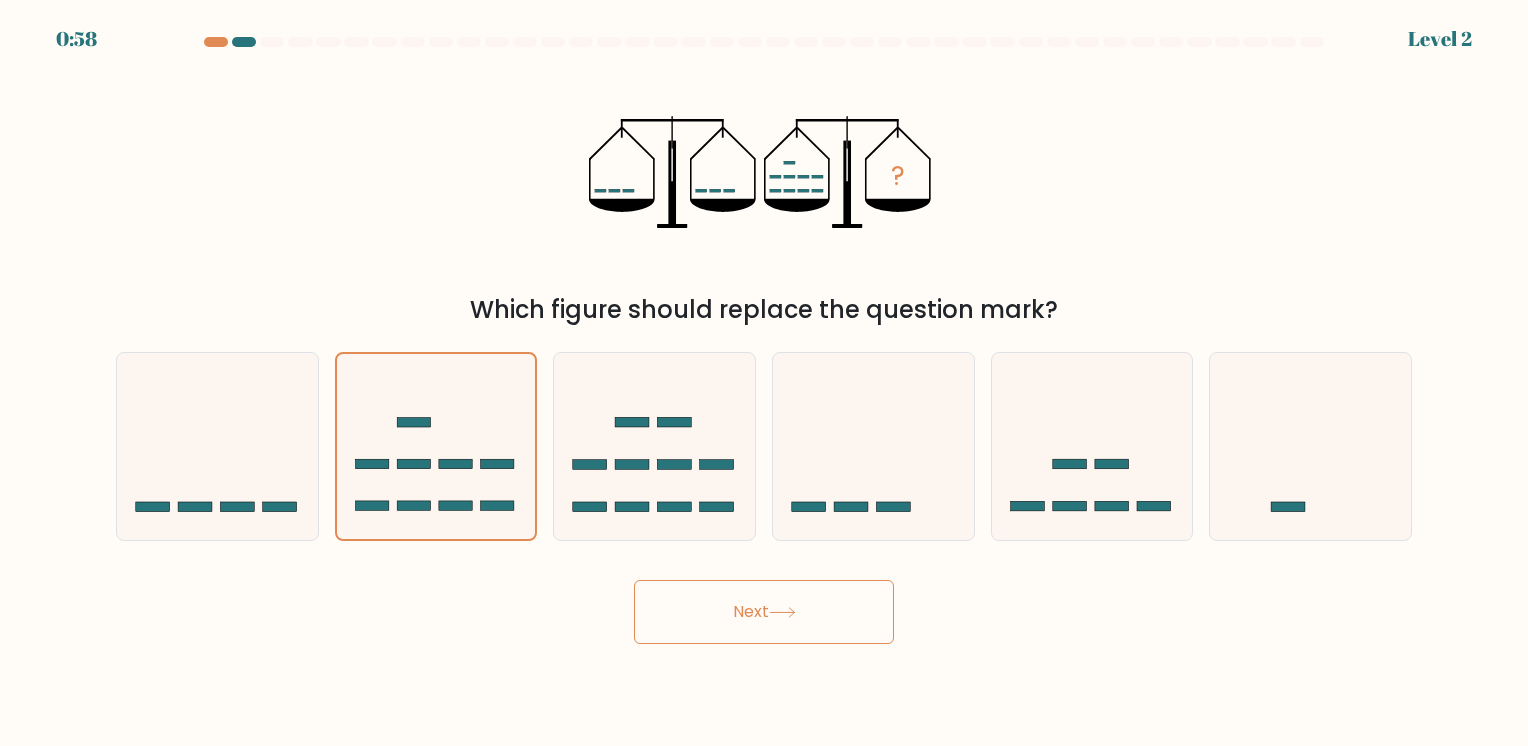 click on "Next" at bounding box center (764, 612) 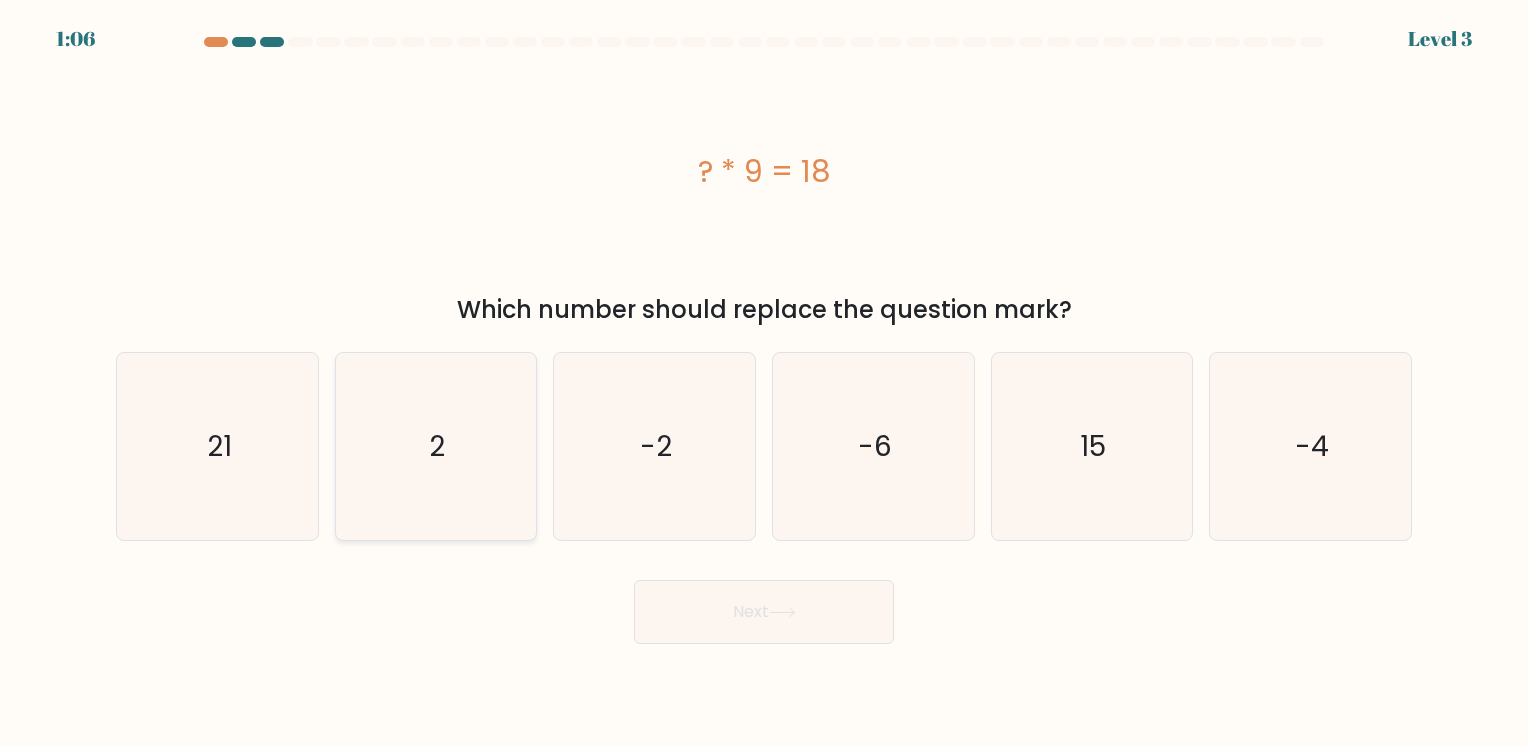 click on "2" 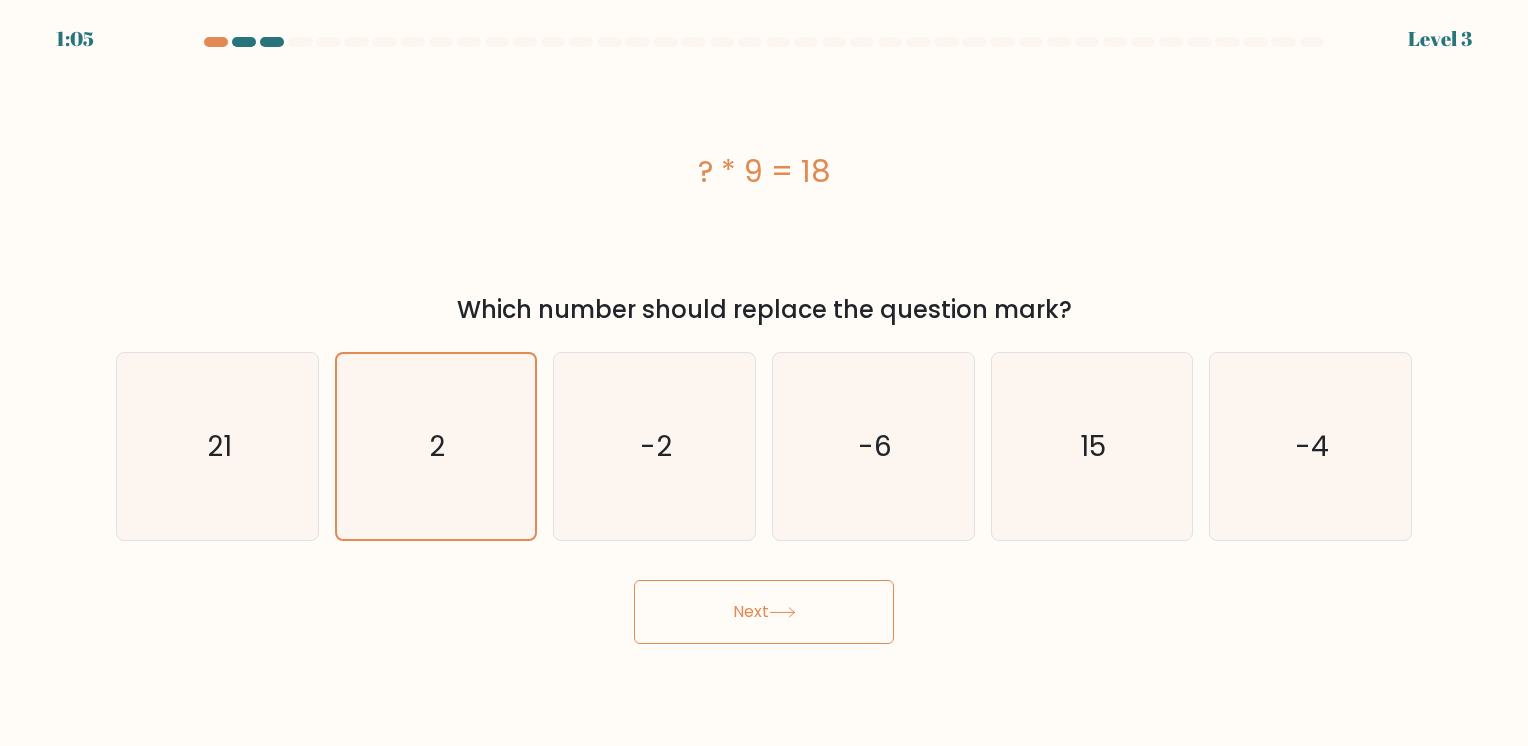 click on "Next" at bounding box center (764, 612) 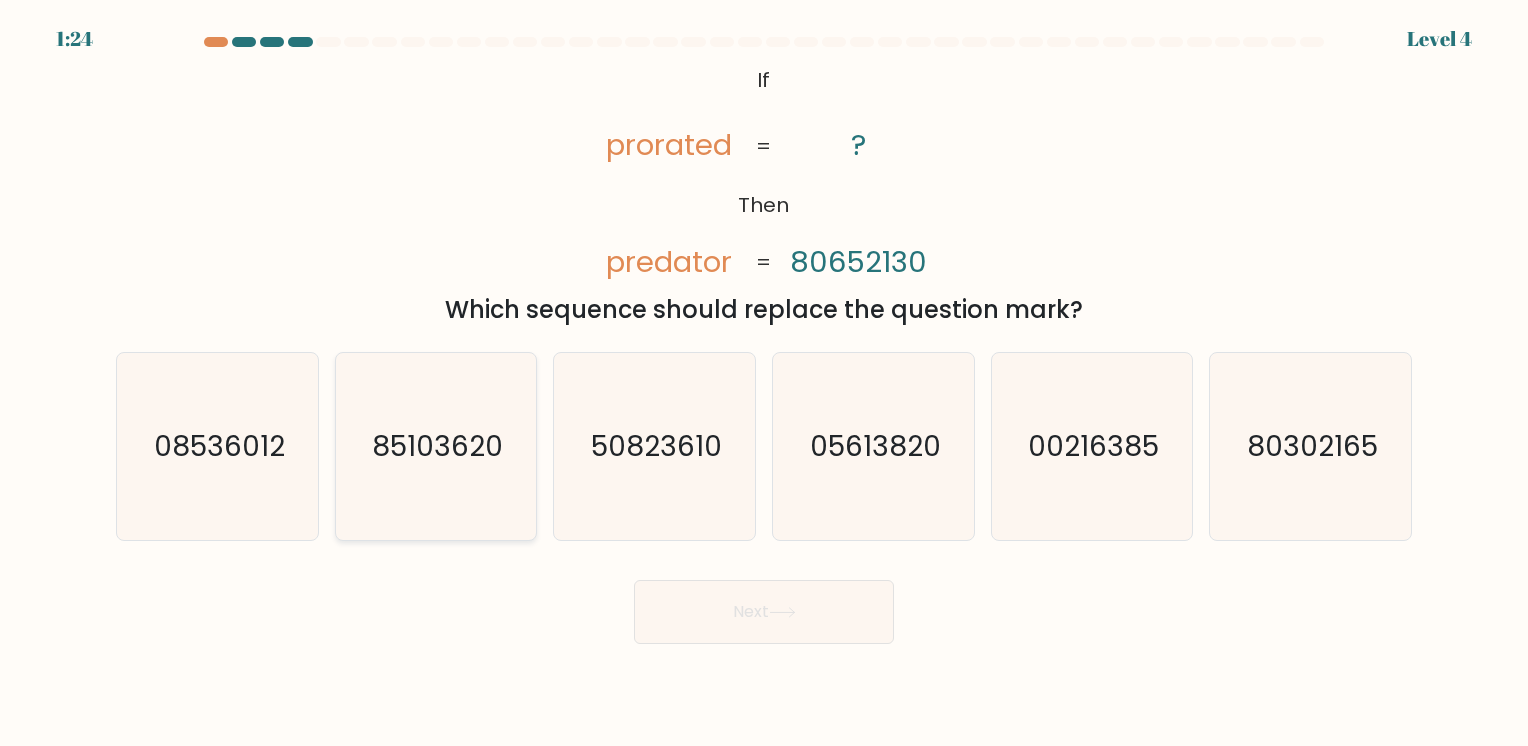 click on "85103620" 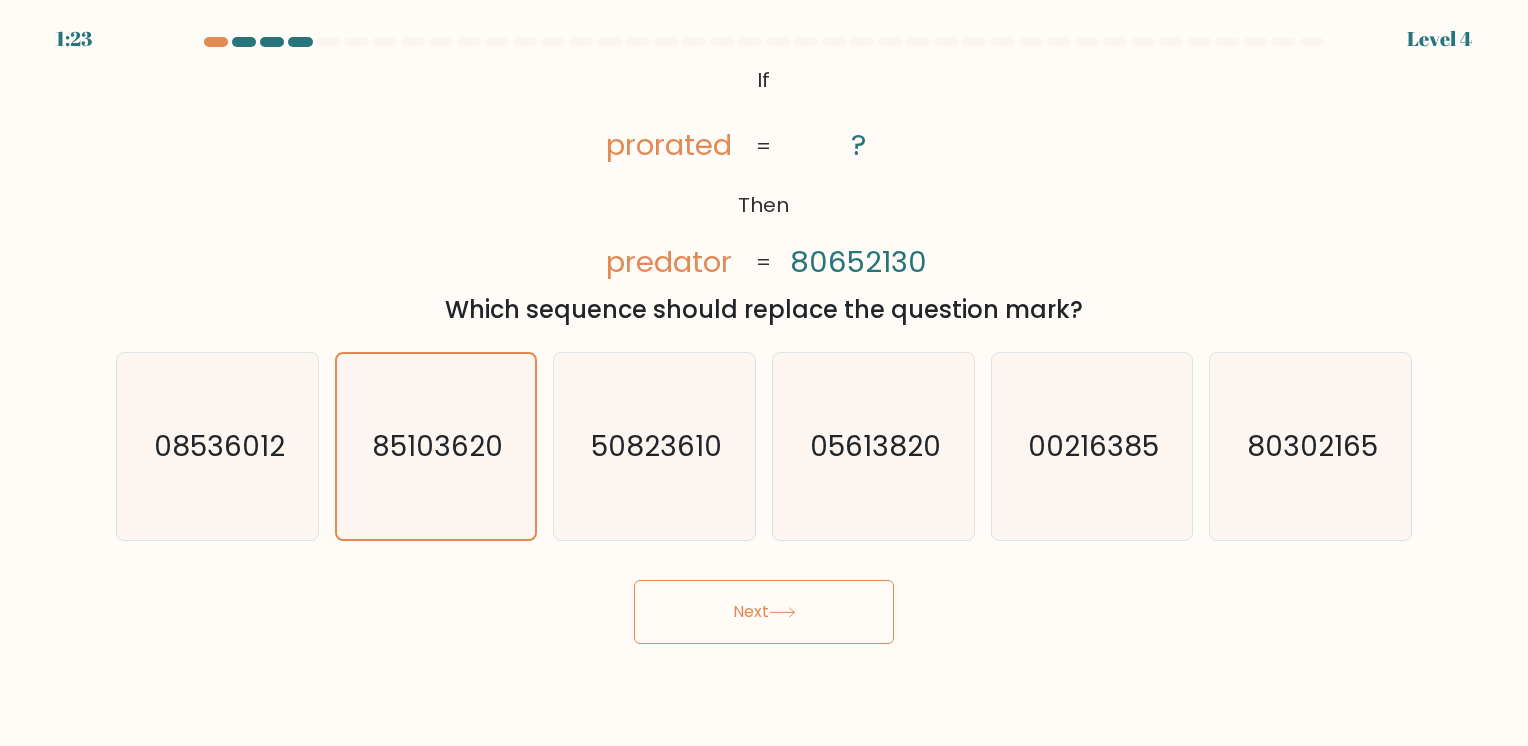 click on "Next" at bounding box center [764, 612] 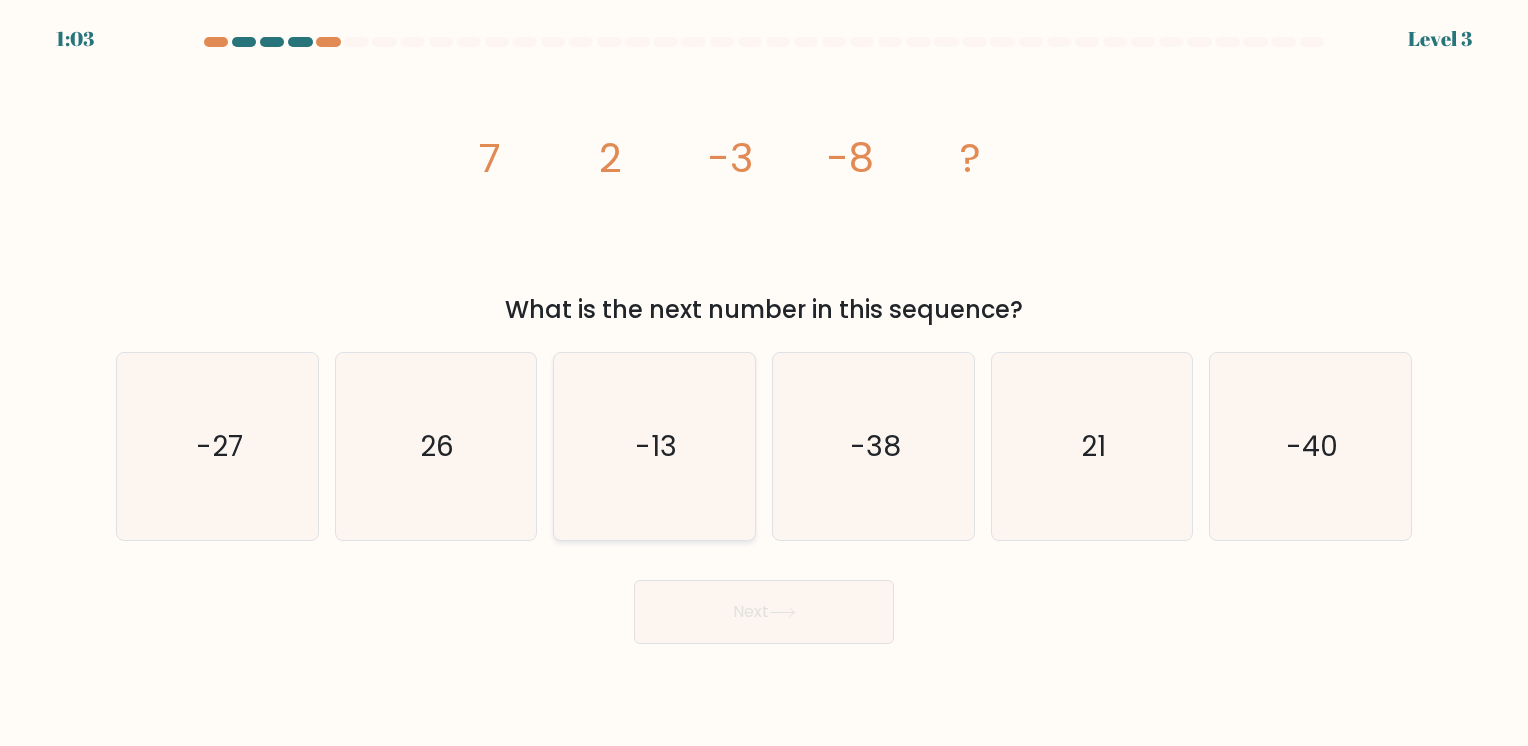 click on "-13" 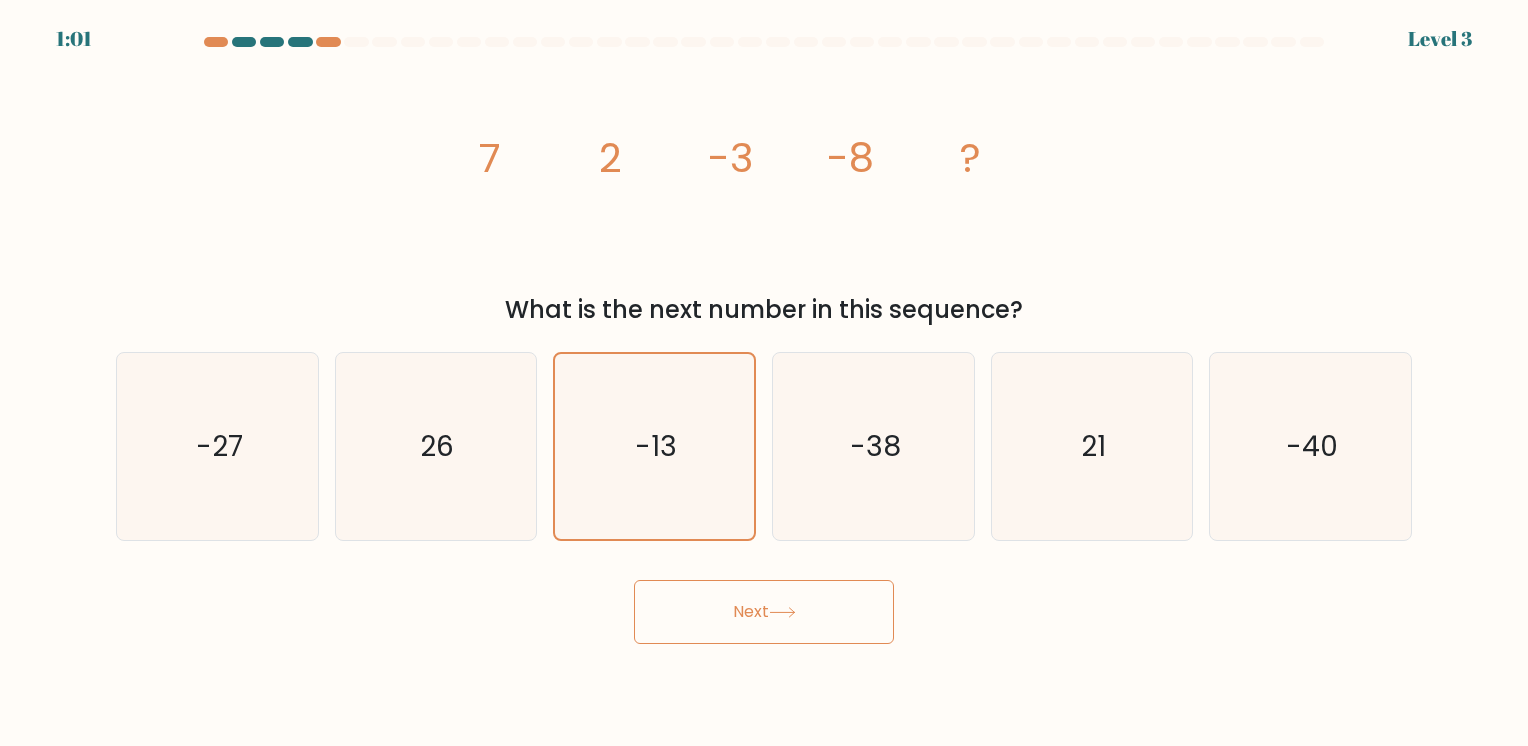 click on "Next" at bounding box center [764, 612] 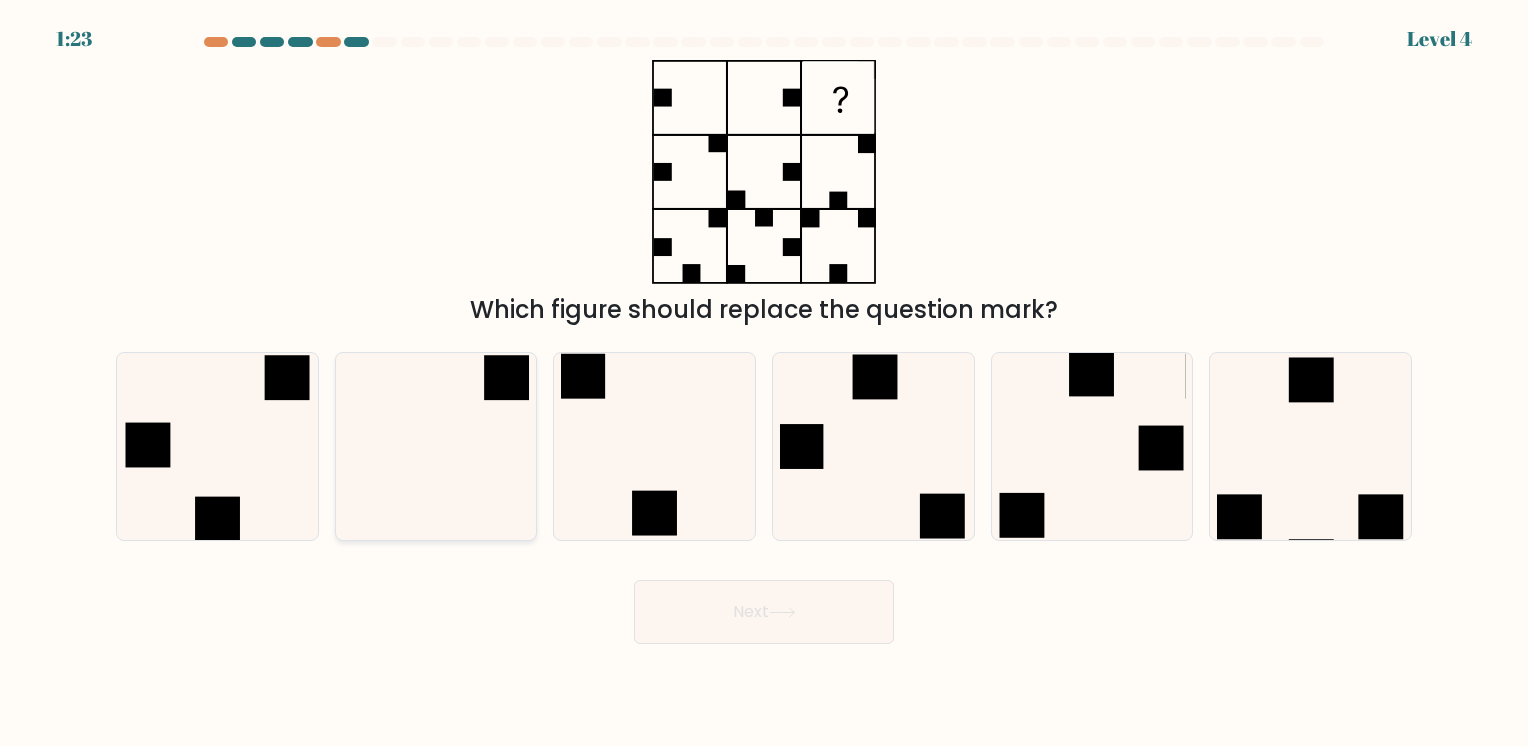click 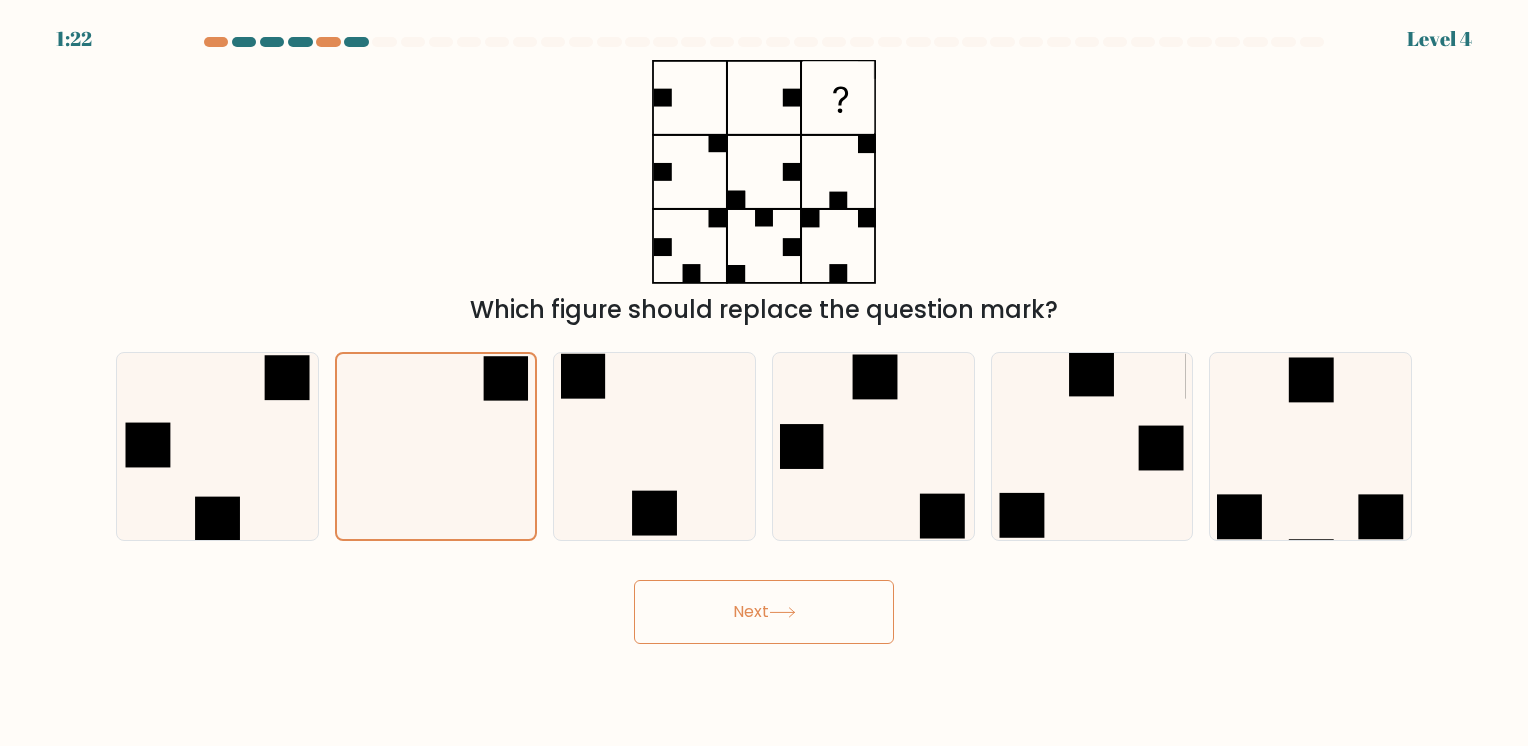 click on "Next" at bounding box center [764, 612] 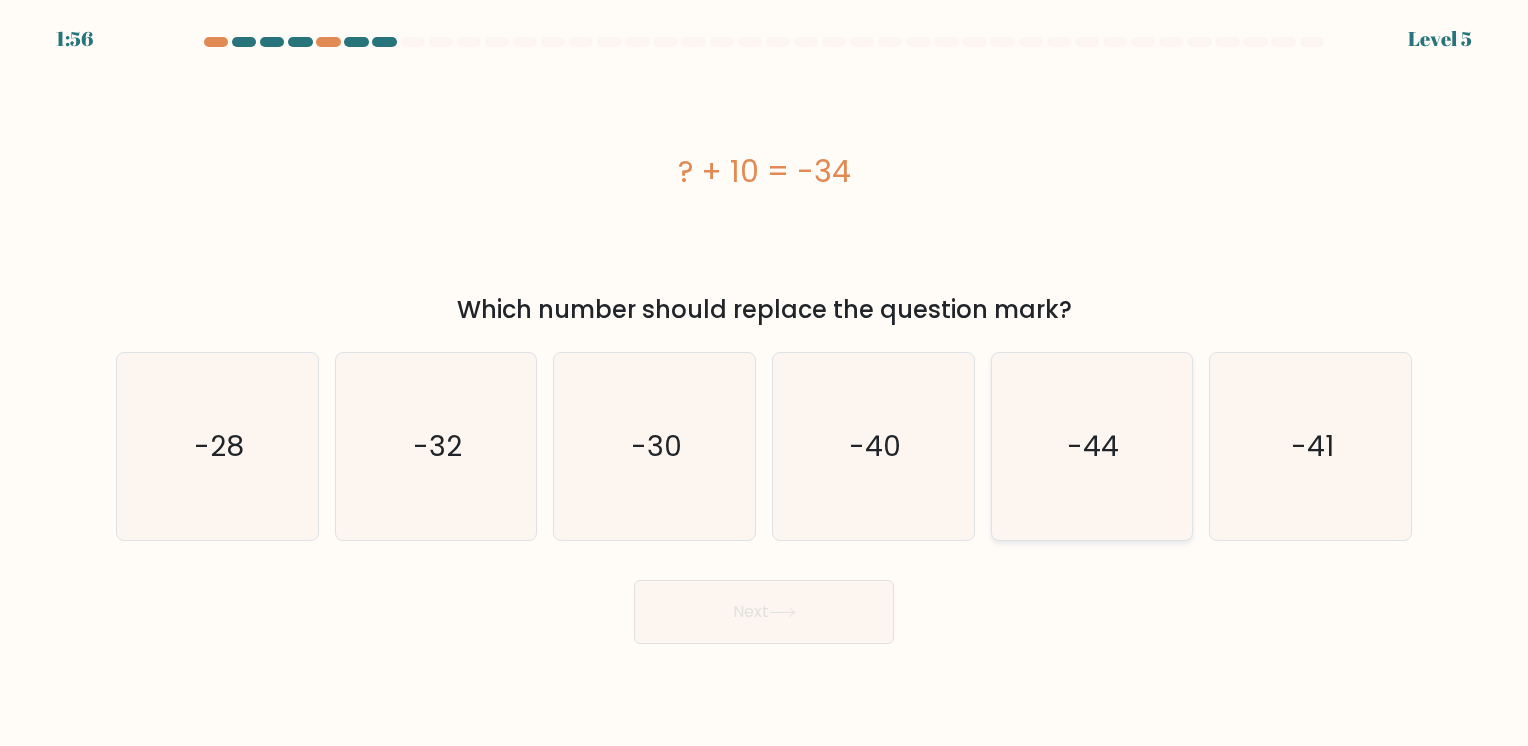 click on "-44" 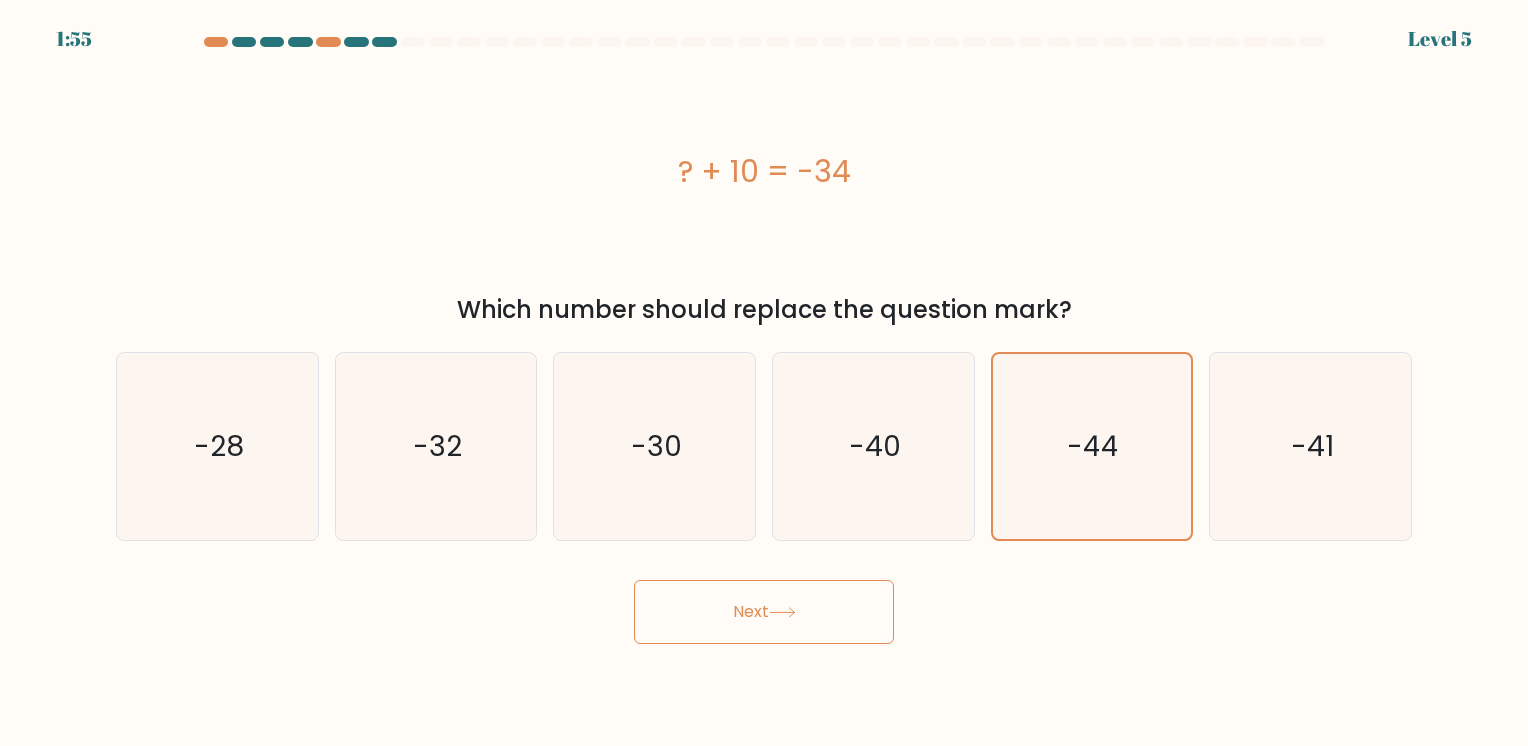 click 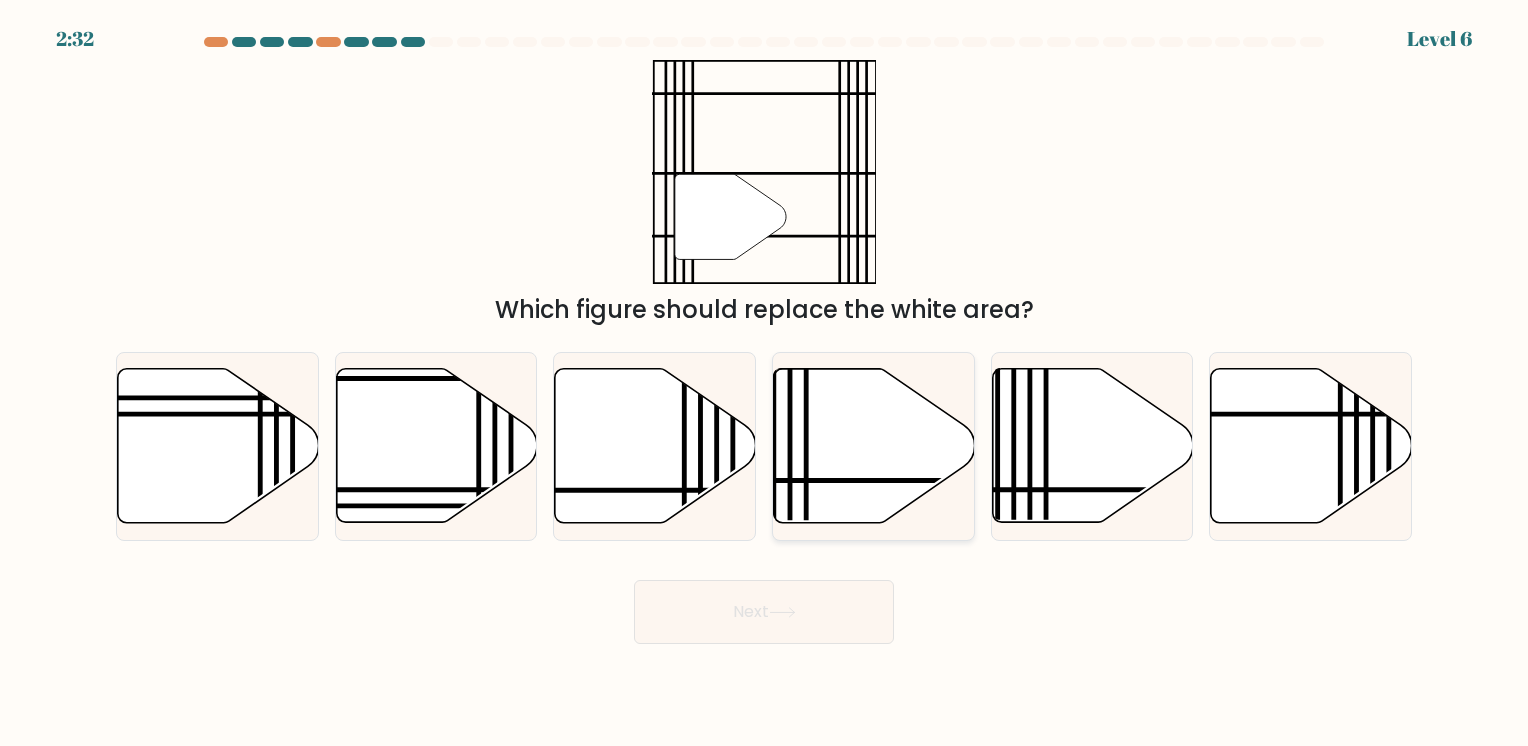 click 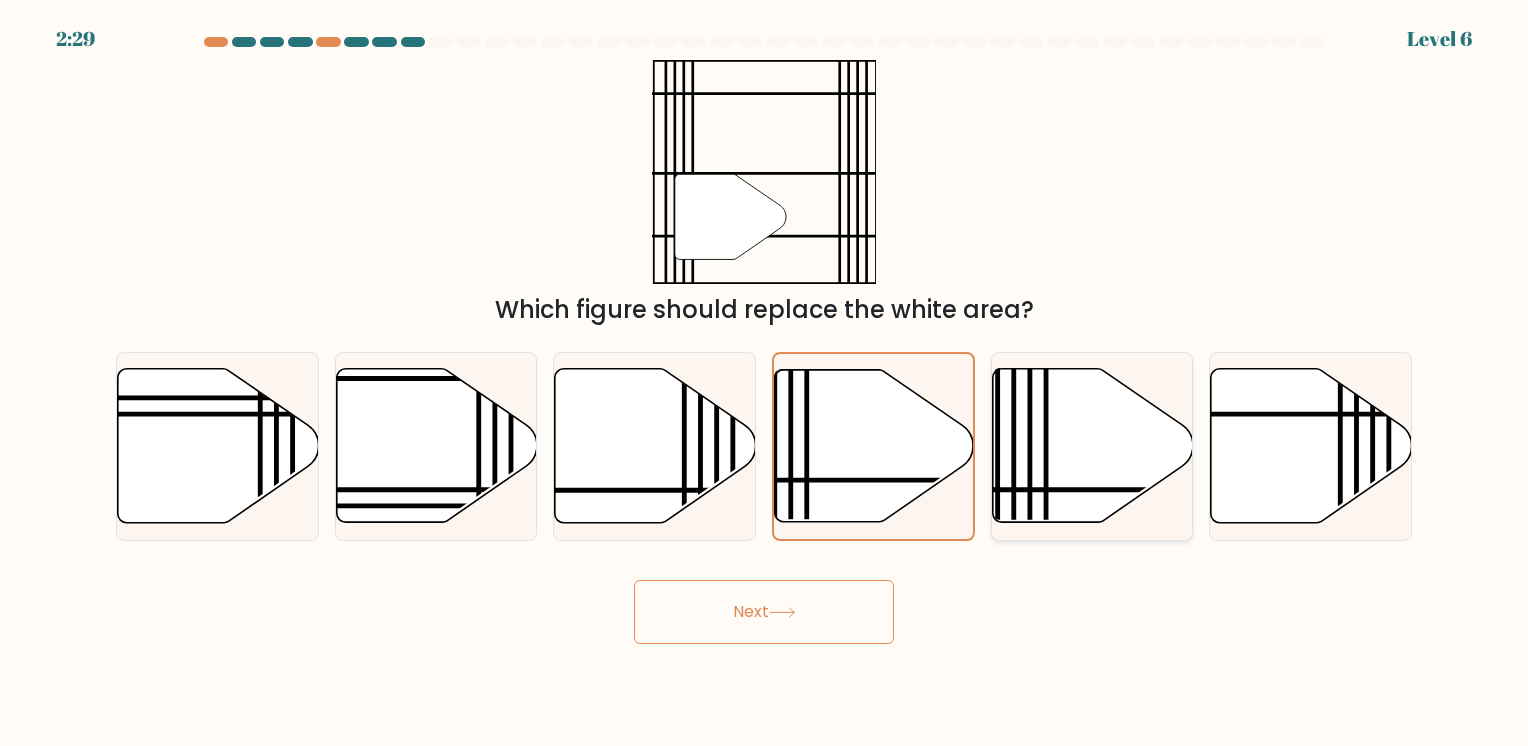 click 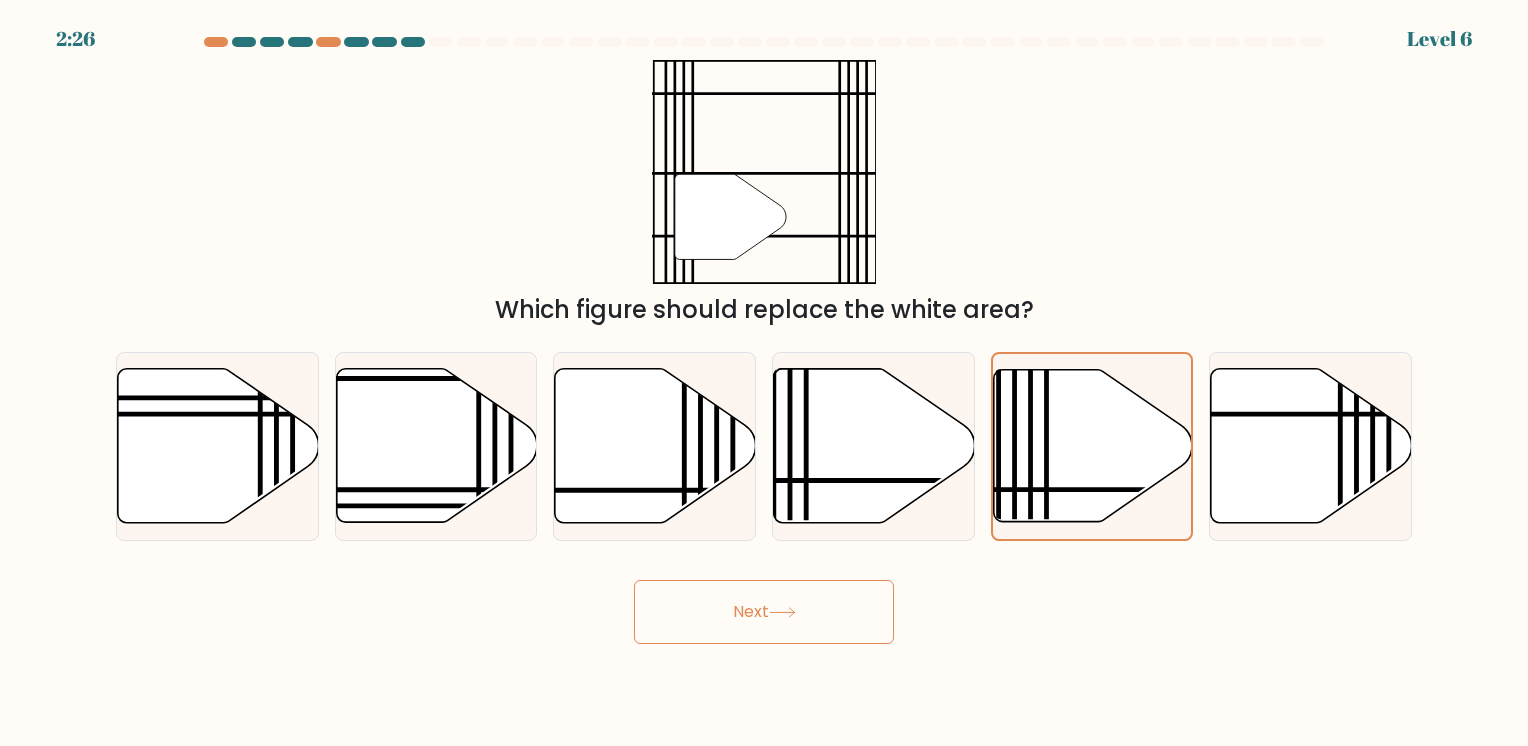 click 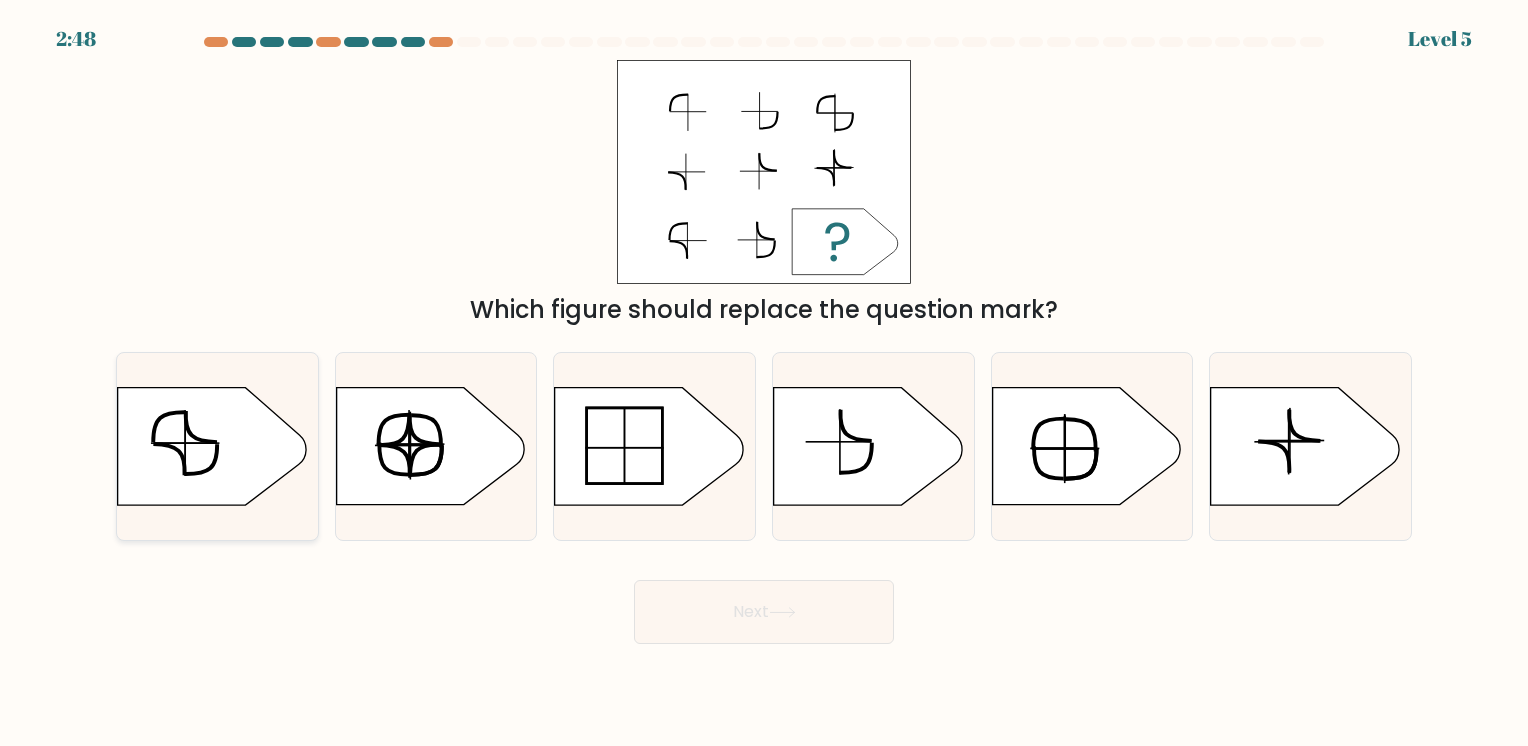 click 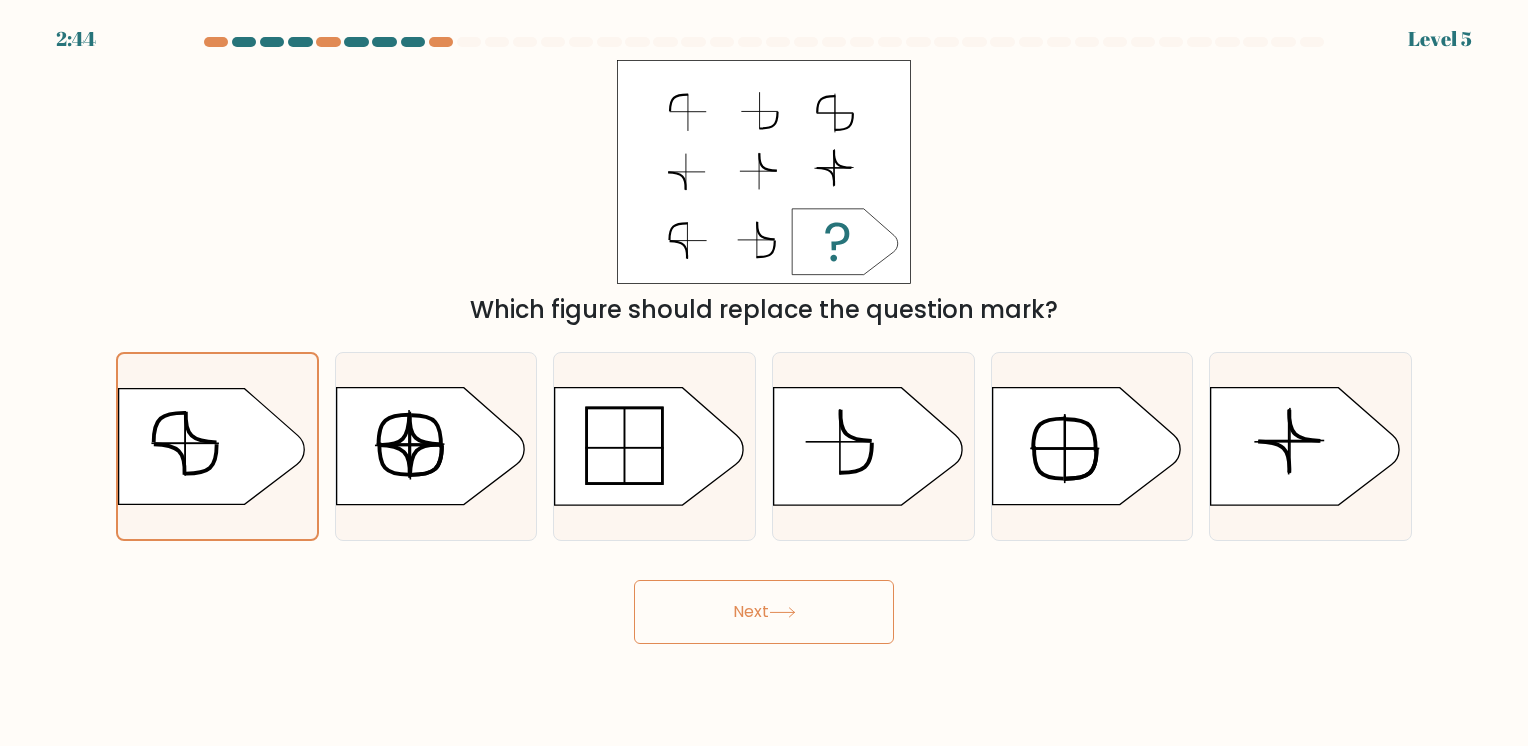 click on "Next" at bounding box center [764, 612] 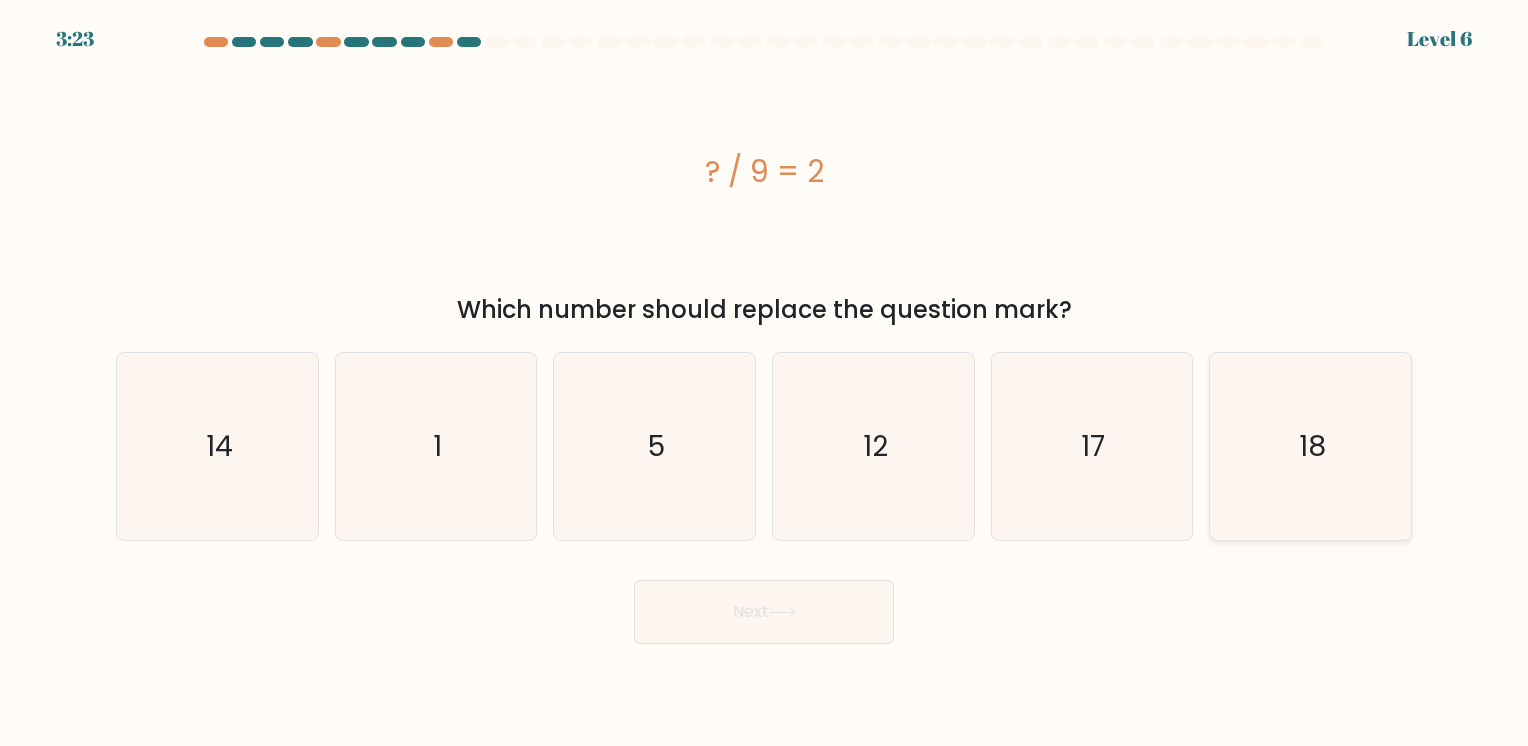 click on "18" 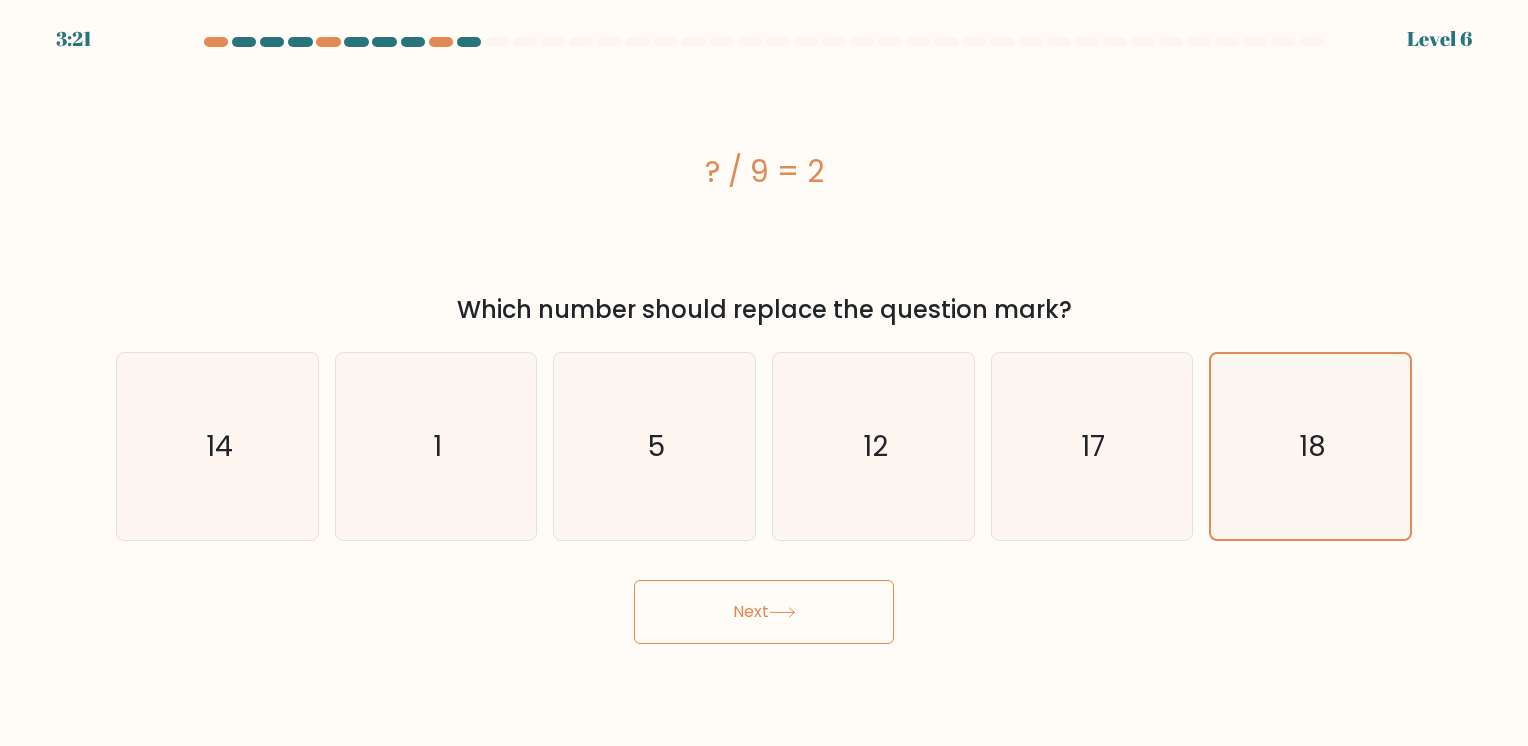 click on "Next" at bounding box center (764, 612) 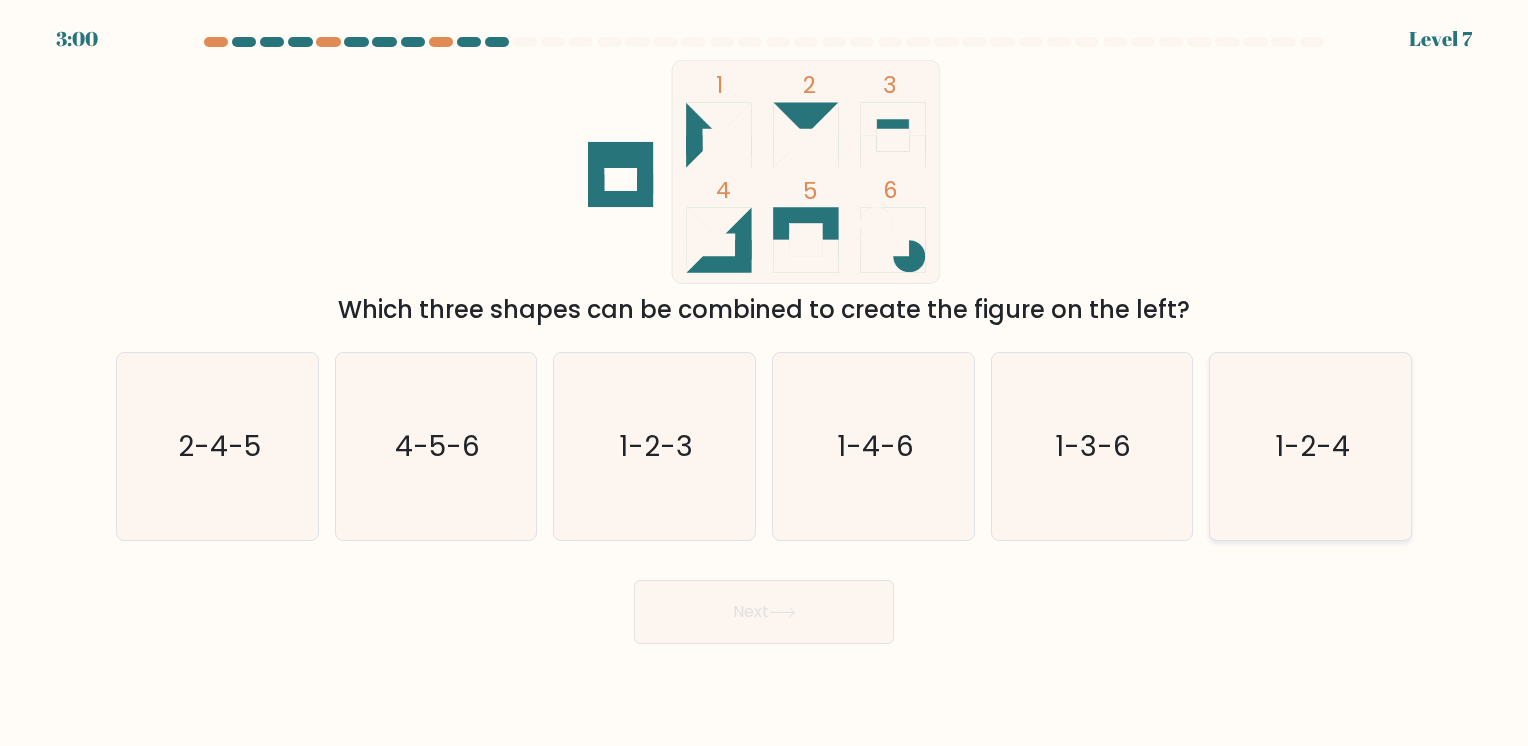 click on "1-2-4" 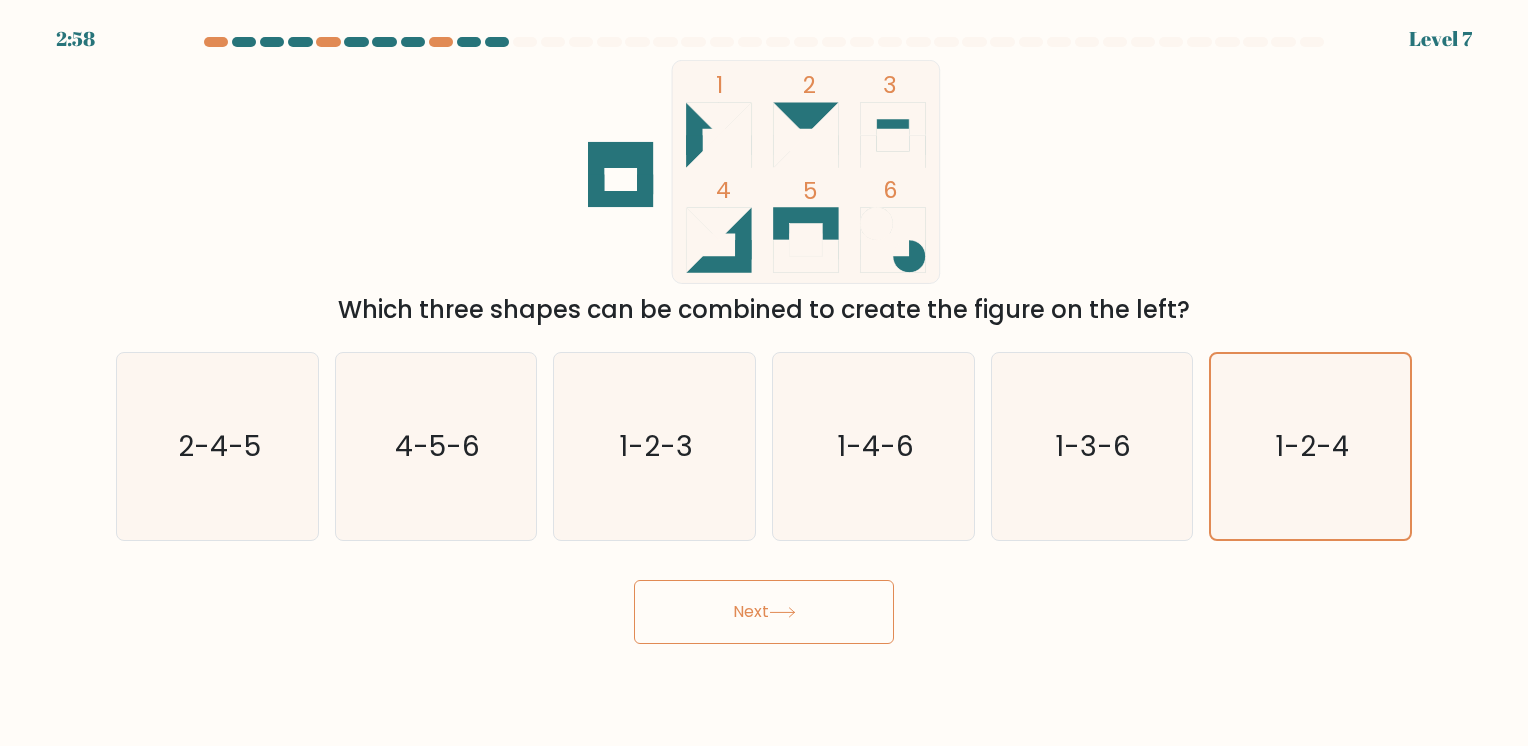 click on "Next" at bounding box center [764, 612] 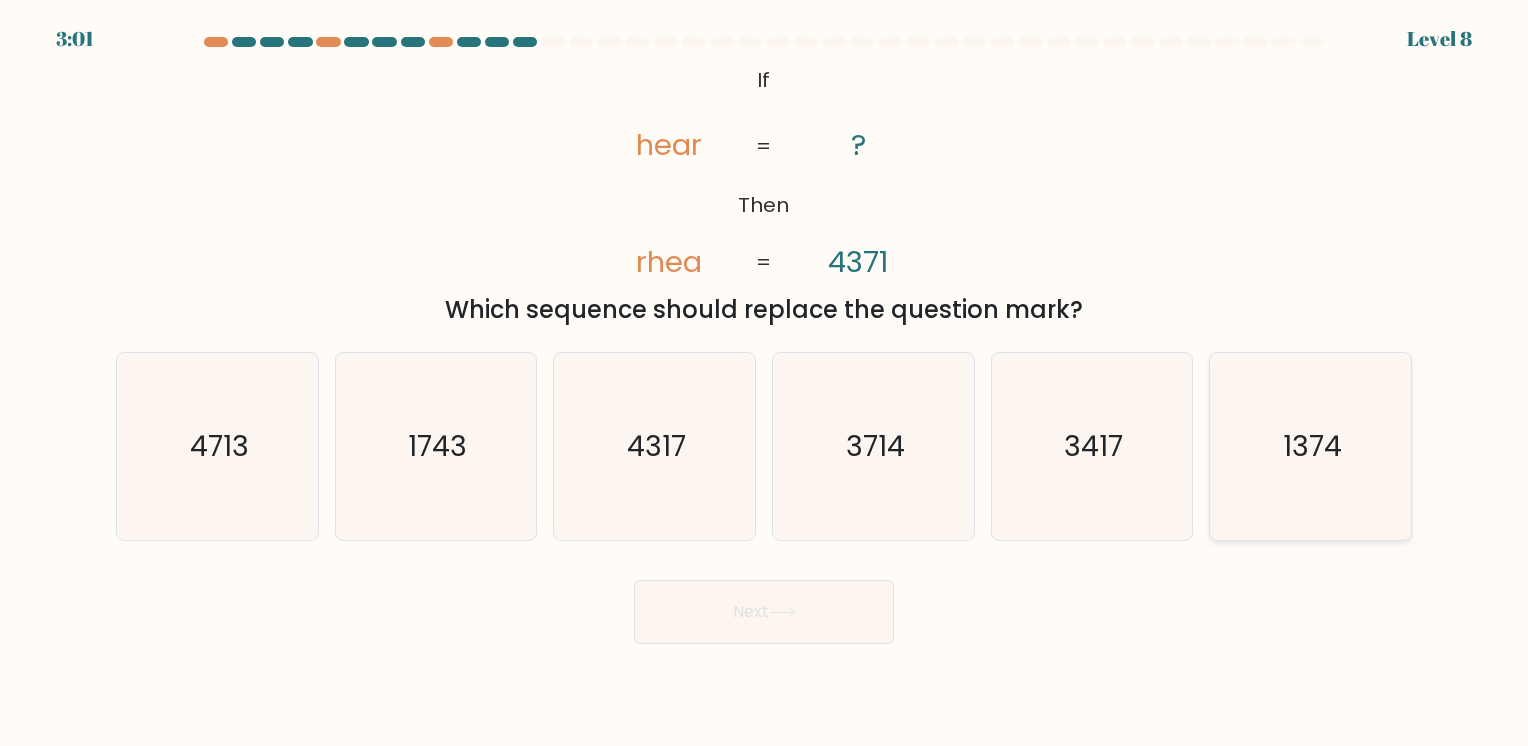 click on "1374" 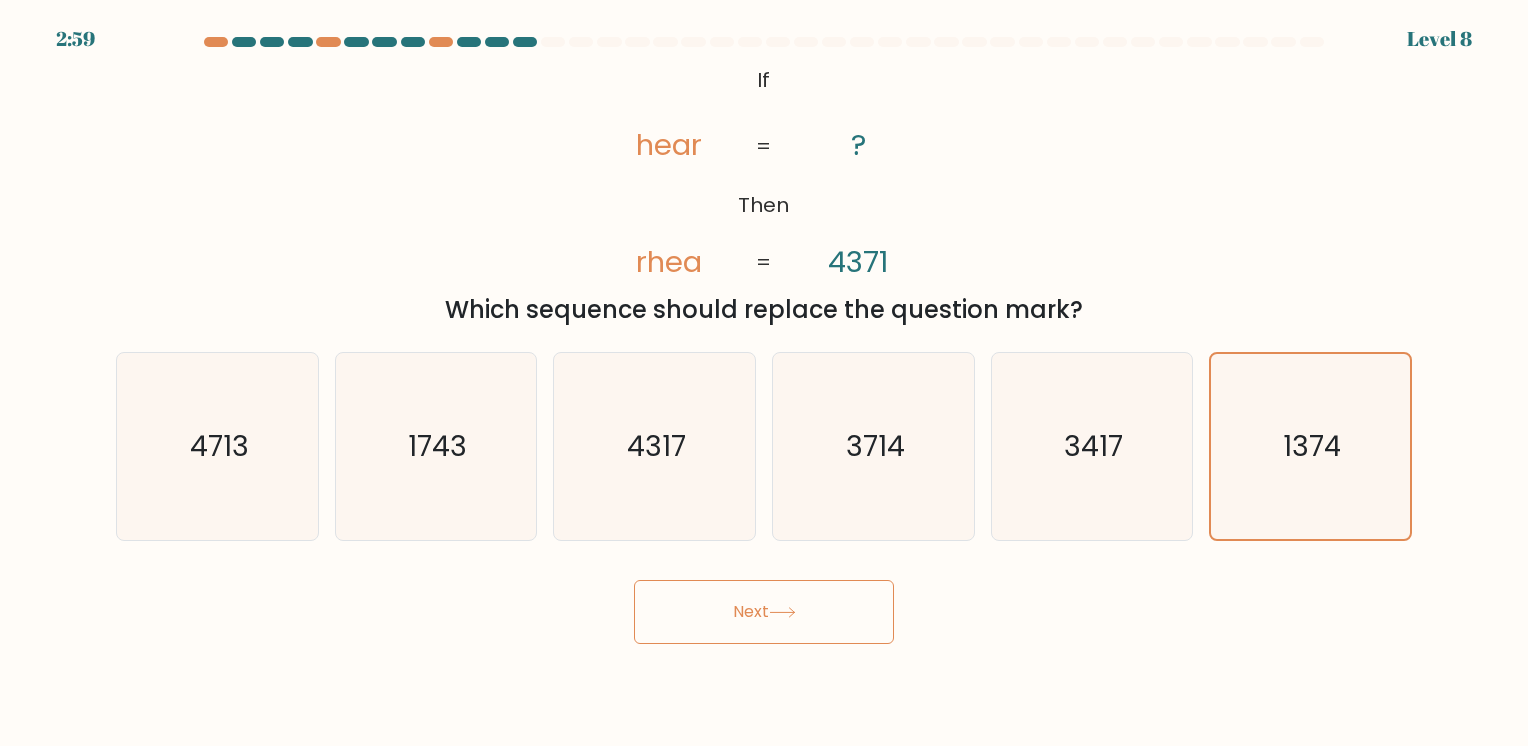 click on "Next" at bounding box center (764, 612) 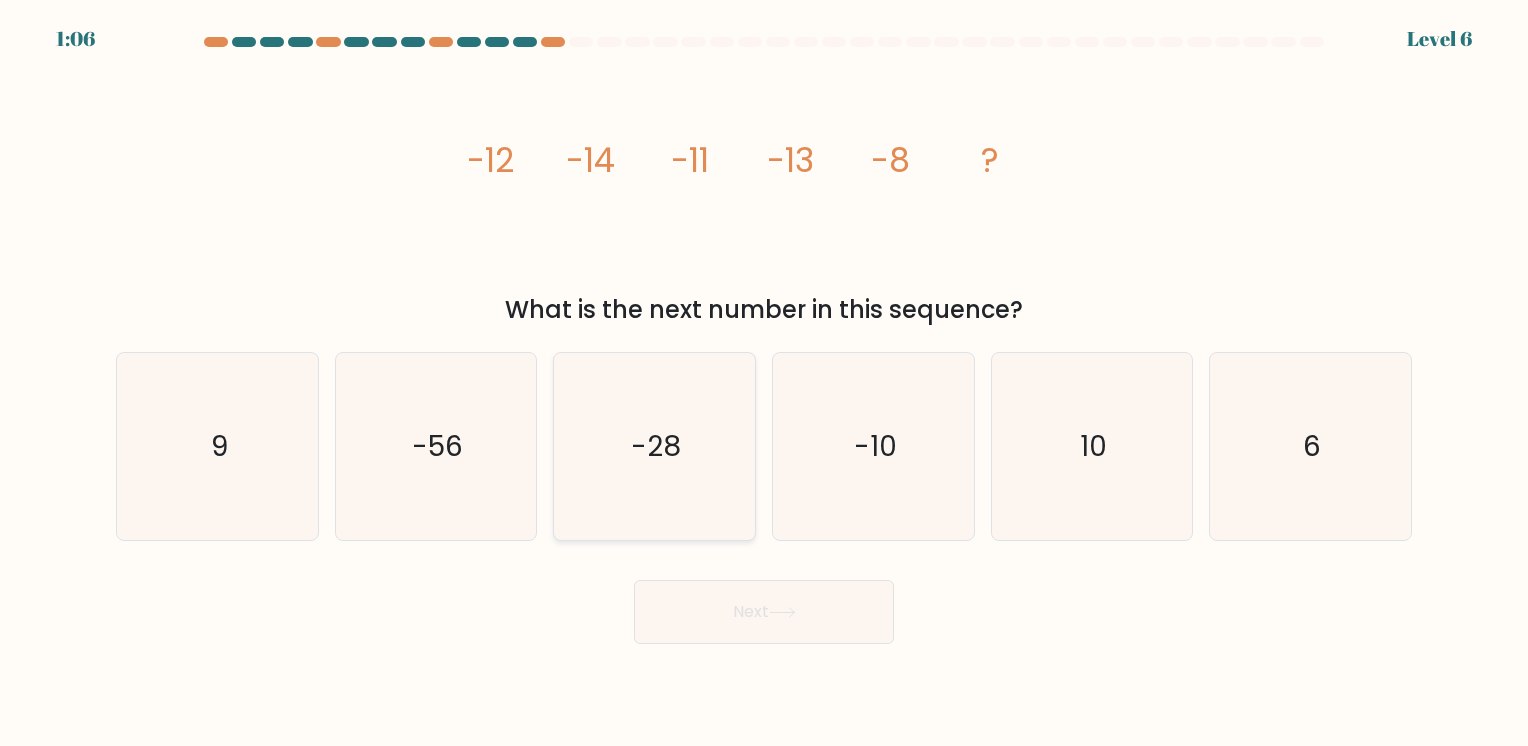 click on "-28" 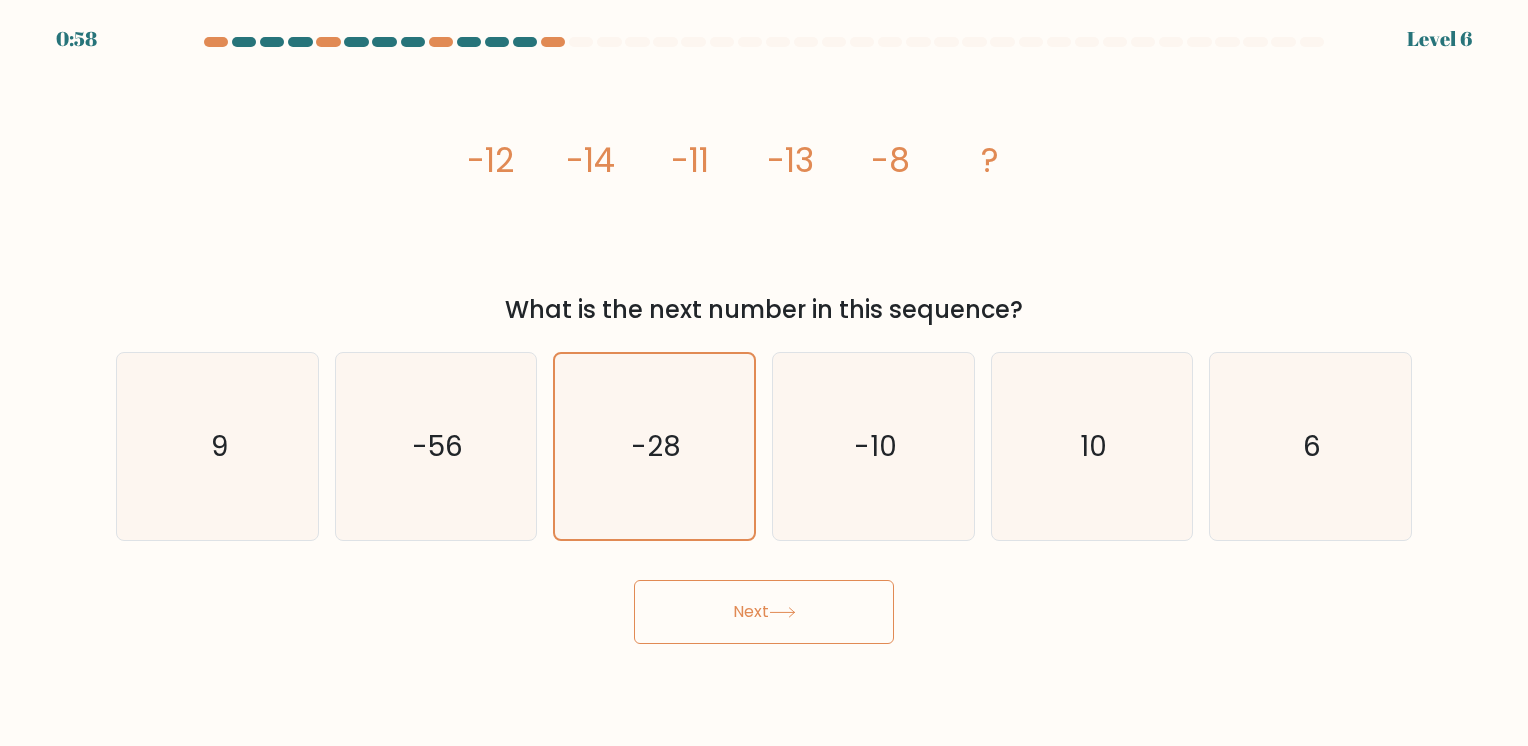 click on "Next" at bounding box center (764, 612) 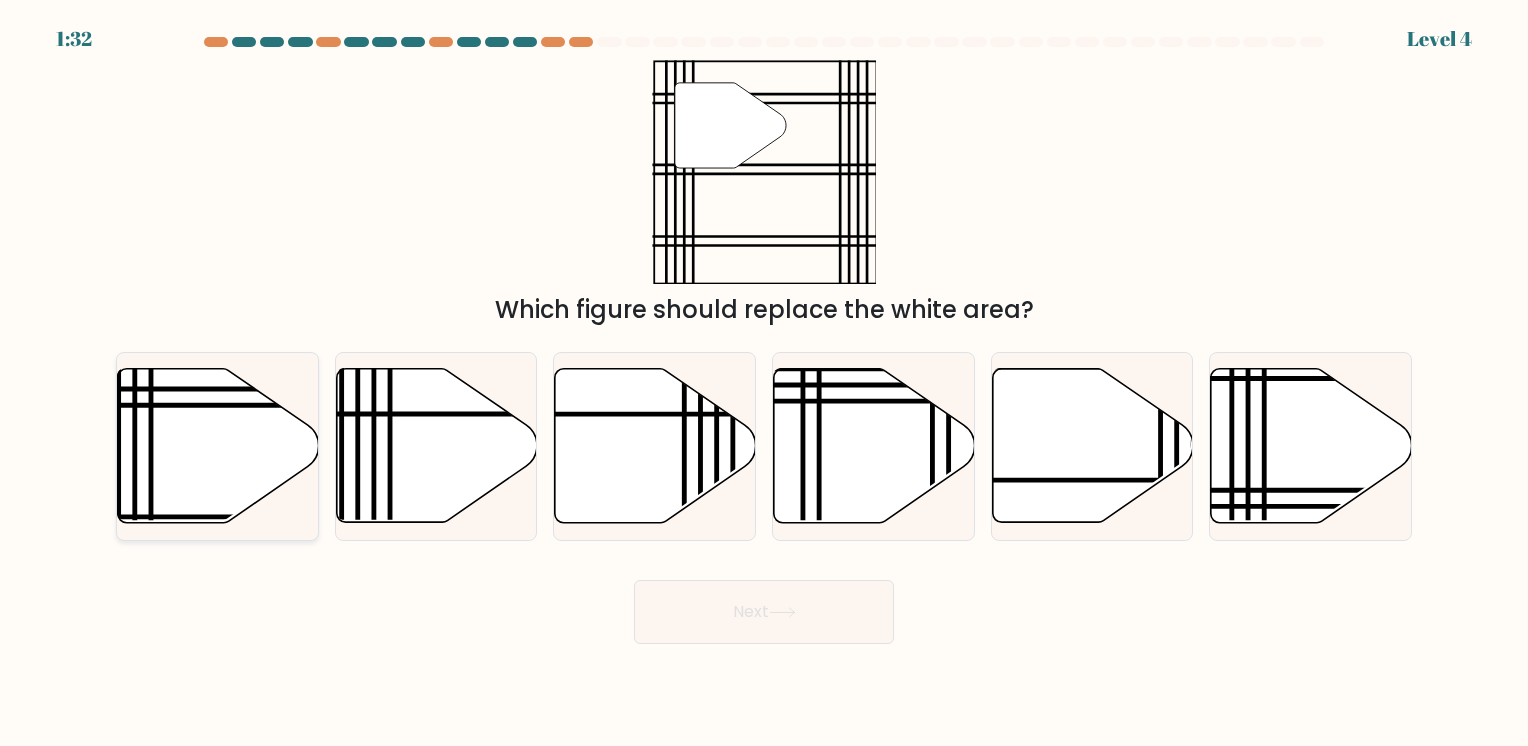 click 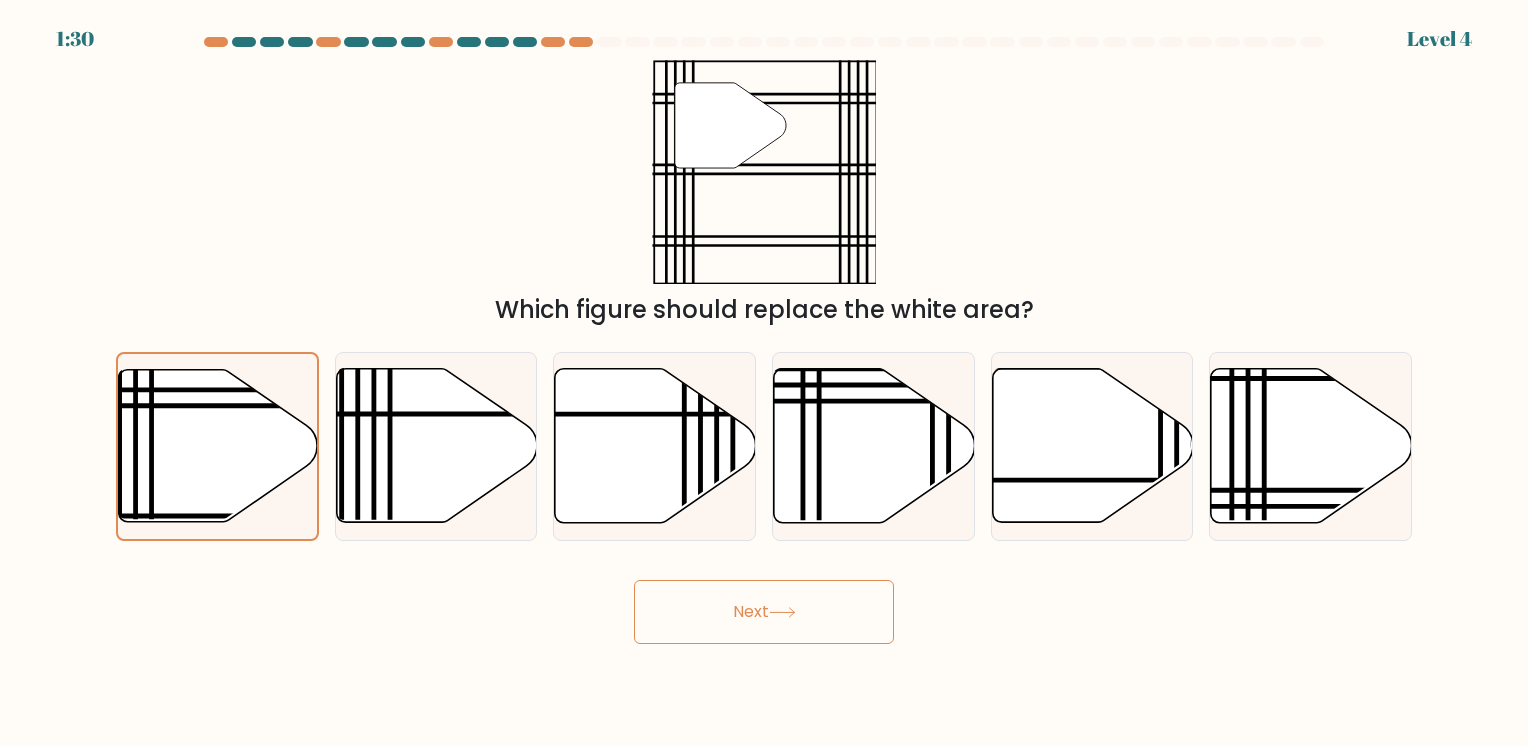 click on "Next" at bounding box center [764, 612] 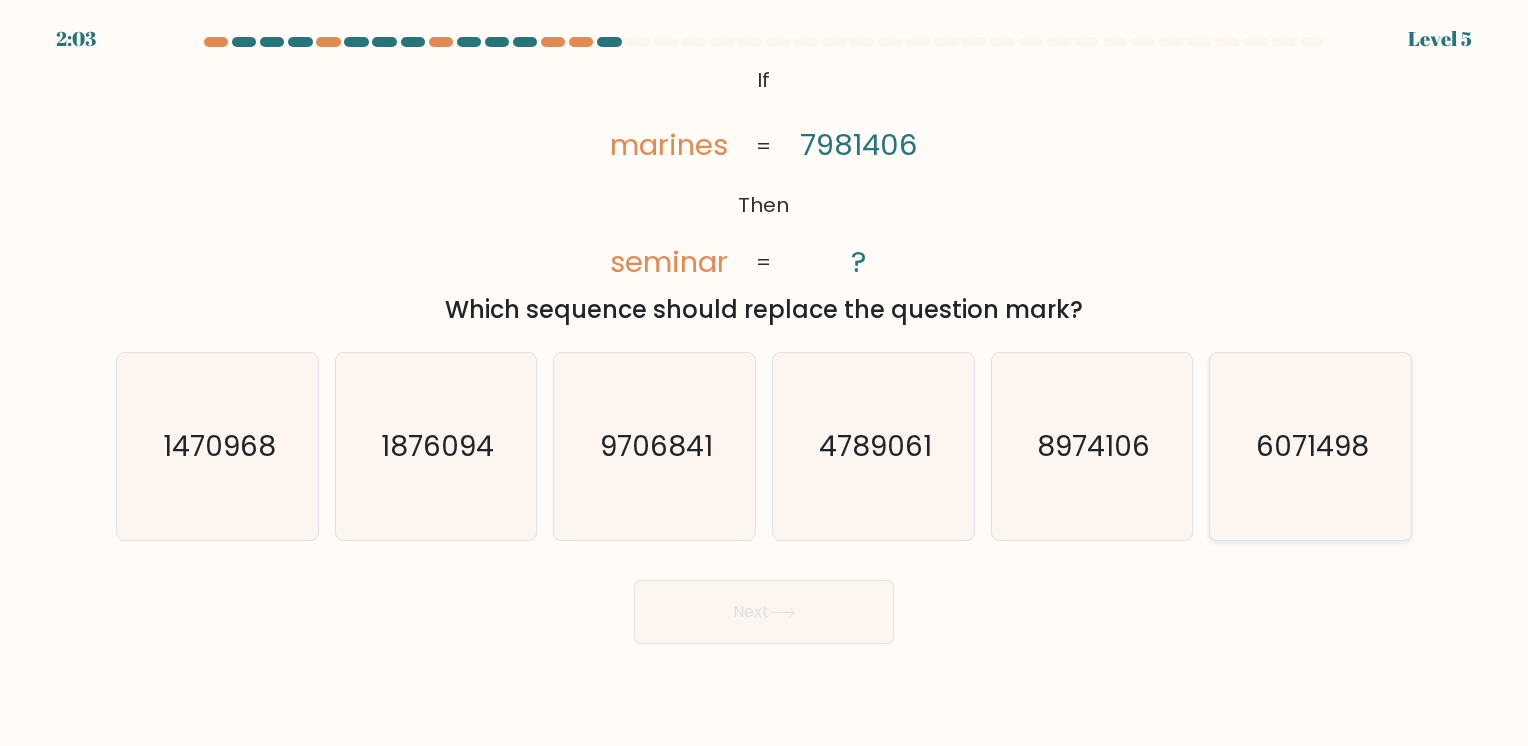 click on "6071498" 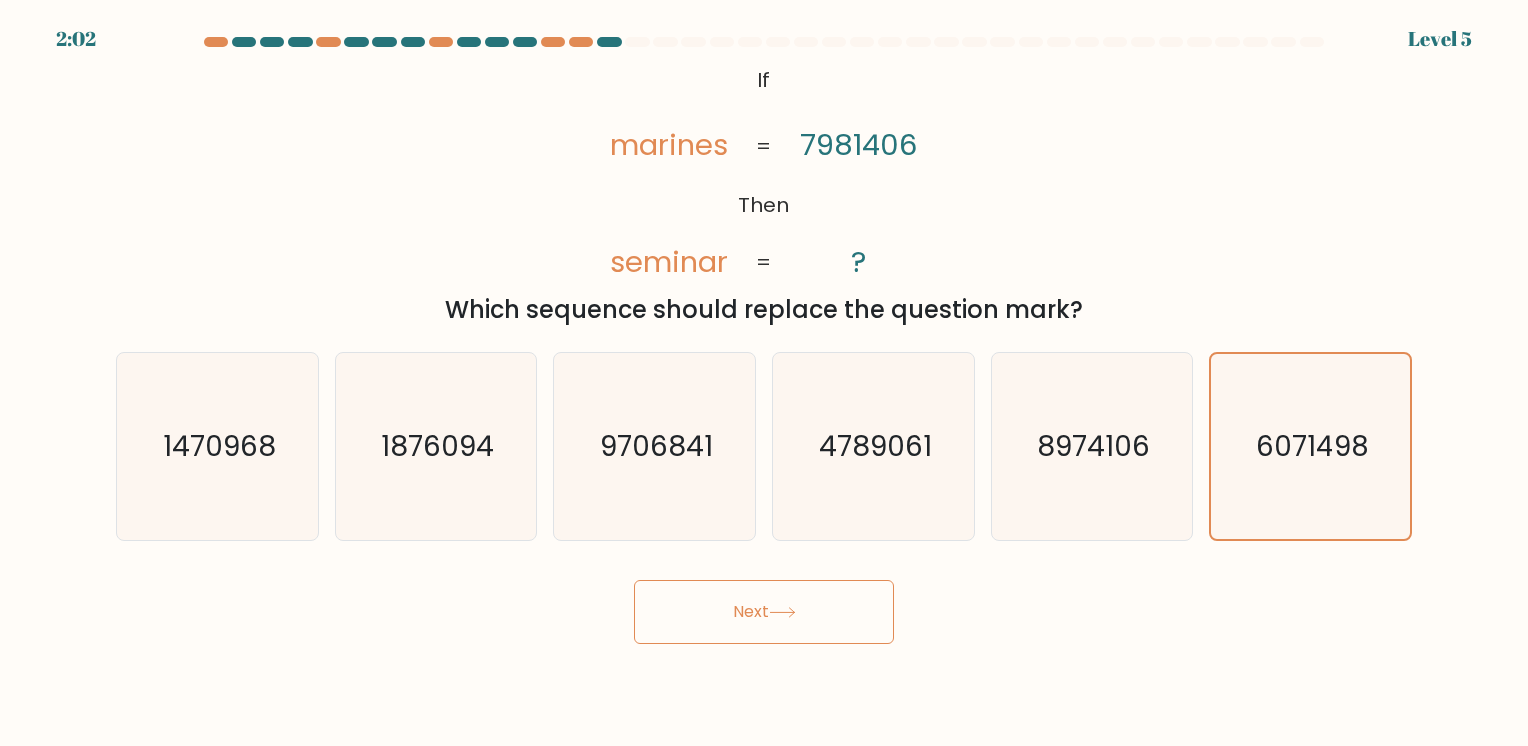 click on "Next" at bounding box center [764, 612] 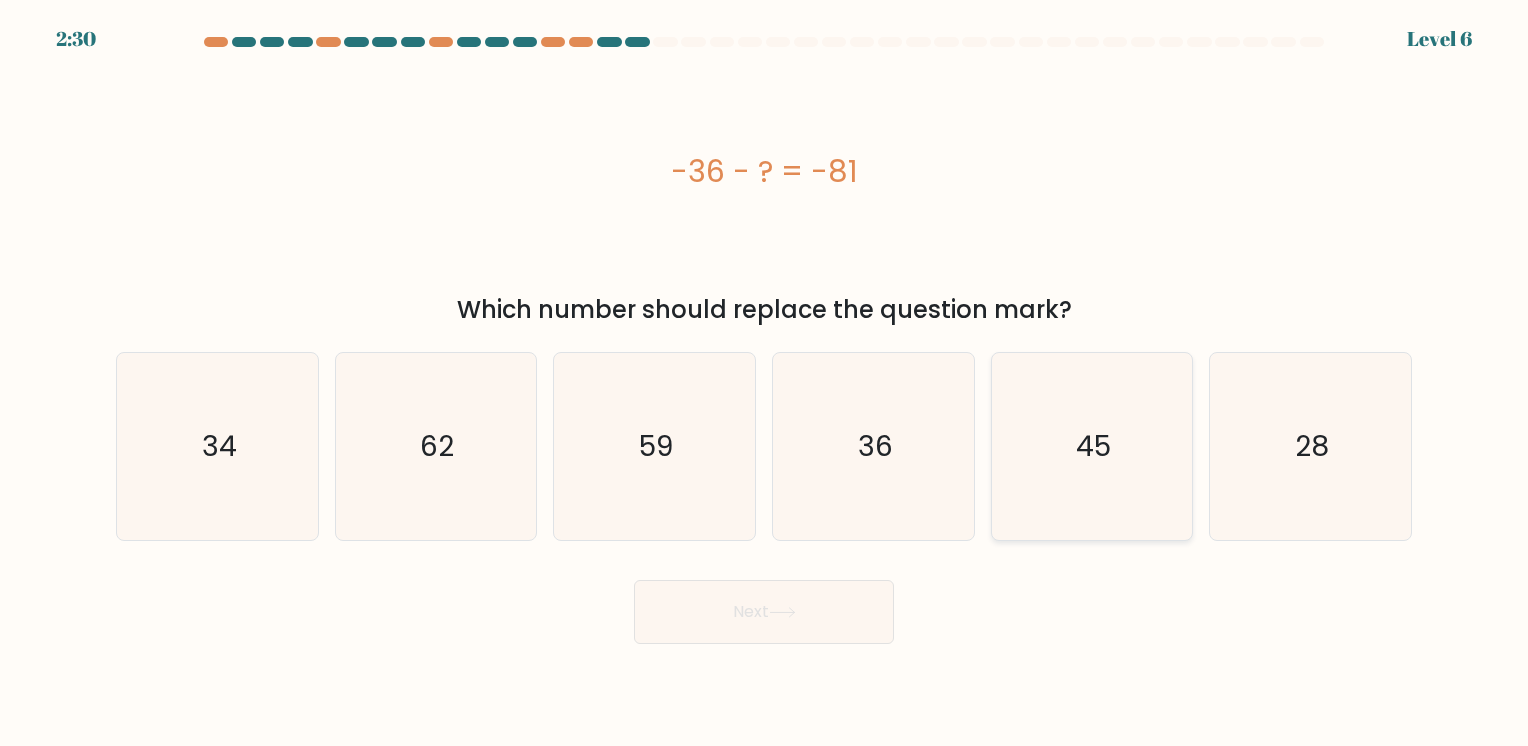 click on "45" 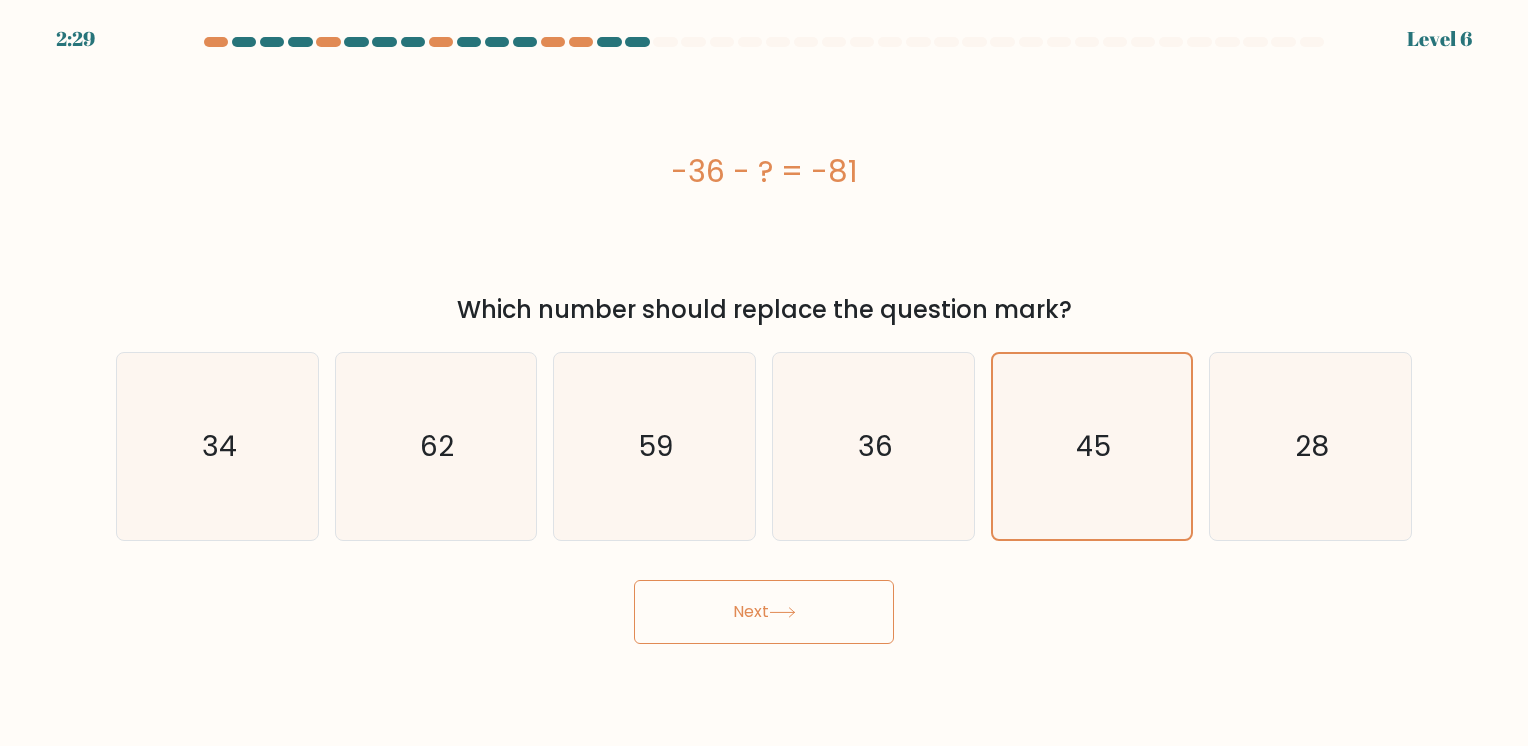 click on "Next" at bounding box center [764, 612] 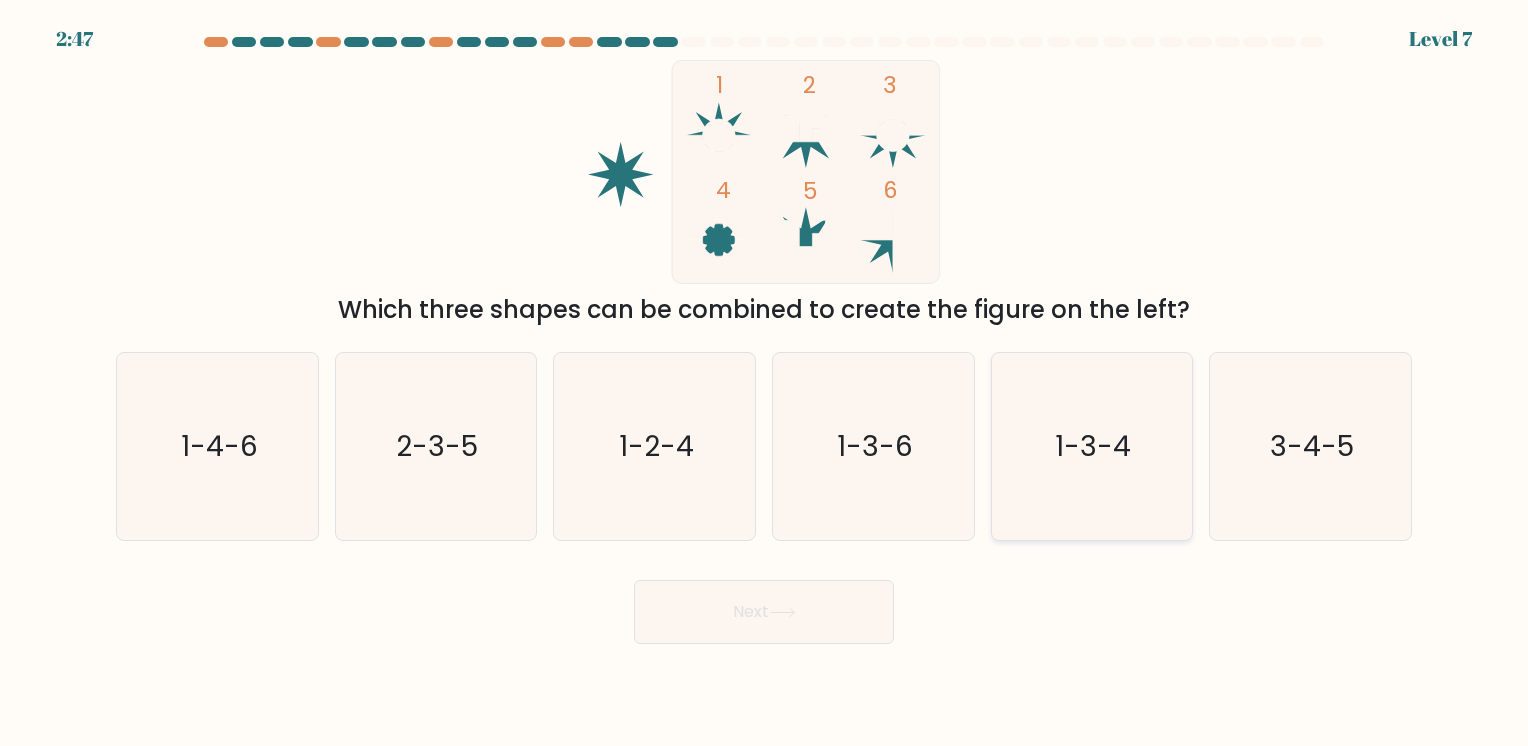 click on "1-3-4" 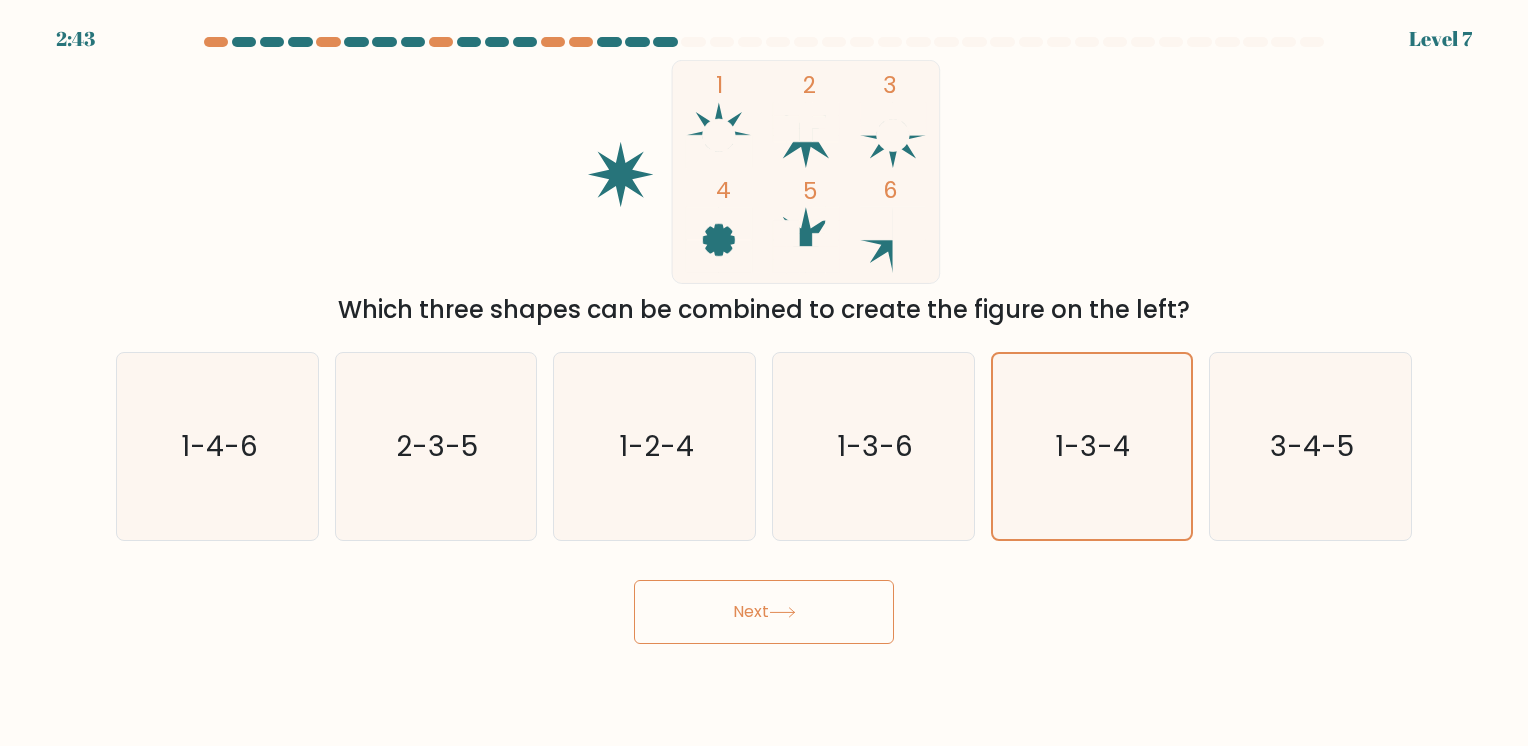 click on "Next" at bounding box center (764, 612) 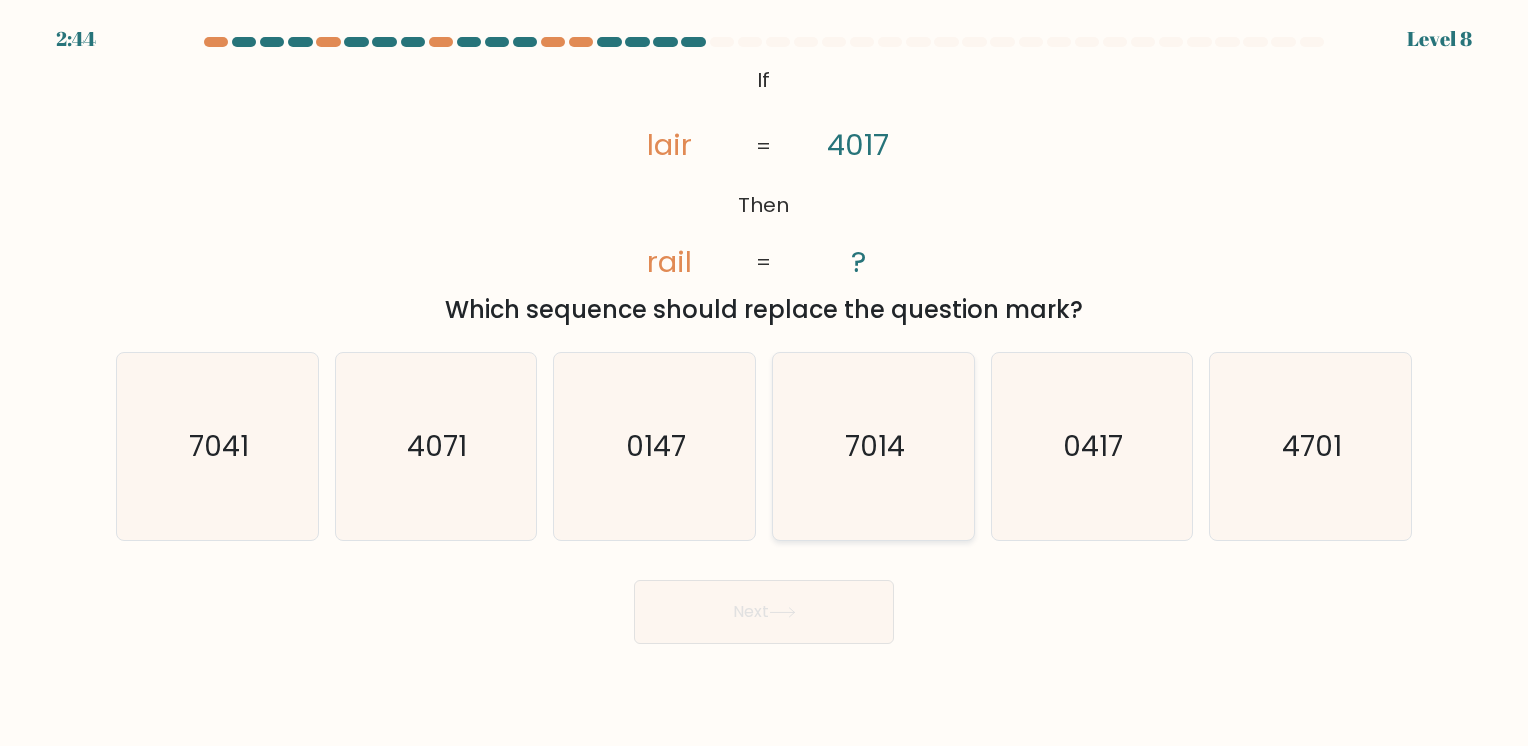 click on "7014" 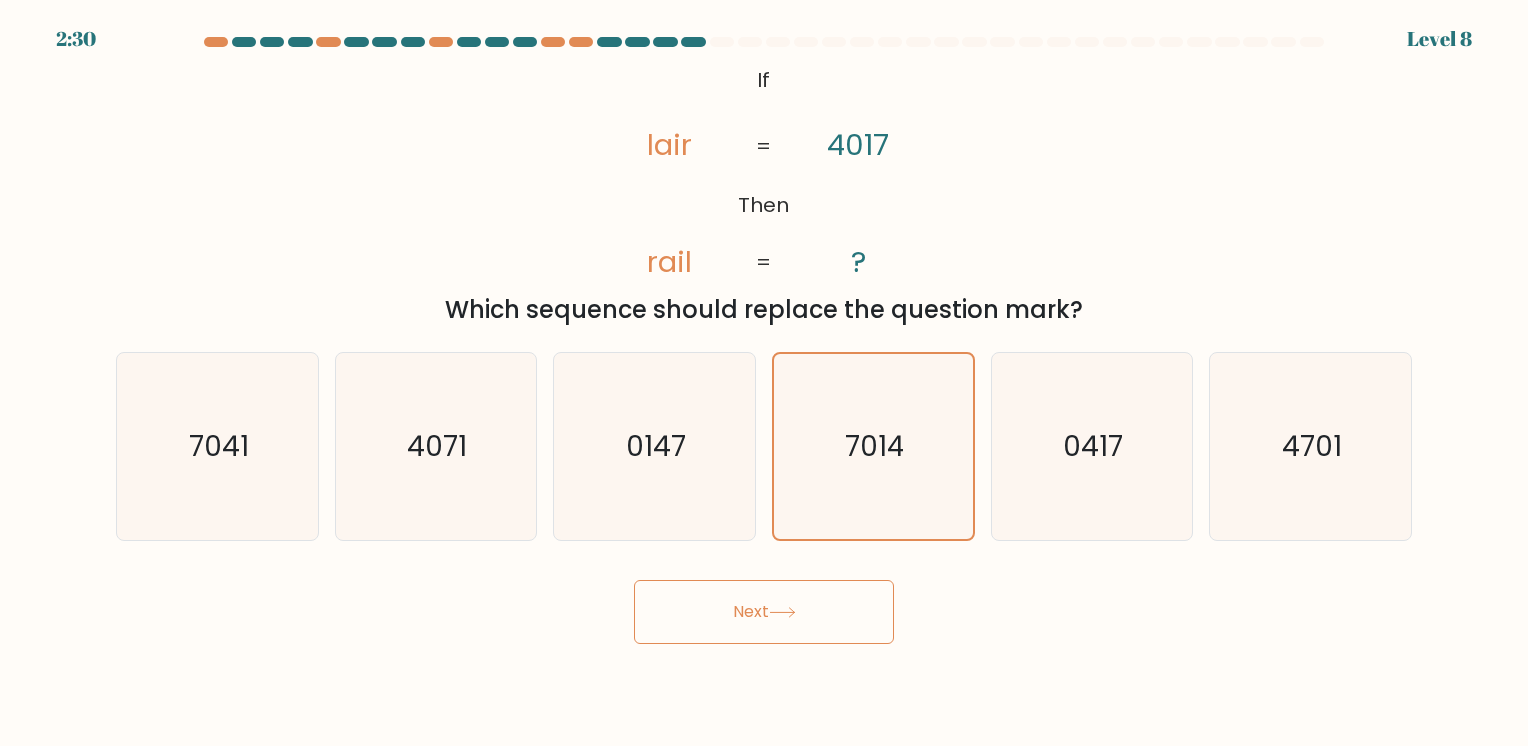 click on "Next" at bounding box center [764, 612] 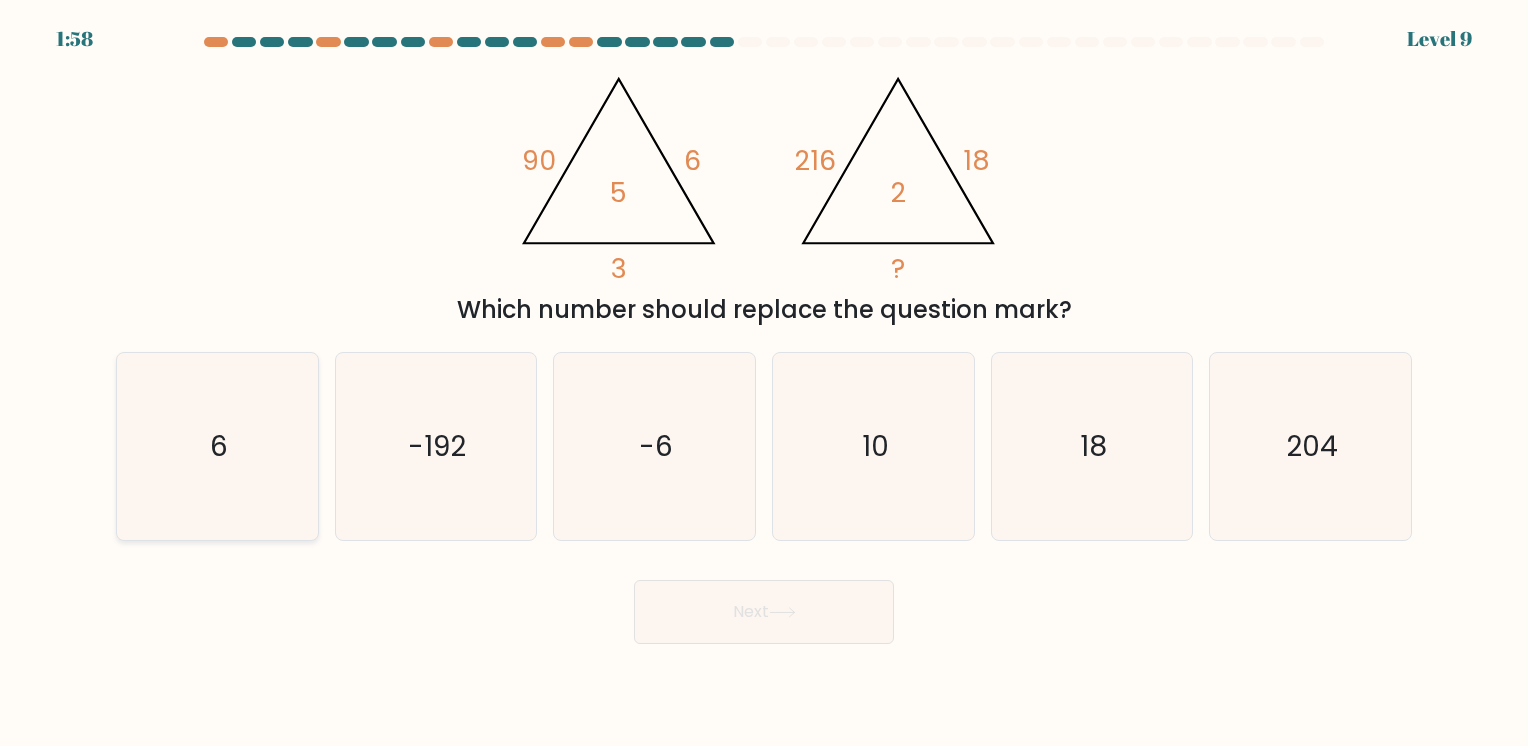 click on "6" 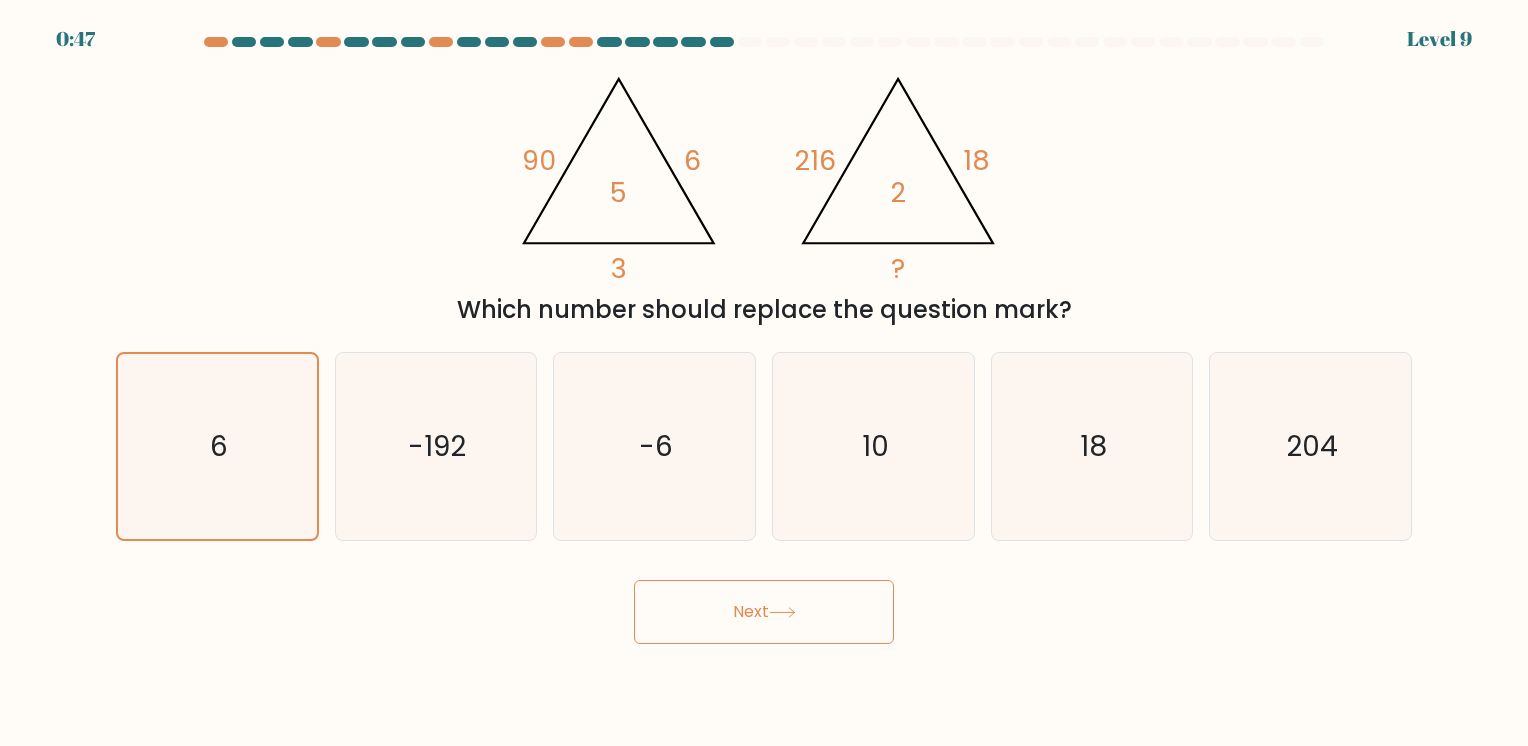 click on "Next" at bounding box center (764, 612) 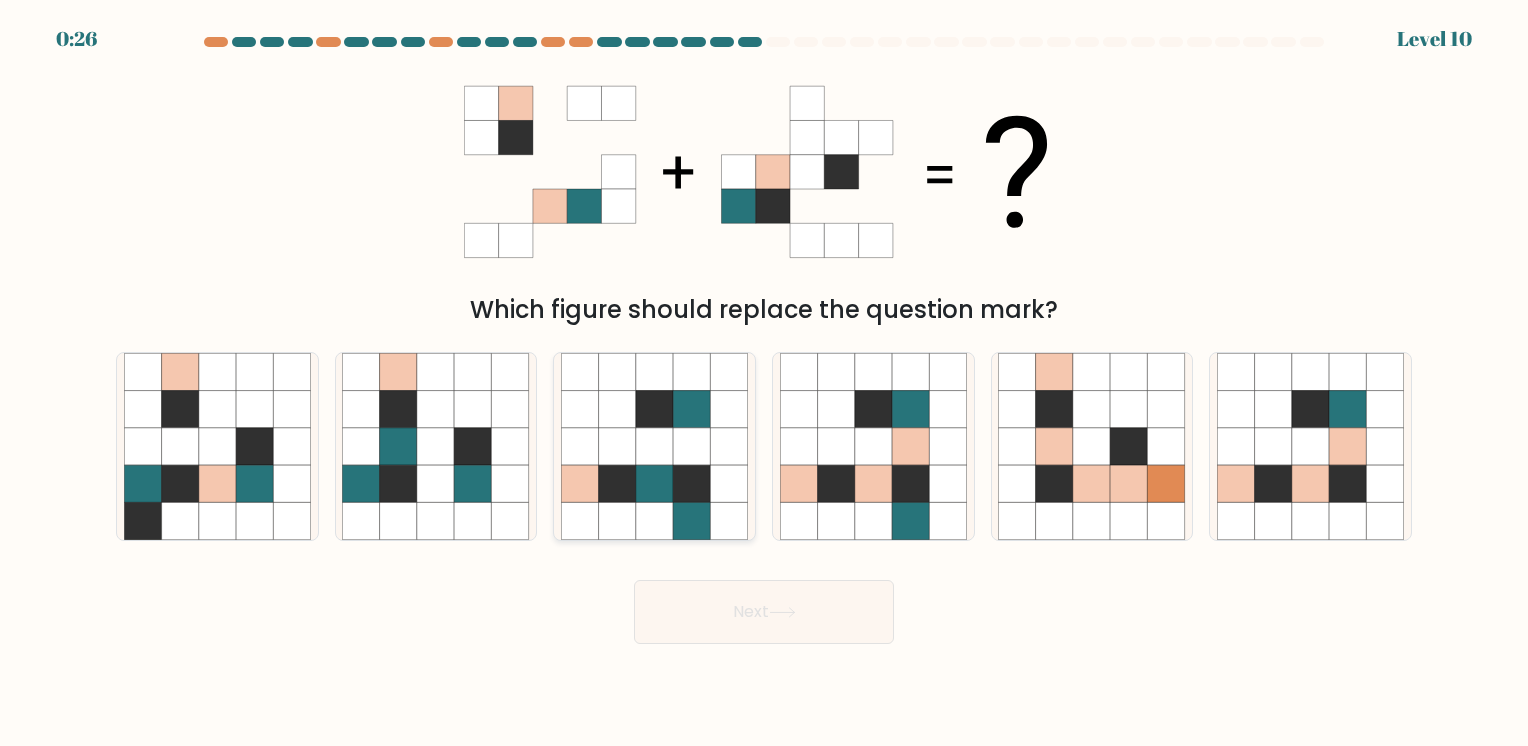 click 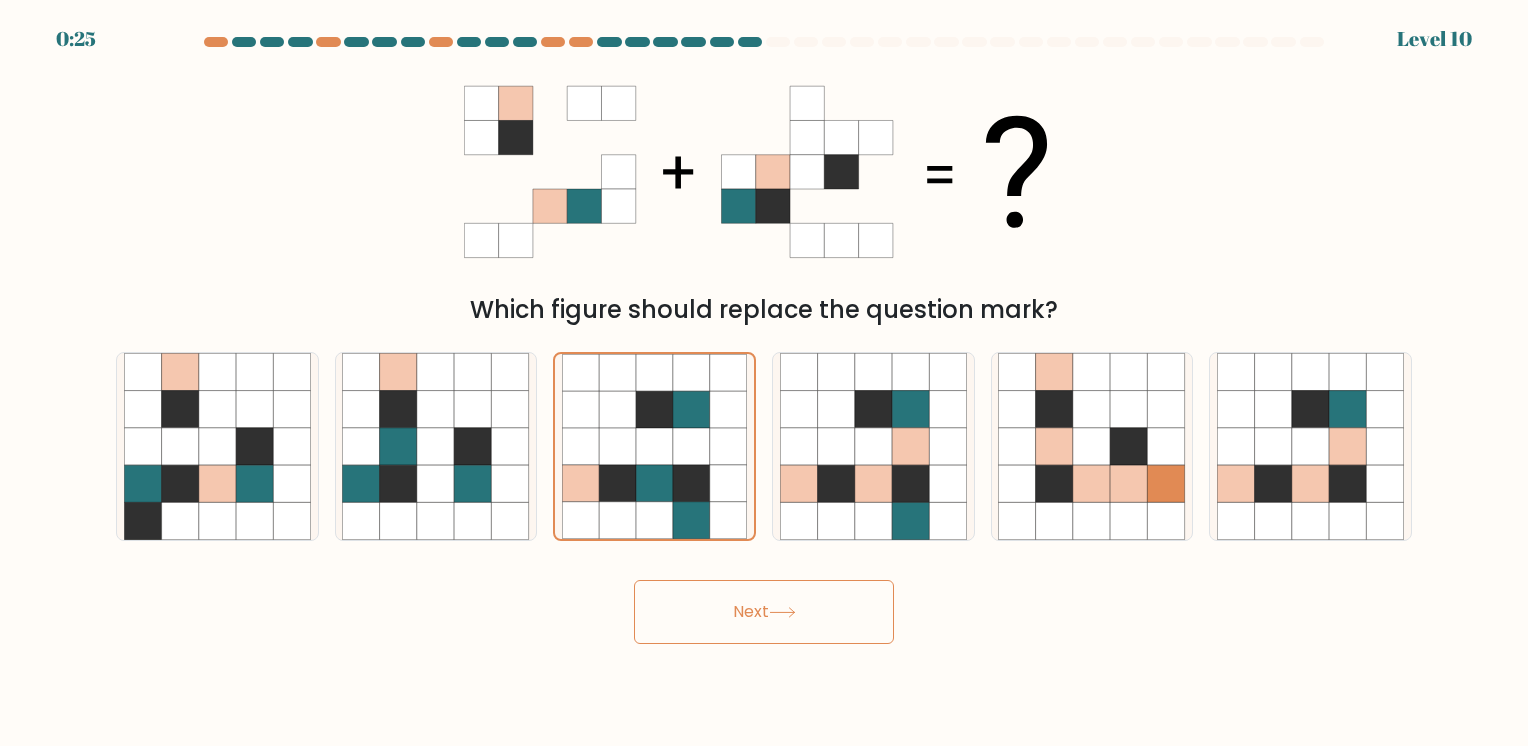 click on "Next" at bounding box center [764, 612] 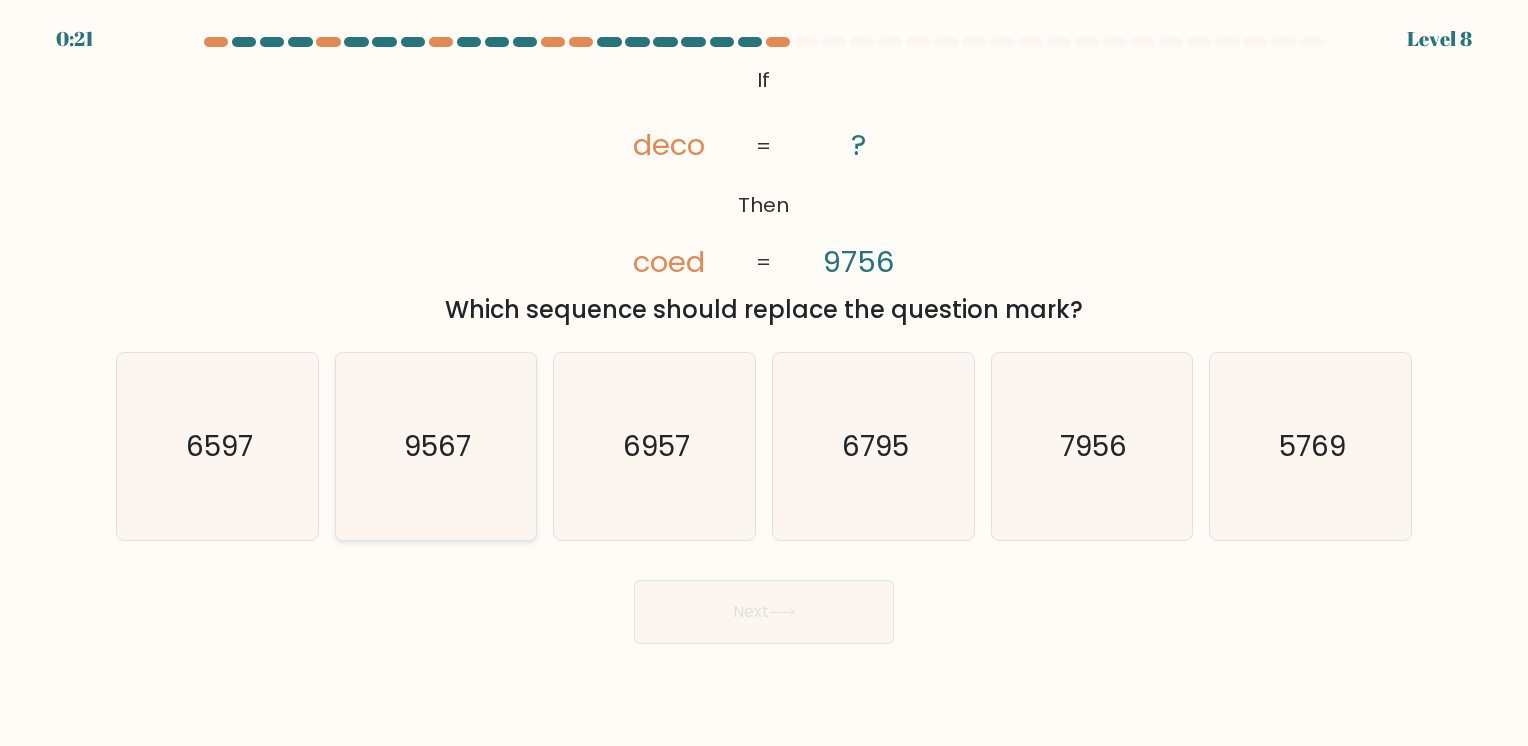 click on "9567" 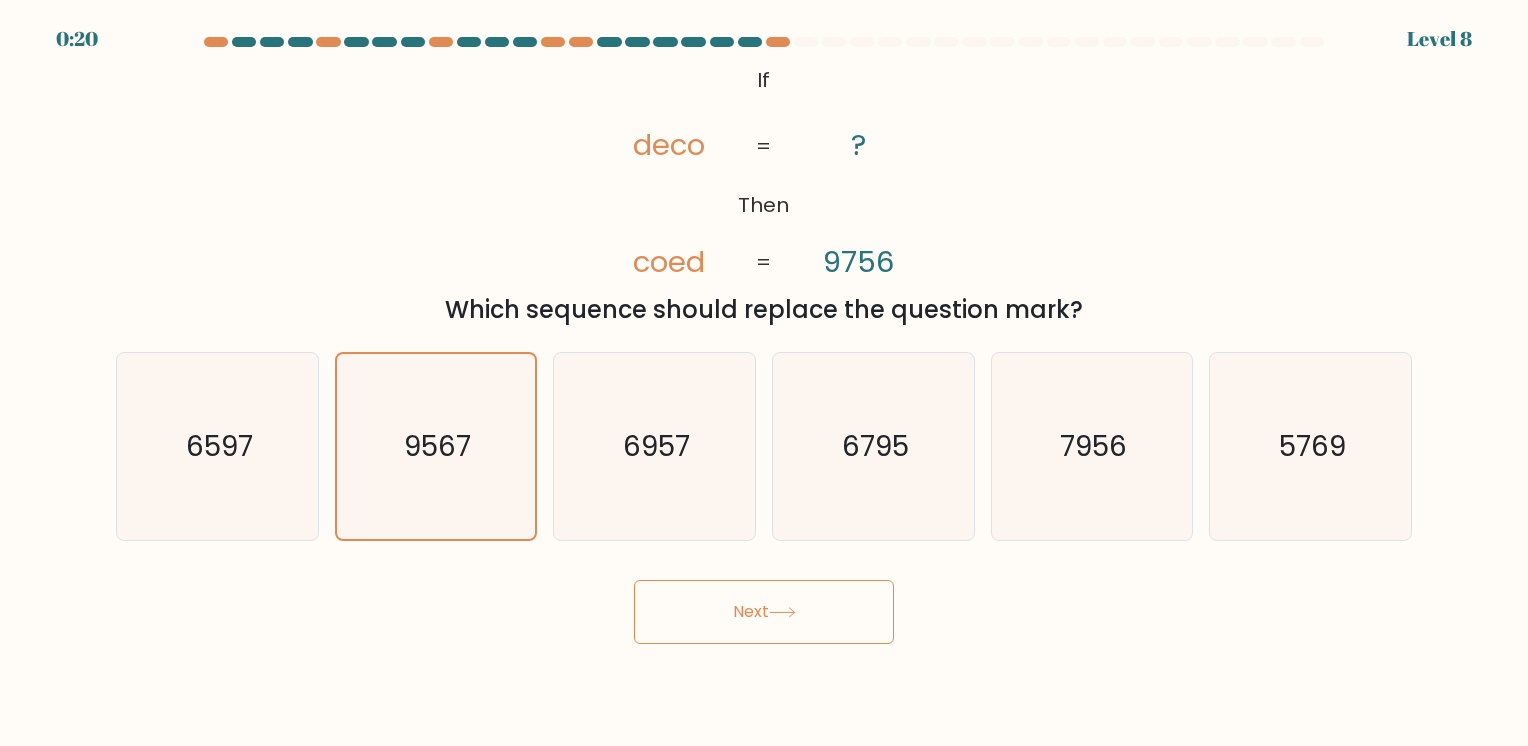 click on "Next" at bounding box center (764, 612) 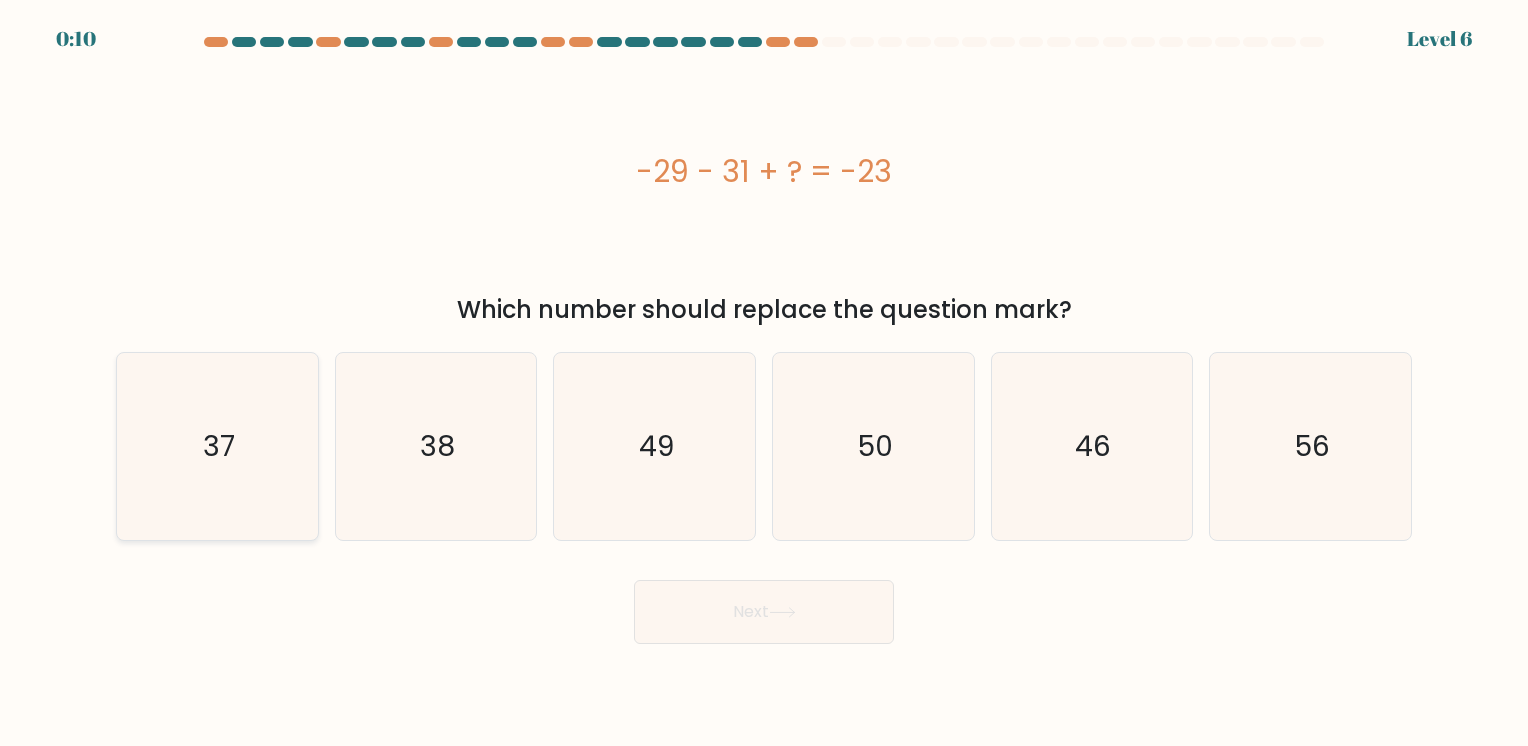 click on "37" 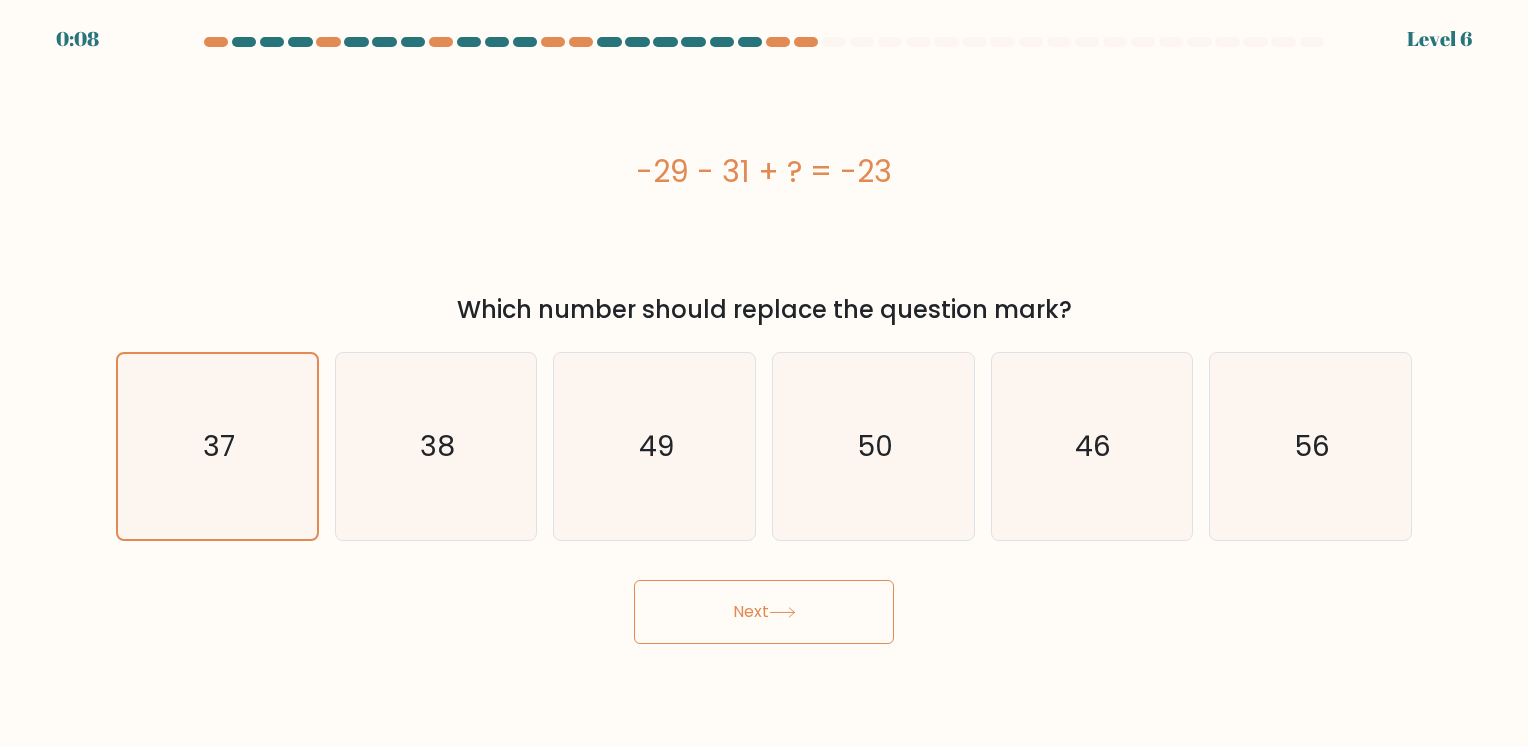 click on "Next" at bounding box center (764, 612) 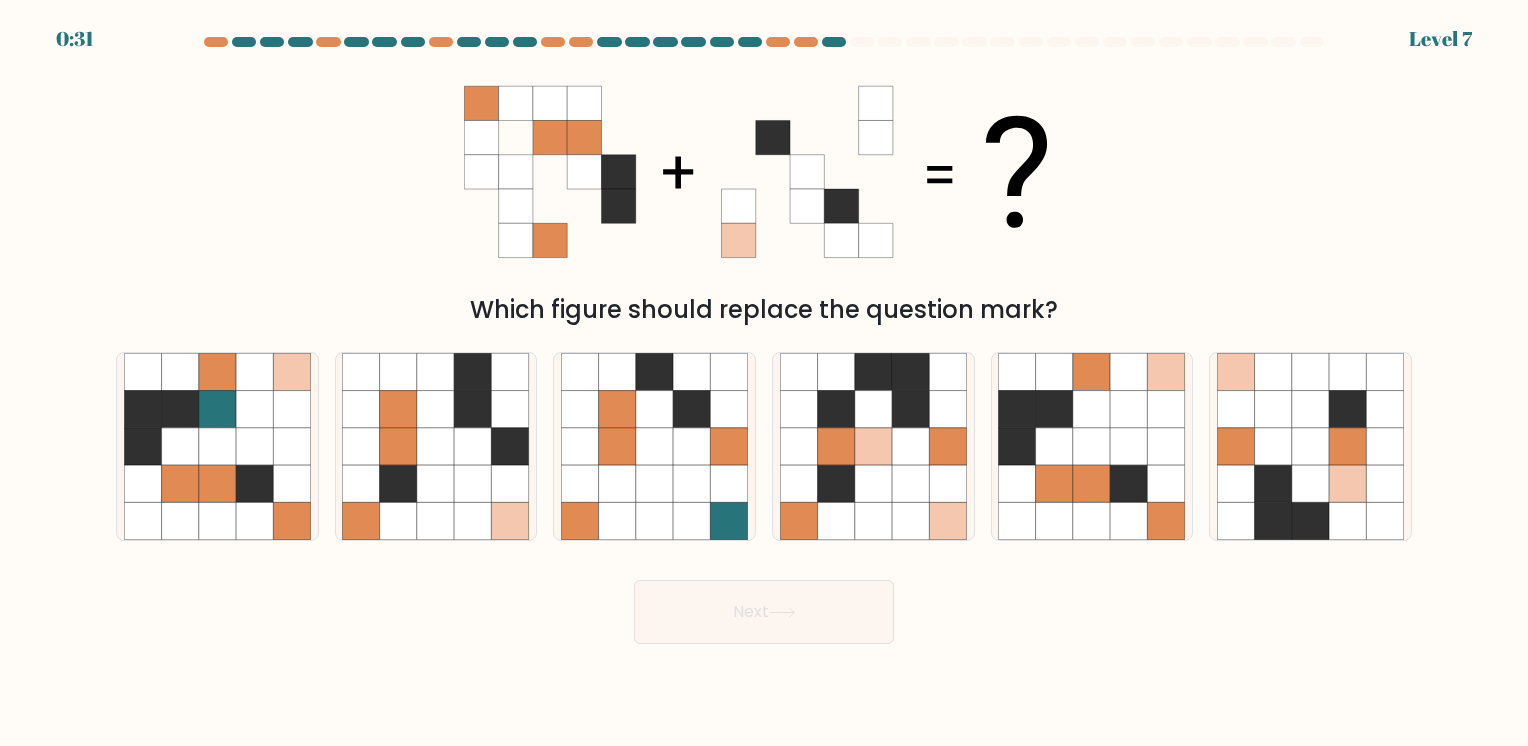 type 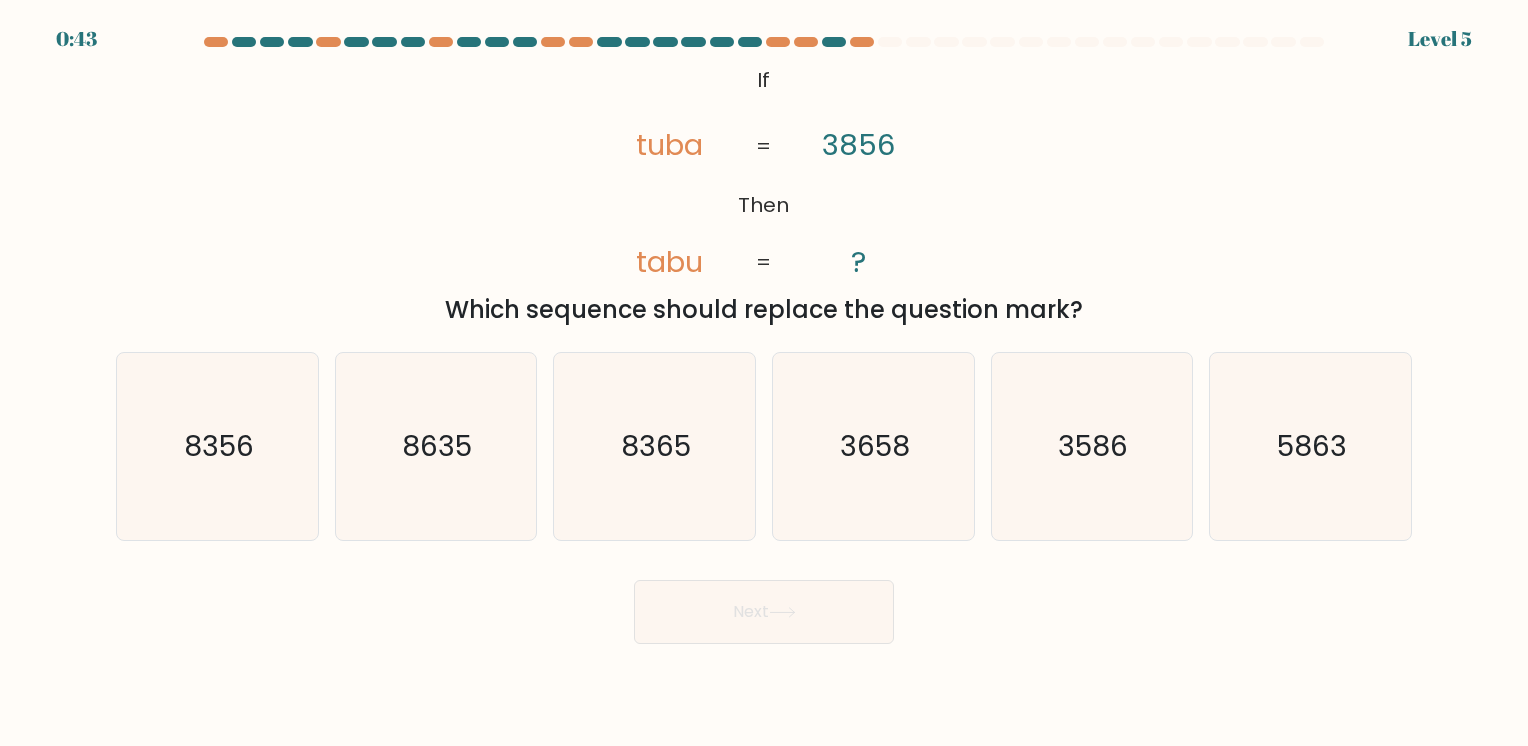 scroll, scrollTop: 0, scrollLeft: 0, axis: both 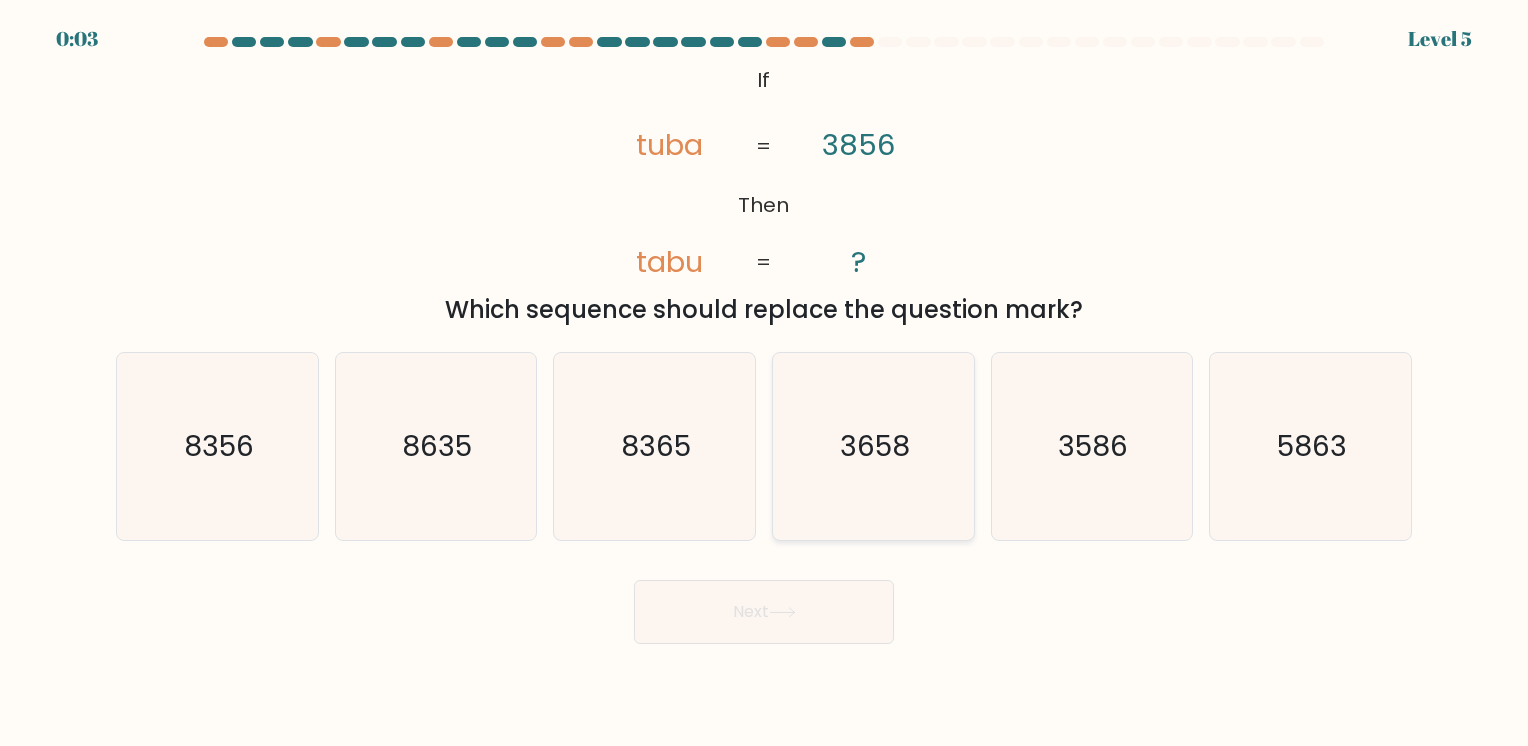 click on "3658" 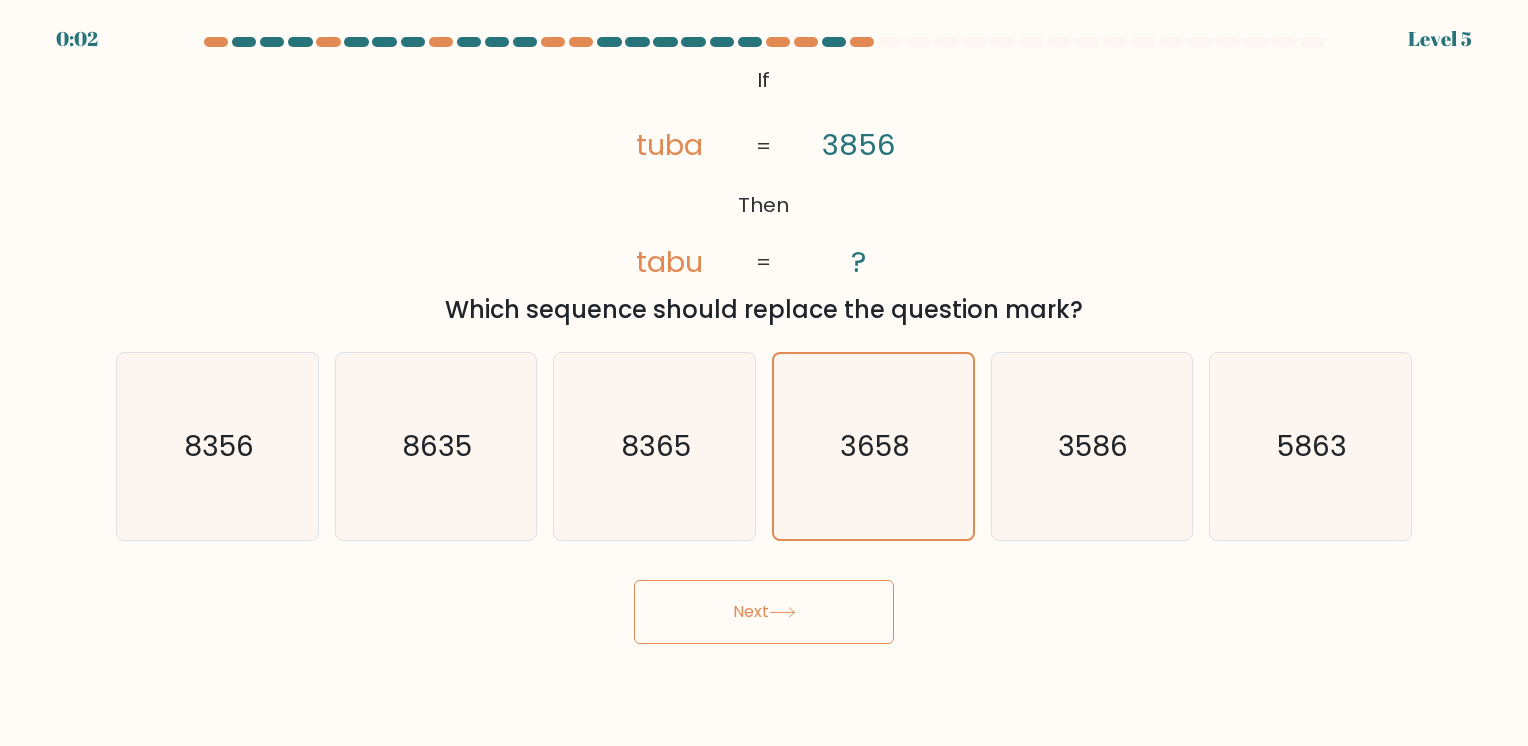 click on "Next" at bounding box center (764, 612) 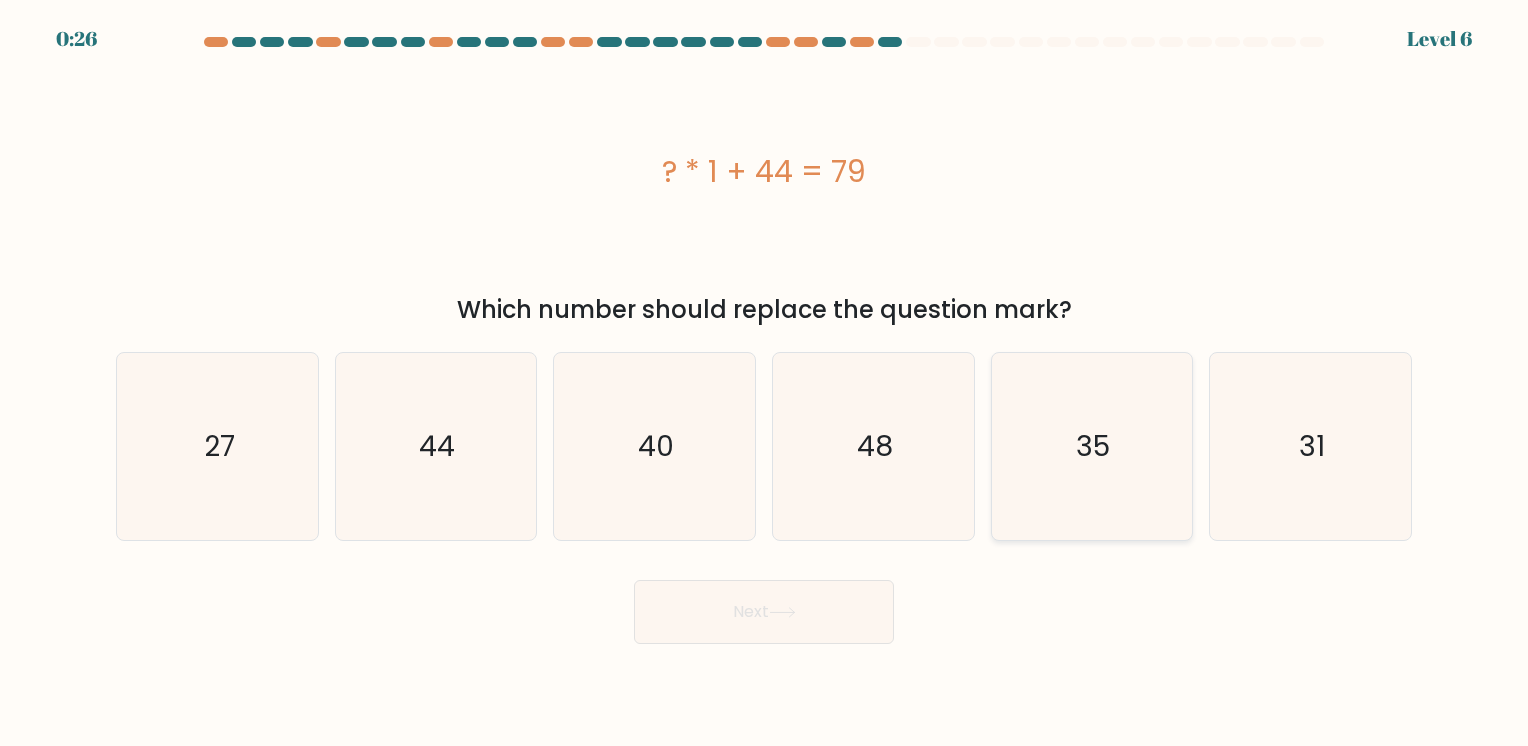 click on "35" 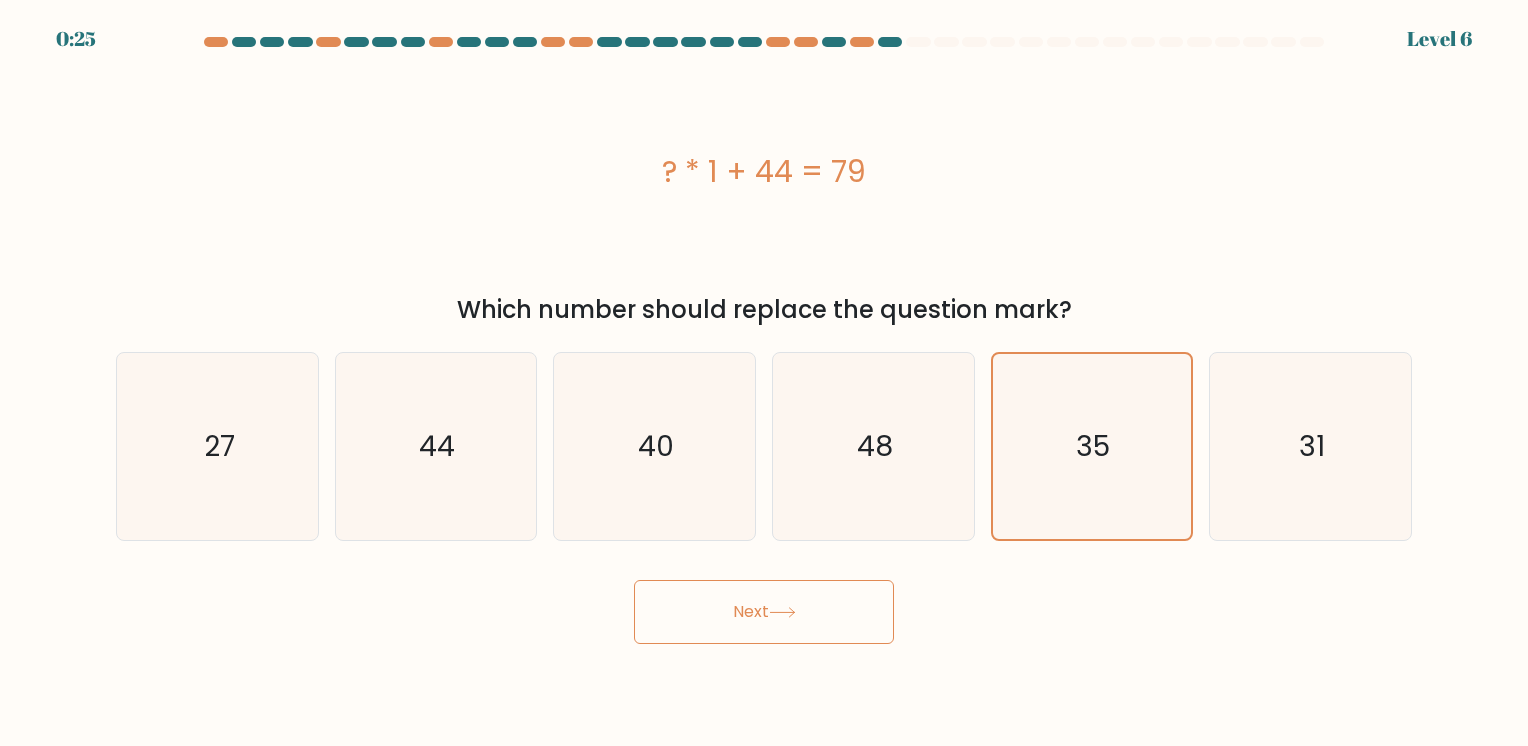 click on "Next" at bounding box center (764, 612) 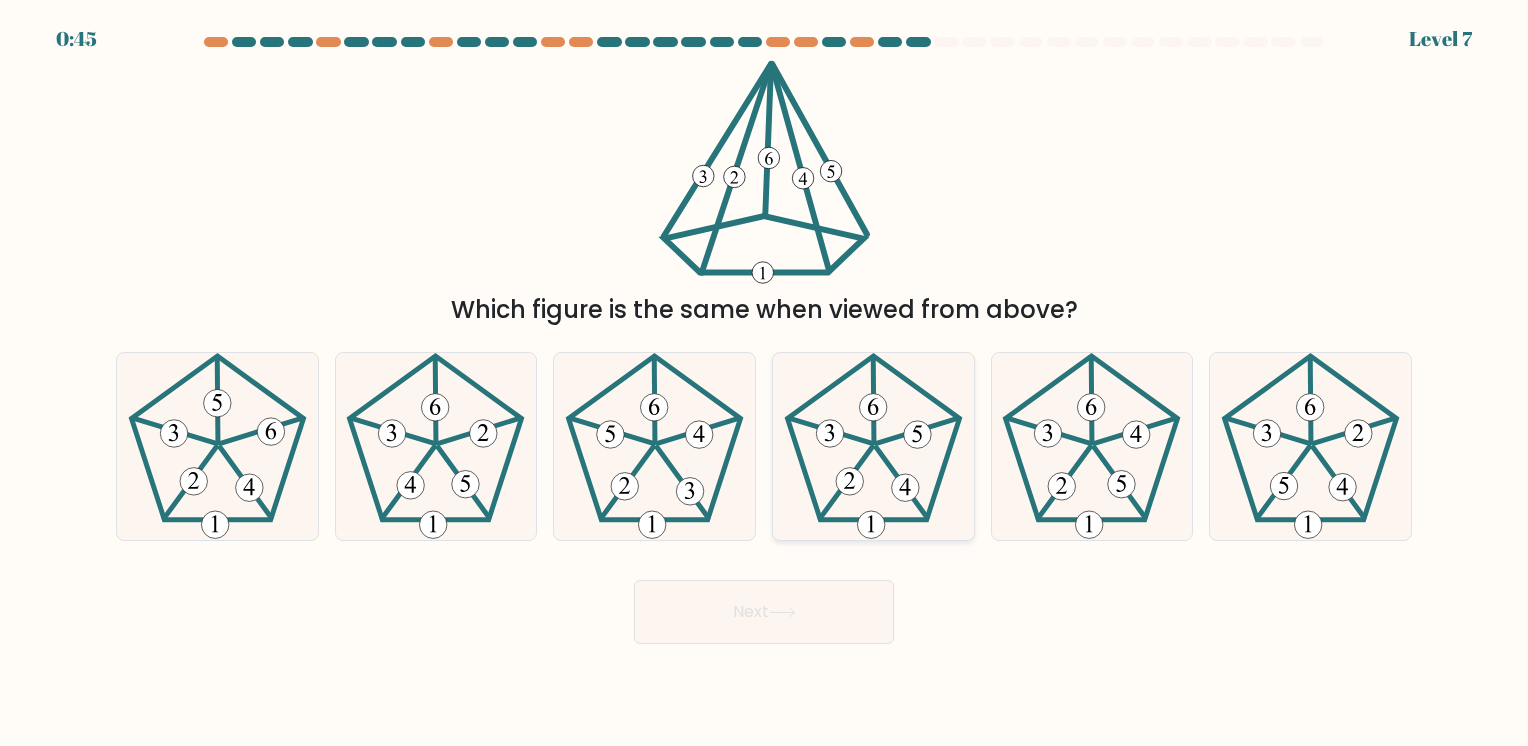 click 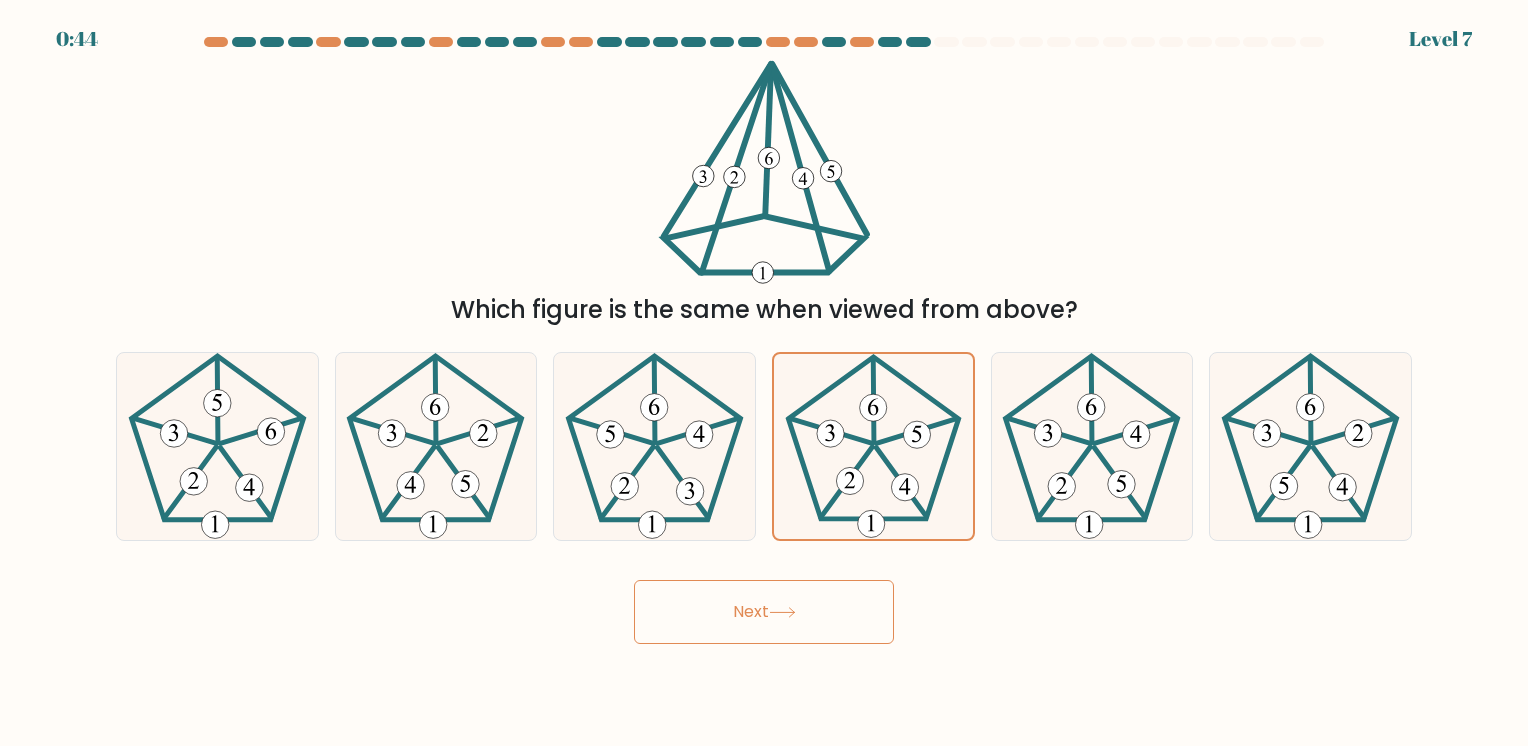 click on "Next" at bounding box center (764, 612) 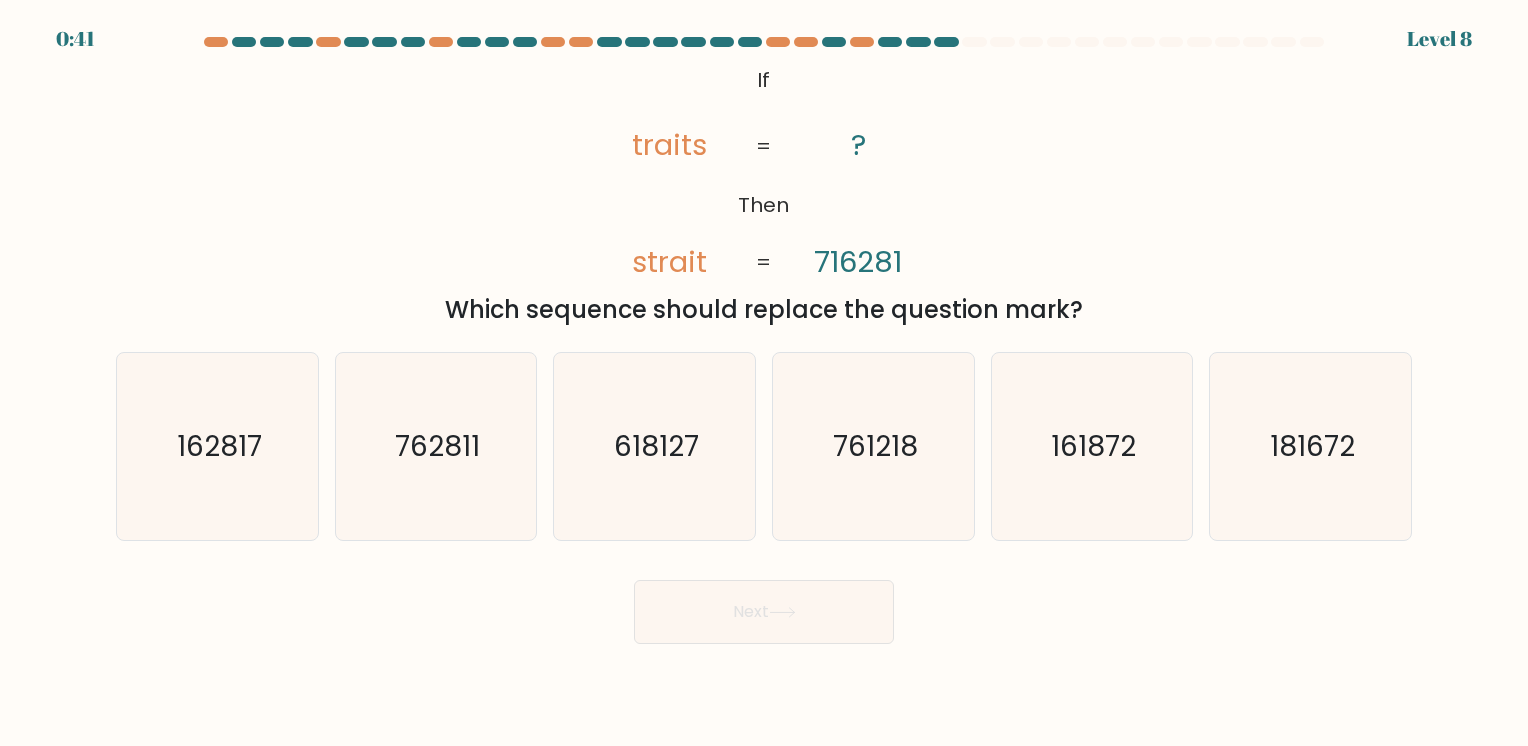 click on "Next" at bounding box center [764, 612] 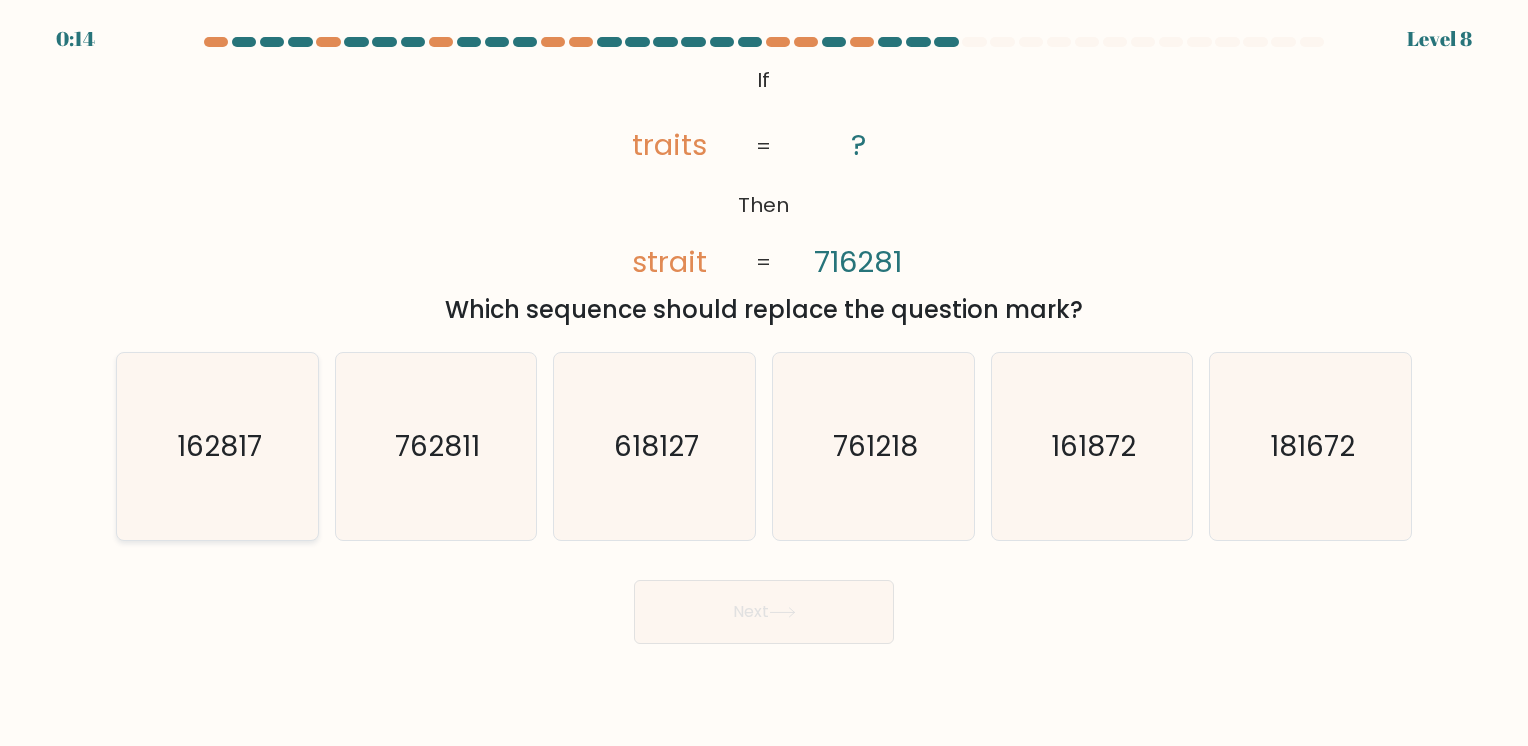 drag, startPoint x: 88, startPoint y: 460, endPoint x: 208, endPoint y: 475, distance: 120.93387 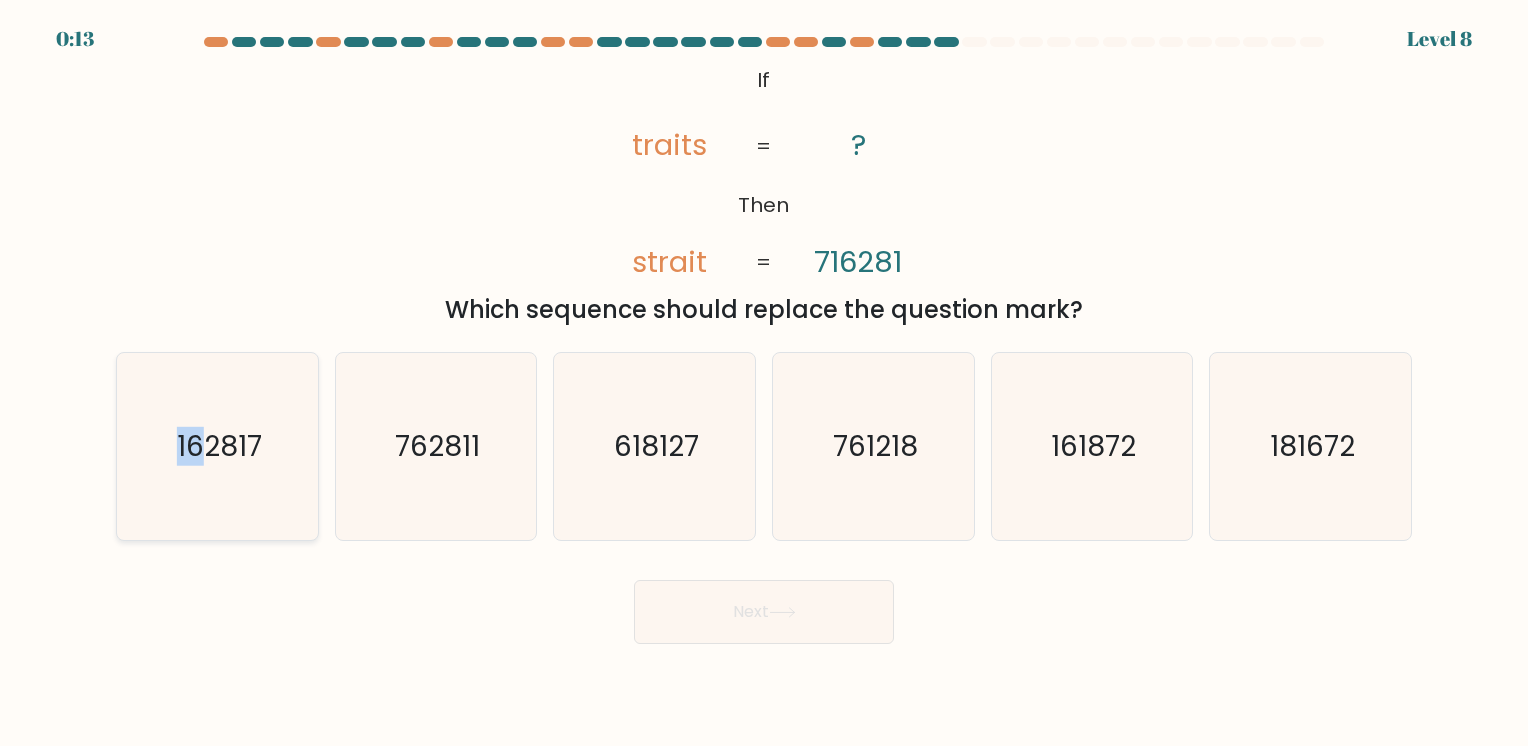 click on "162817" 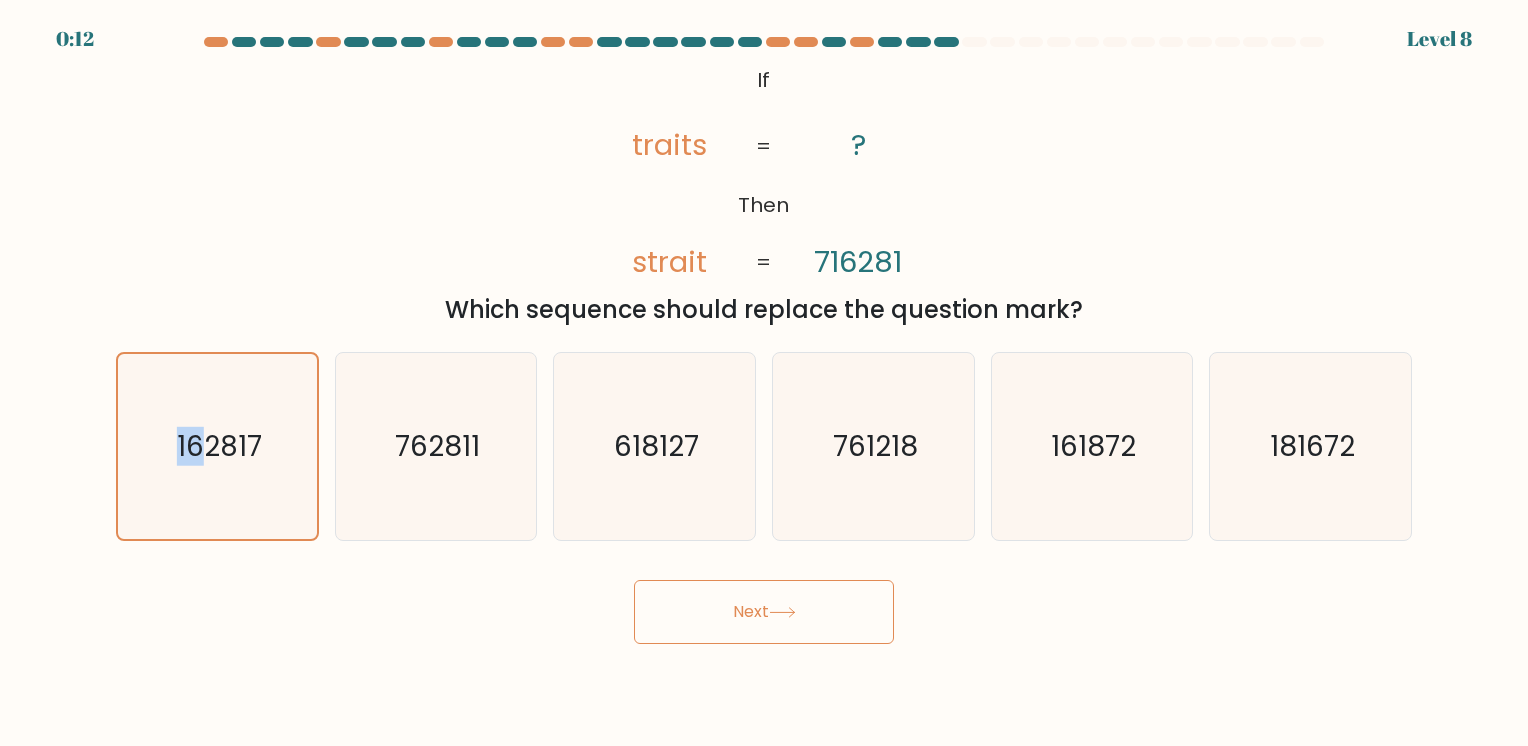 click on "Next" at bounding box center (764, 612) 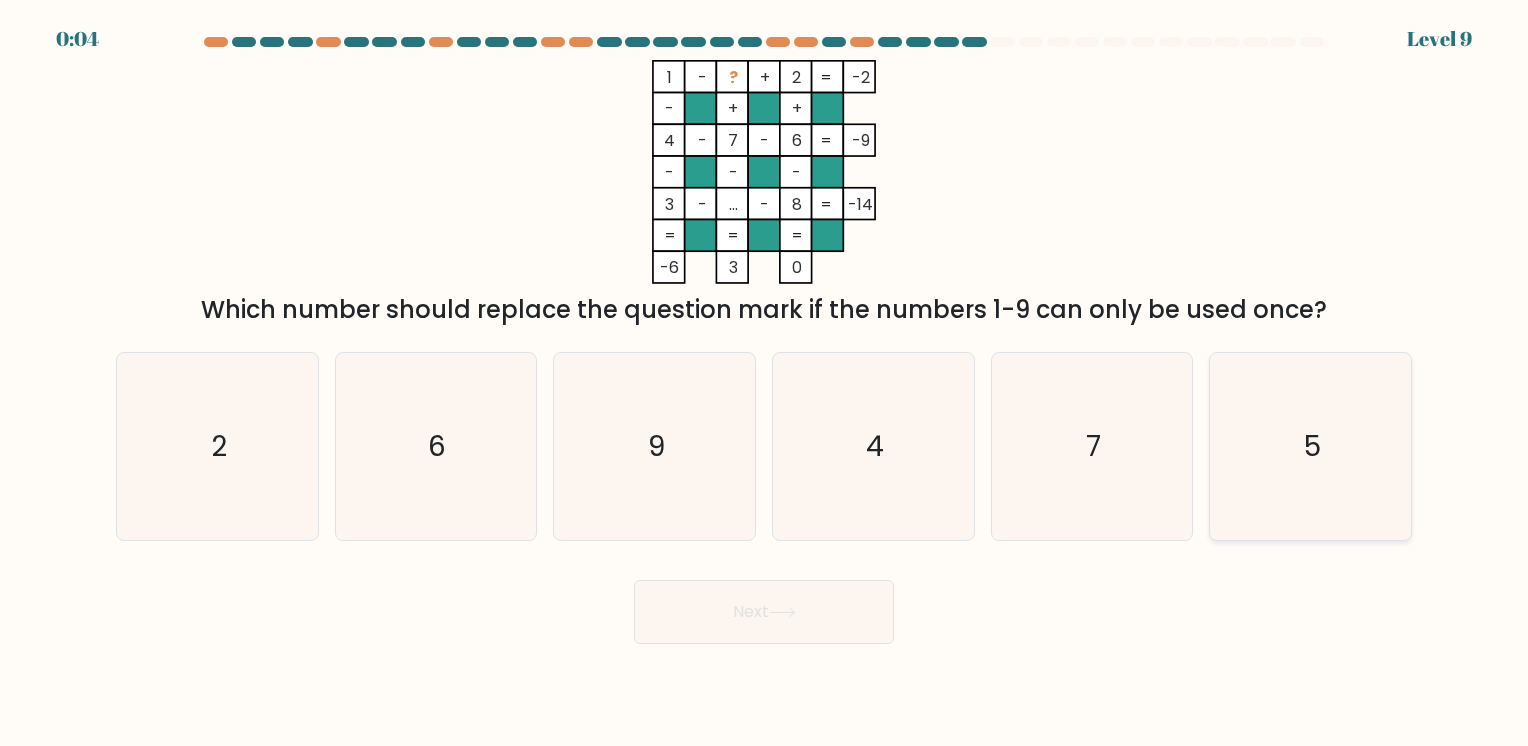 click on "5" 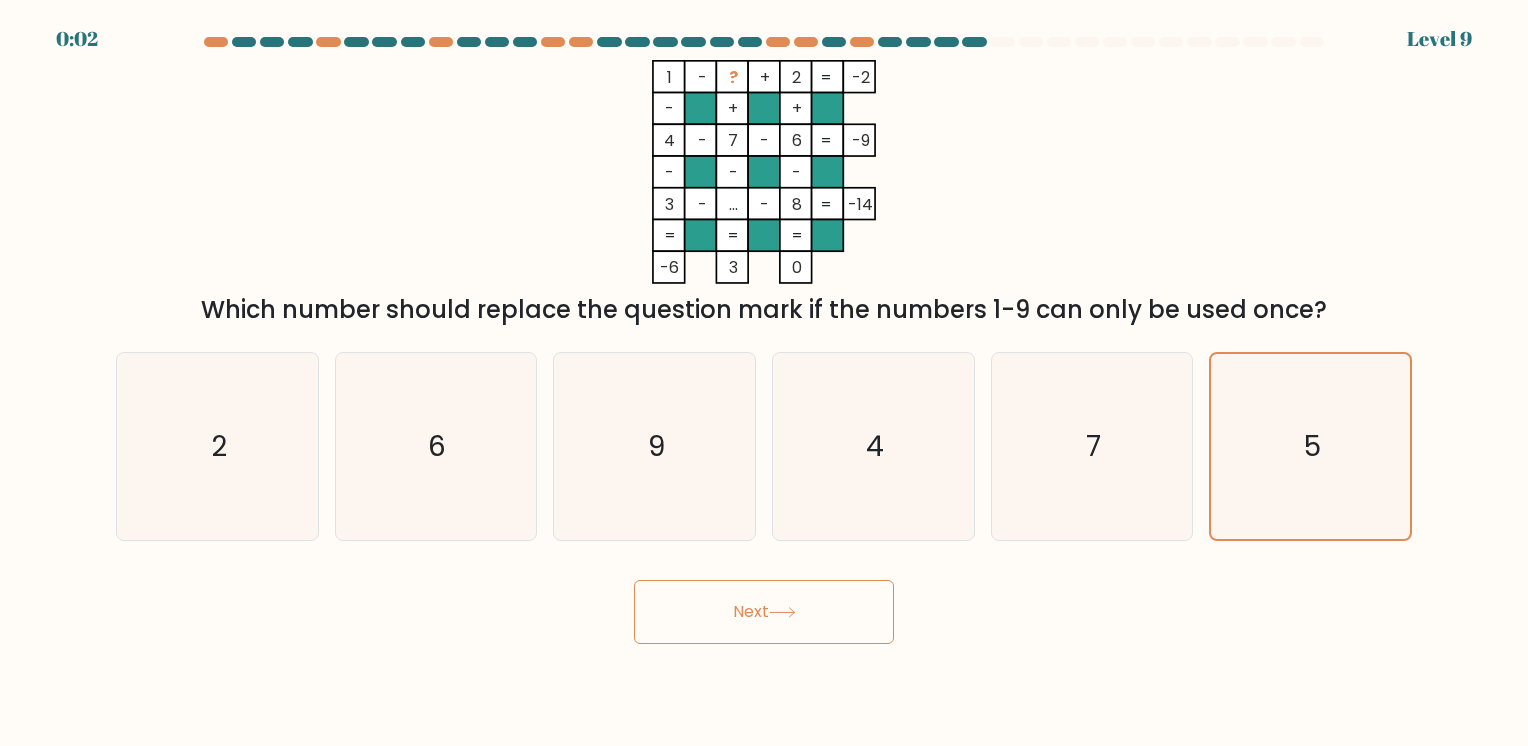 click on "Next" at bounding box center [764, 612] 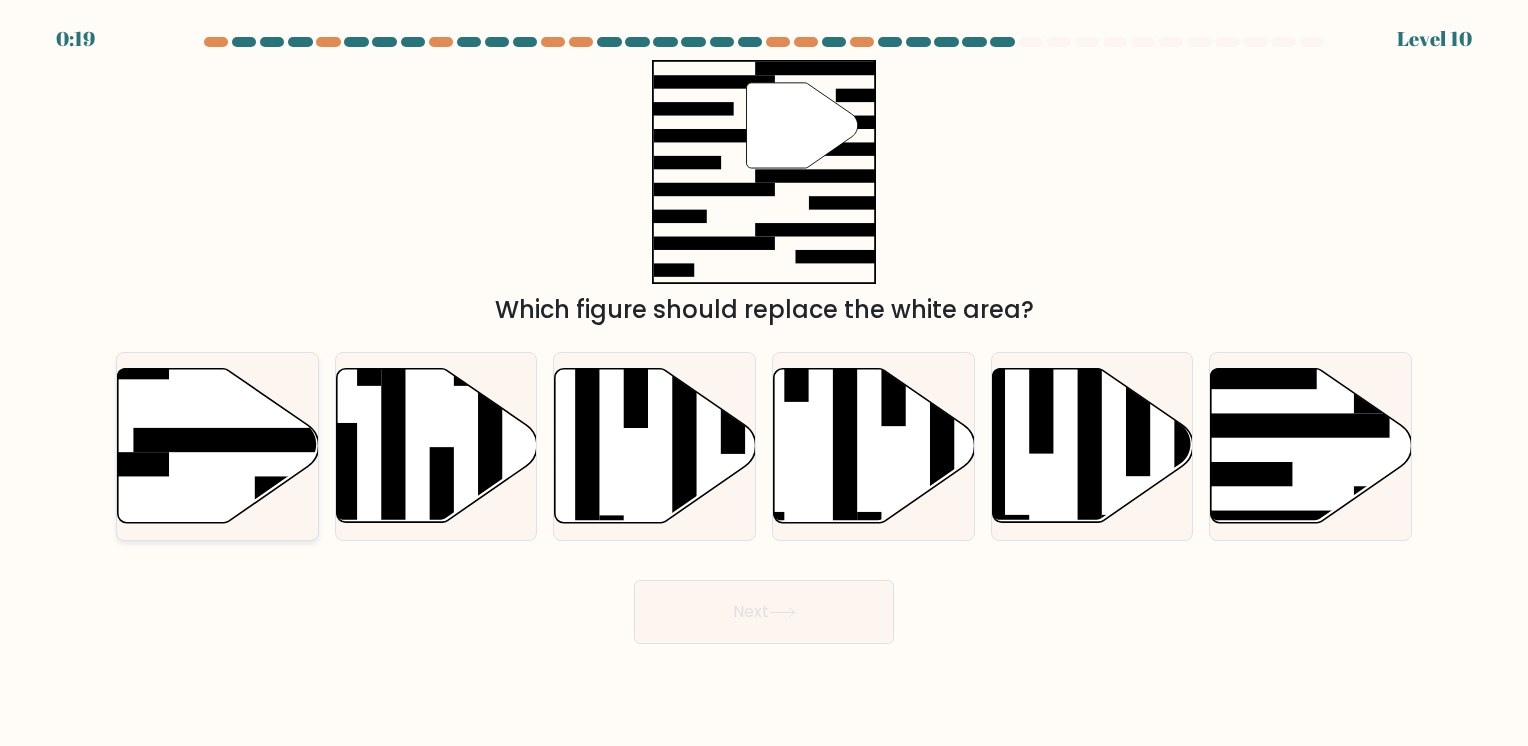 click 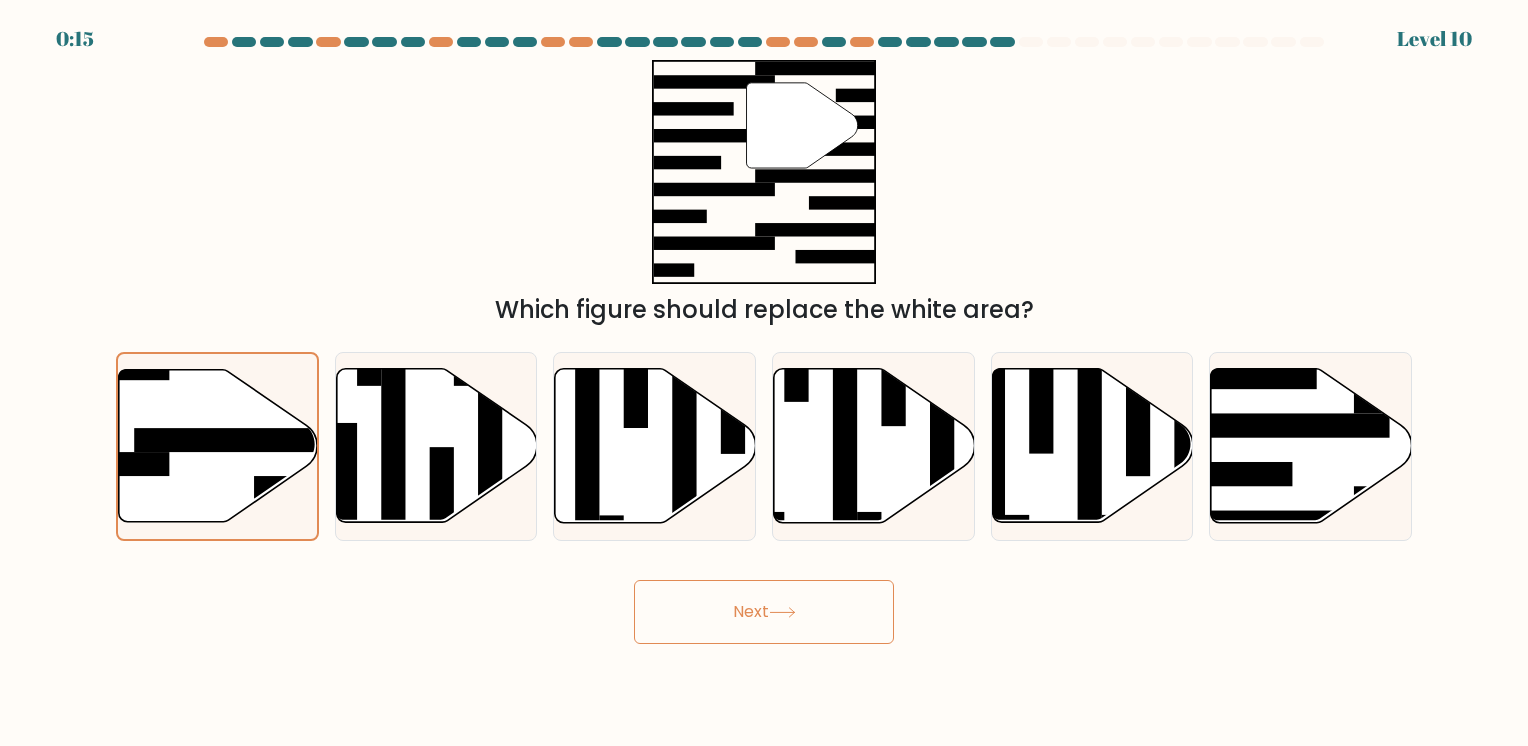click on "Next" at bounding box center (764, 612) 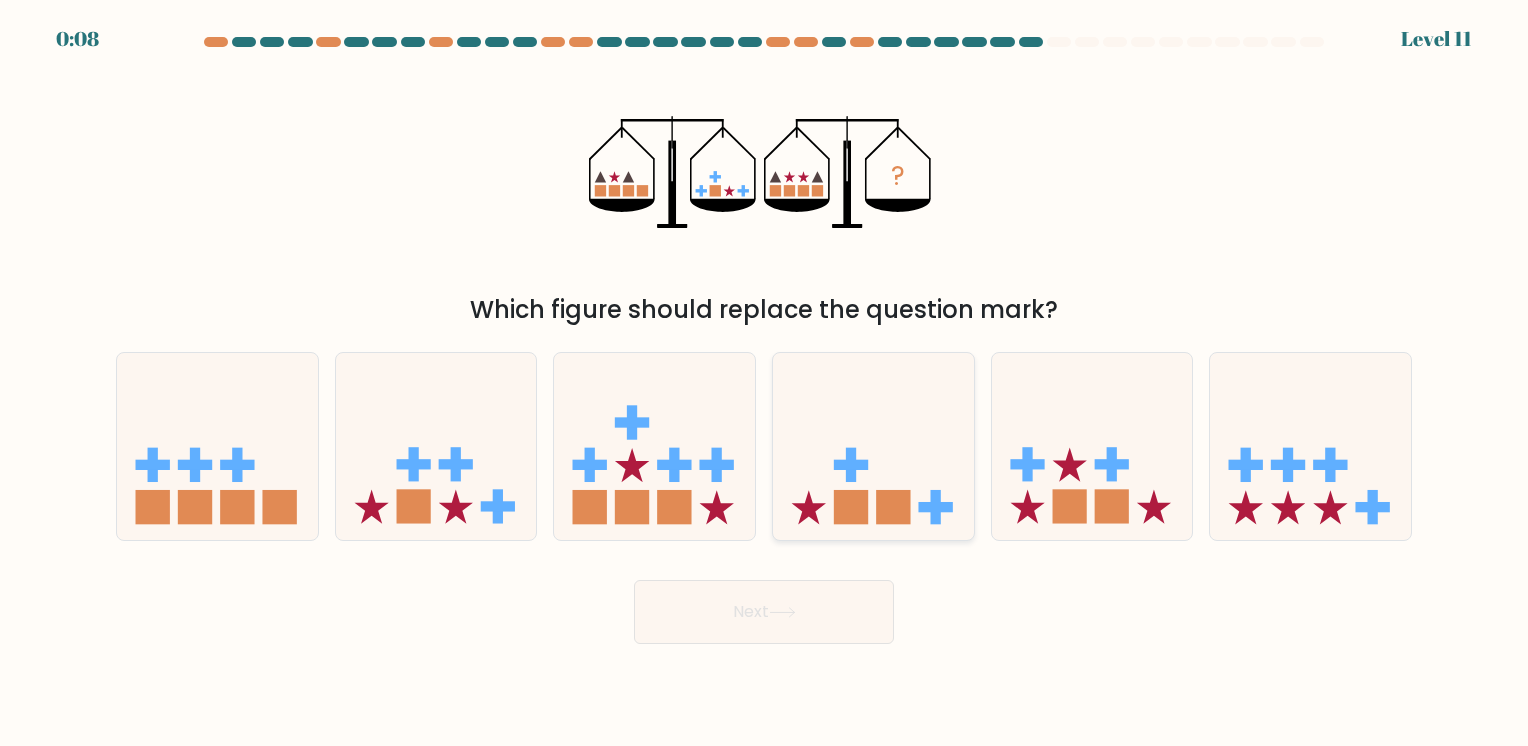 click 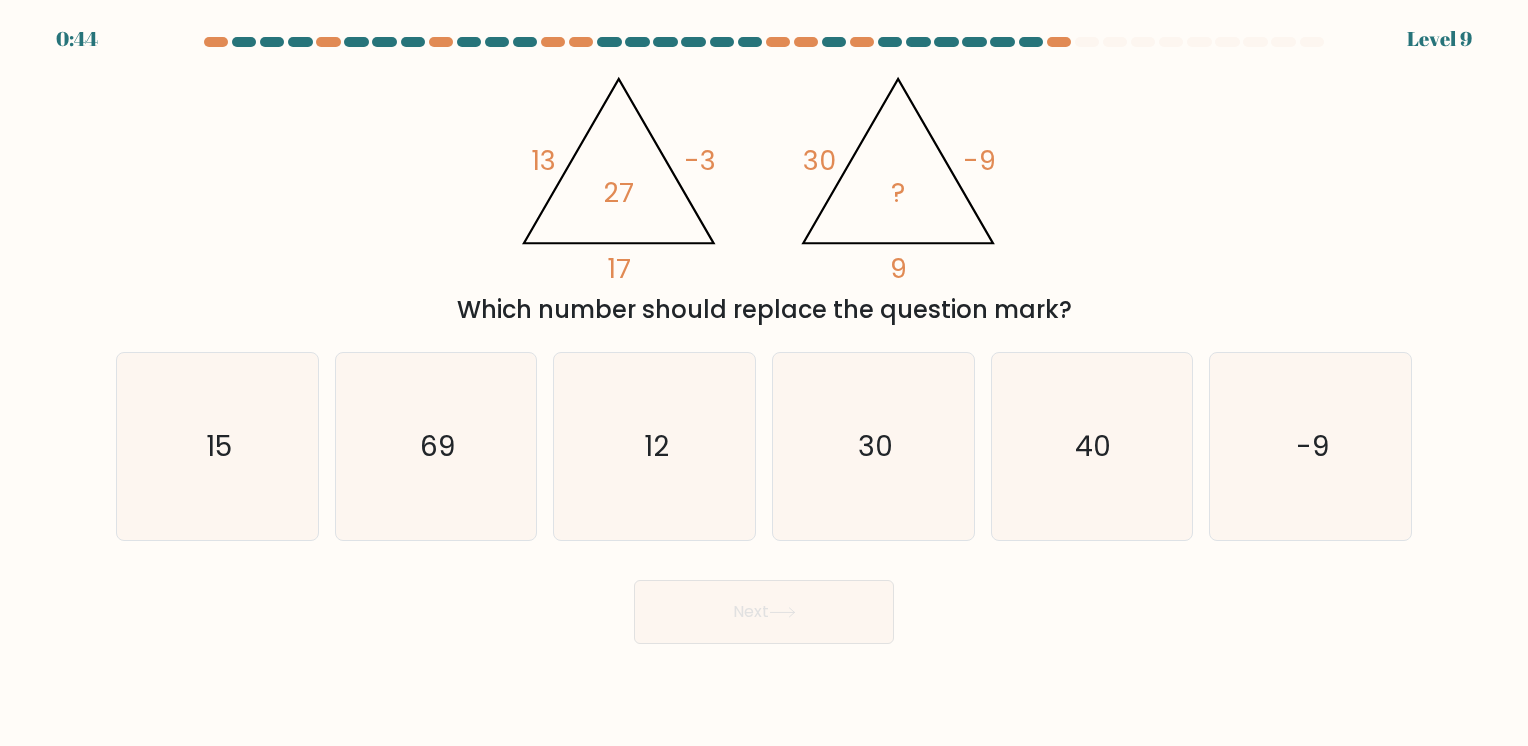 scroll, scrollTop: 0, scrollLeft: 0, axis: both 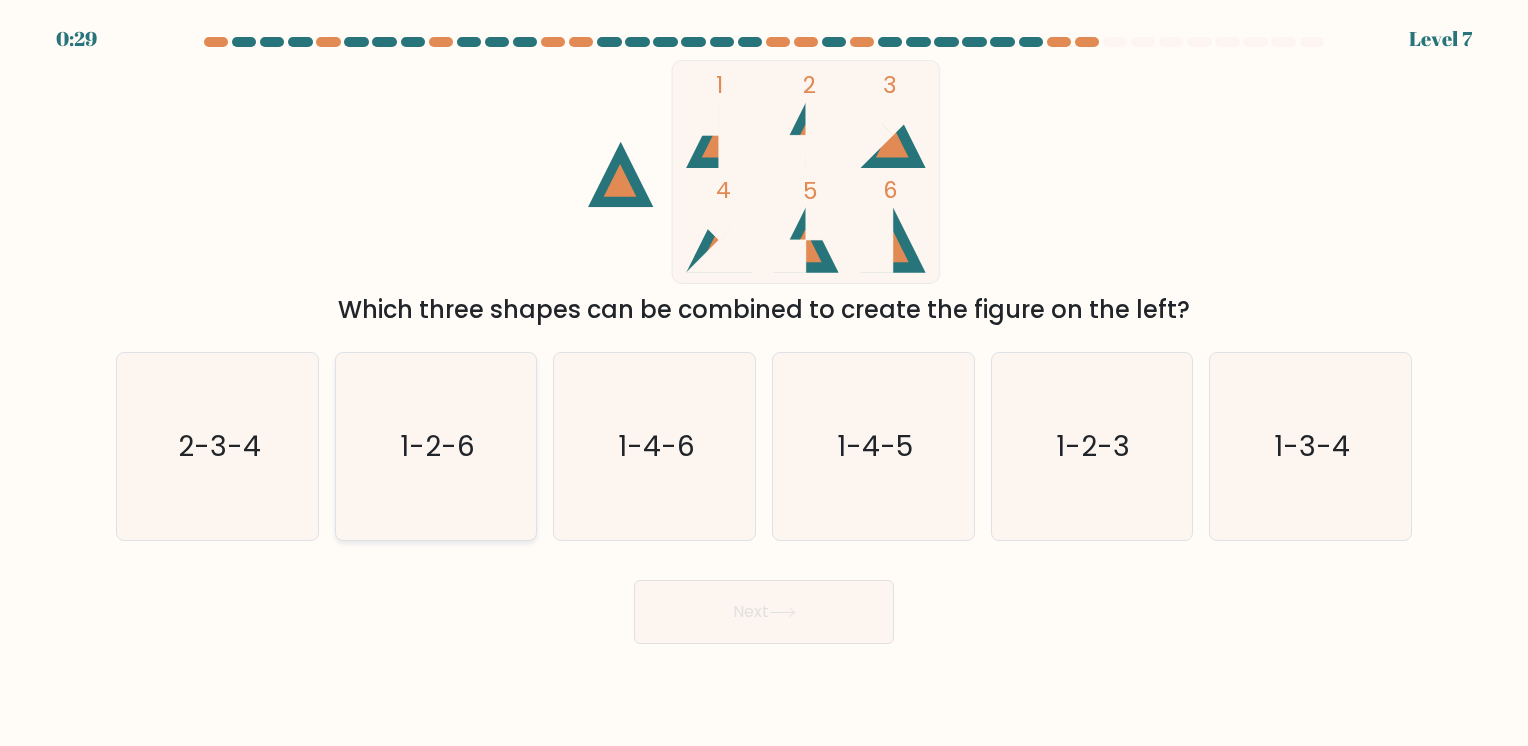 click on "1-2-6" 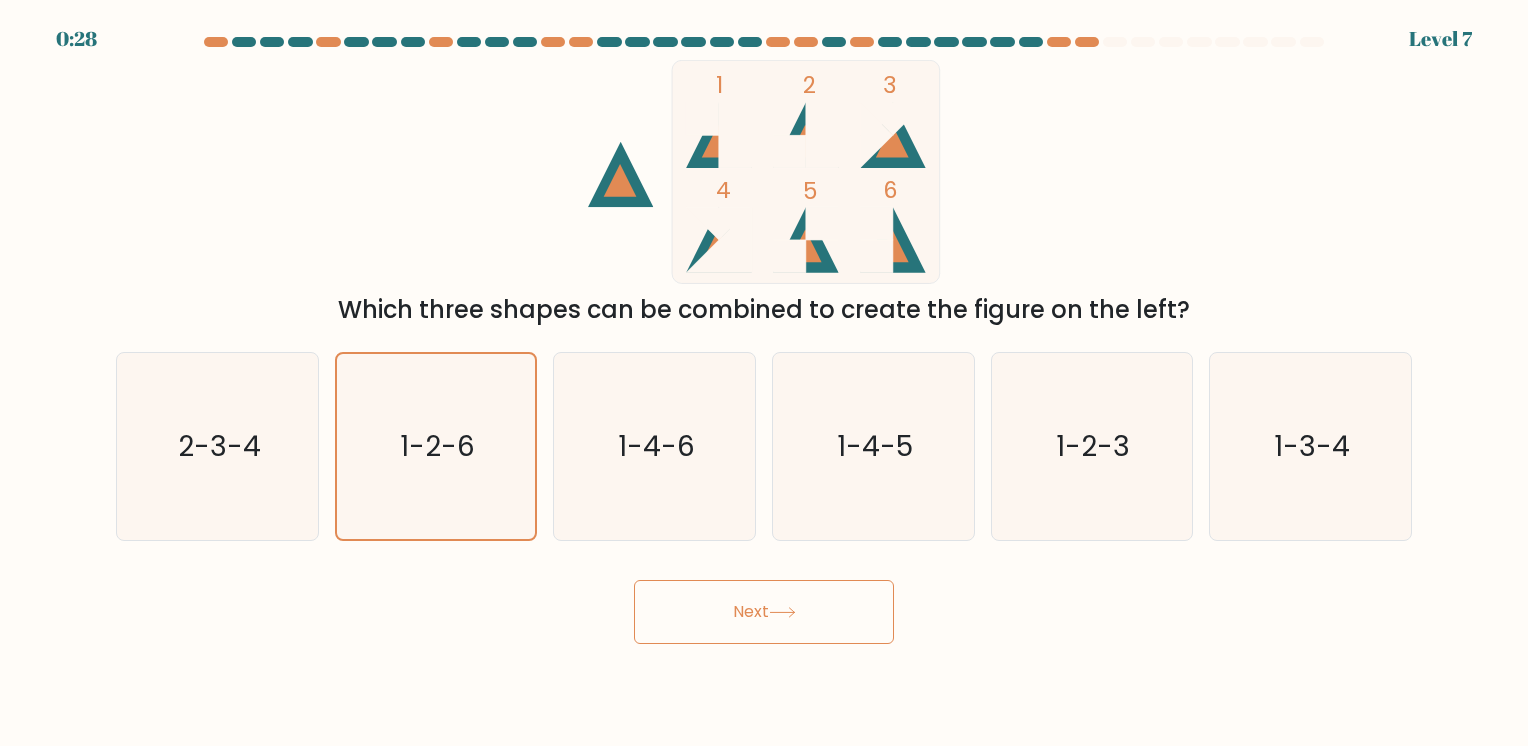 click on "Next" at bounding box center (764, 612) 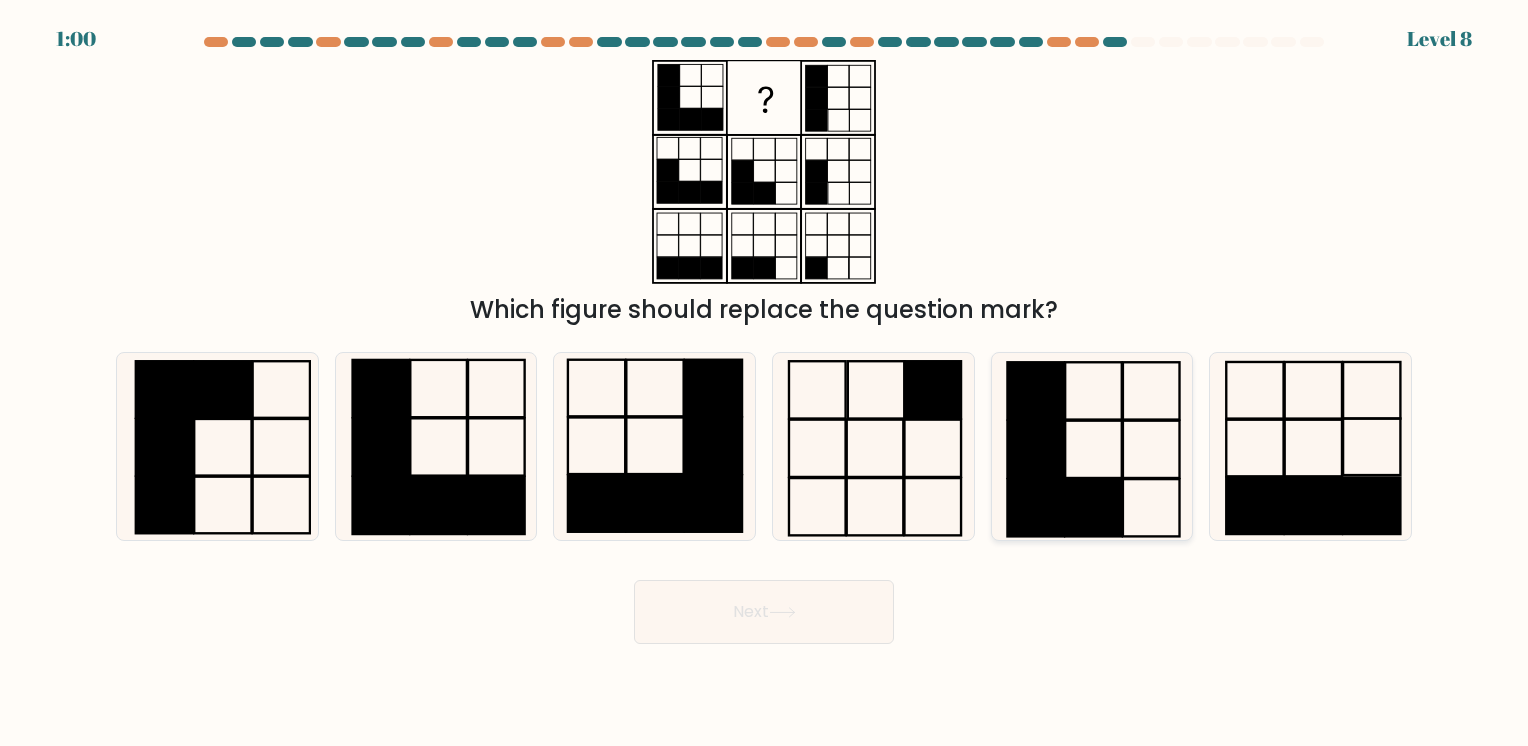 click 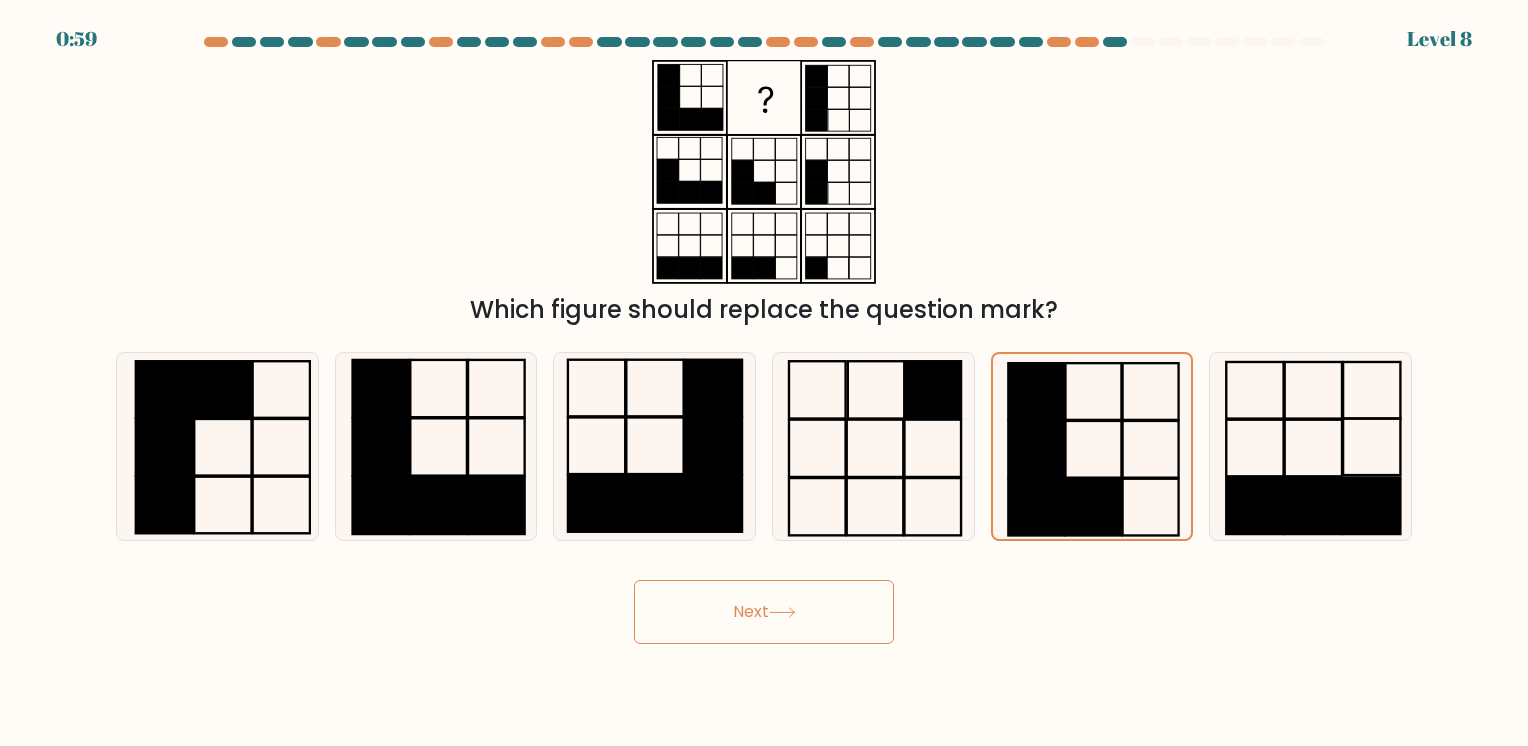 click on "Next" at bounding box center [764, 612] 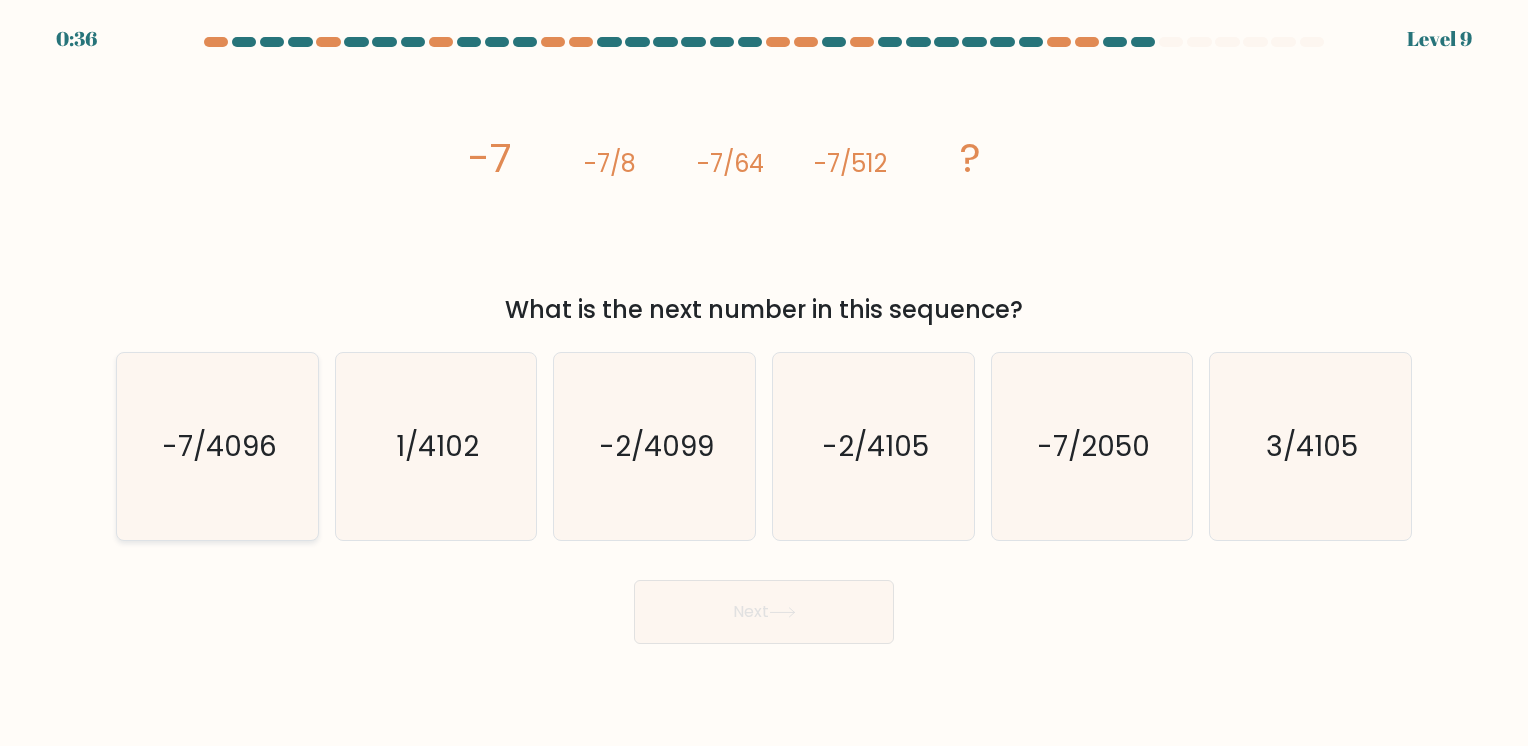 click on "-7/4096" 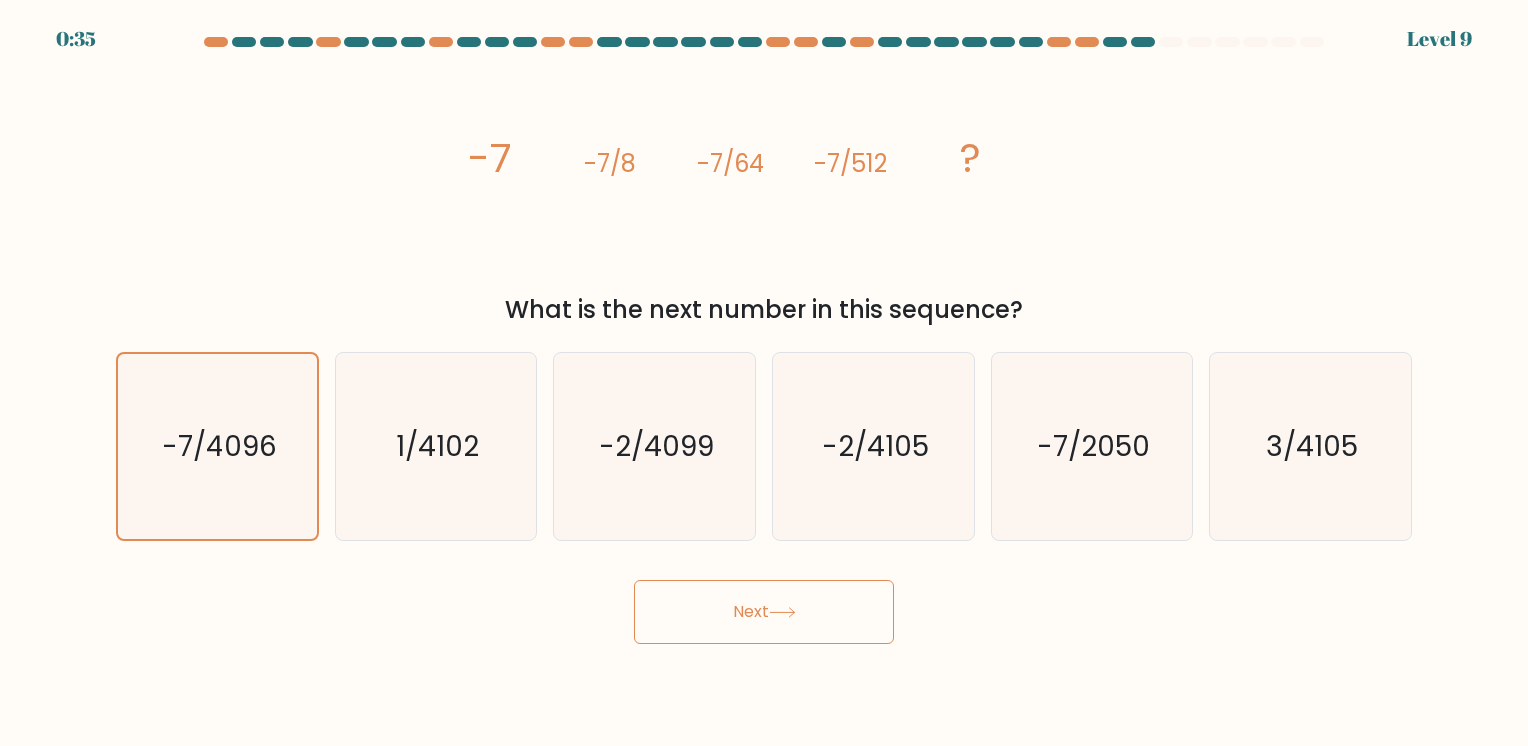click on "Next" at bounding box center [764, 612] 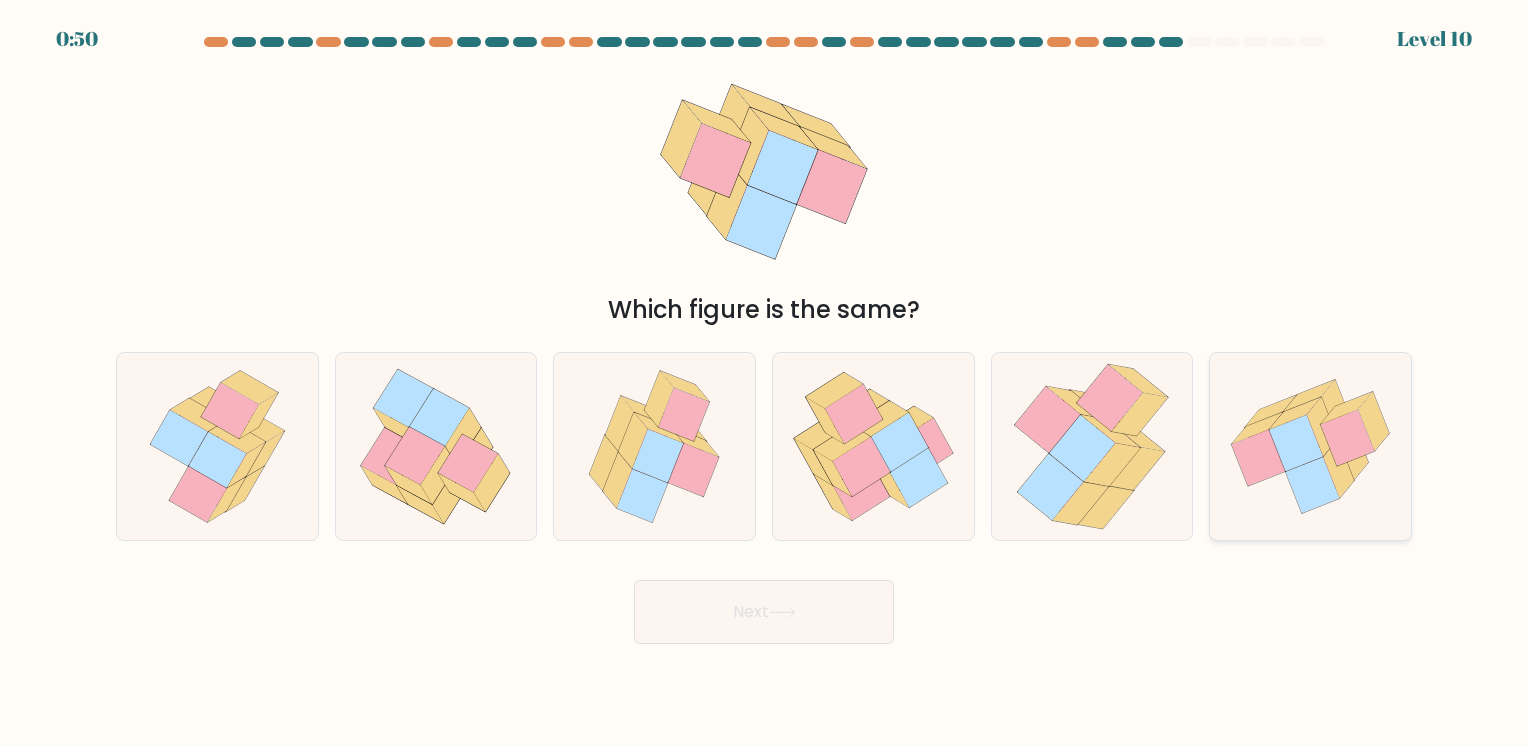 click 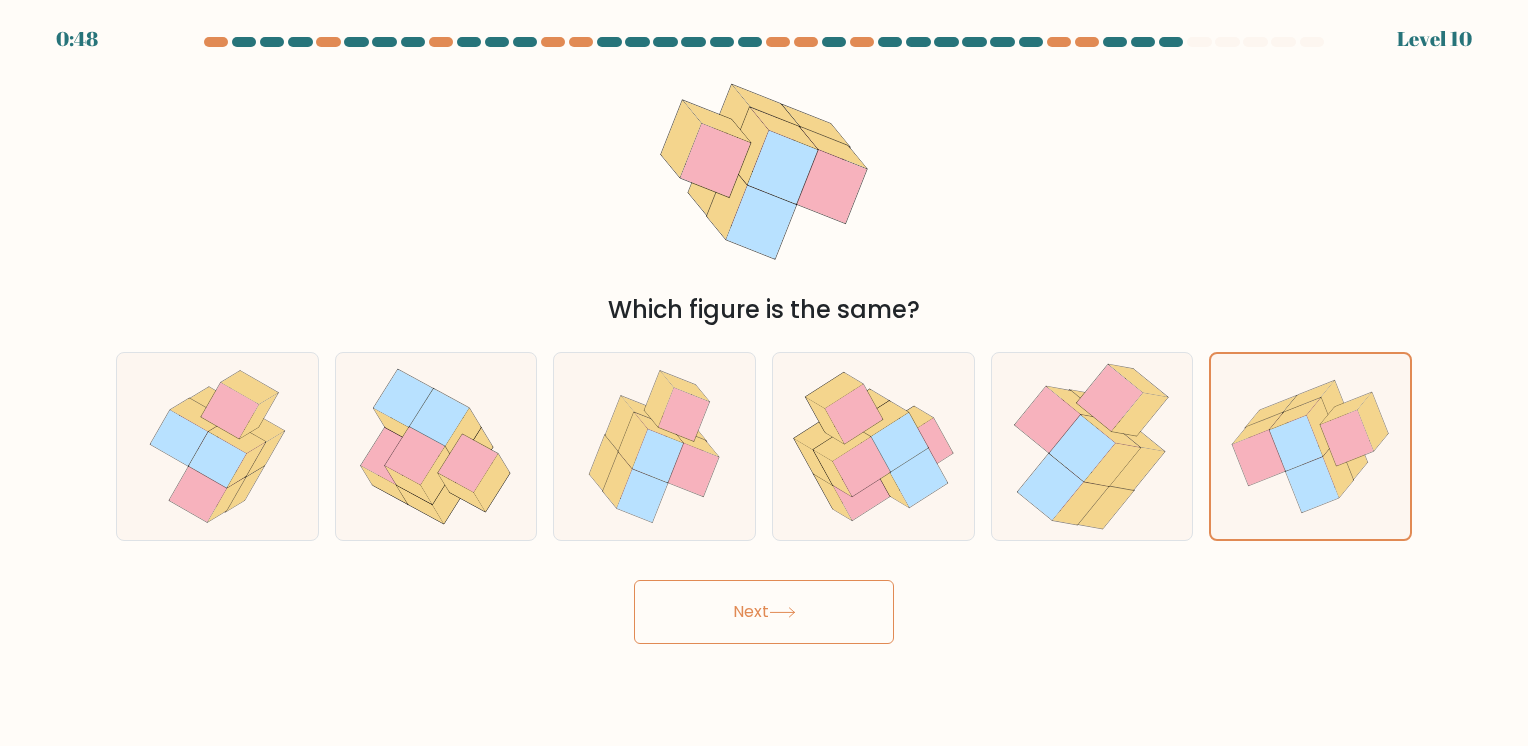 click on "Next" at bounding box center (764, 612) 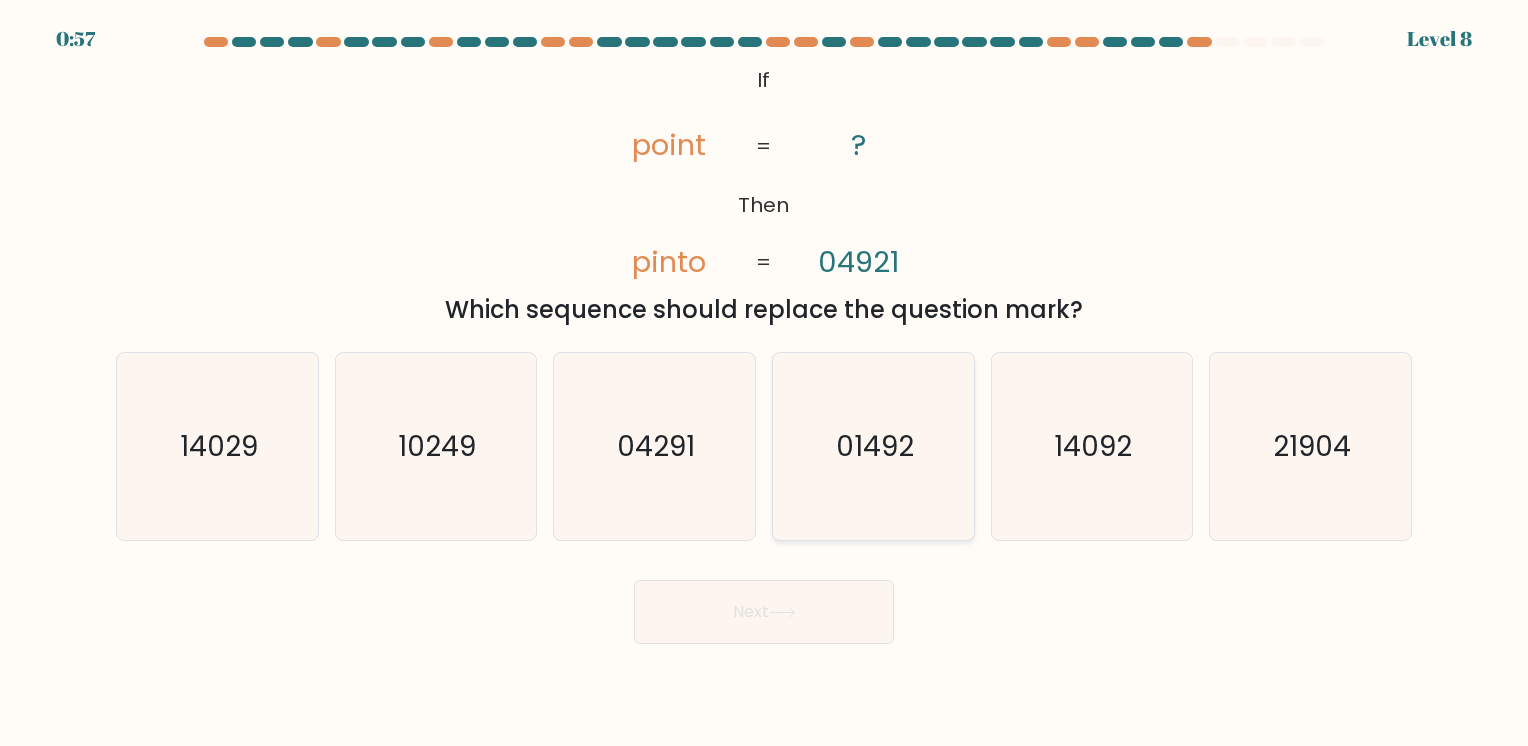 click on "01492" 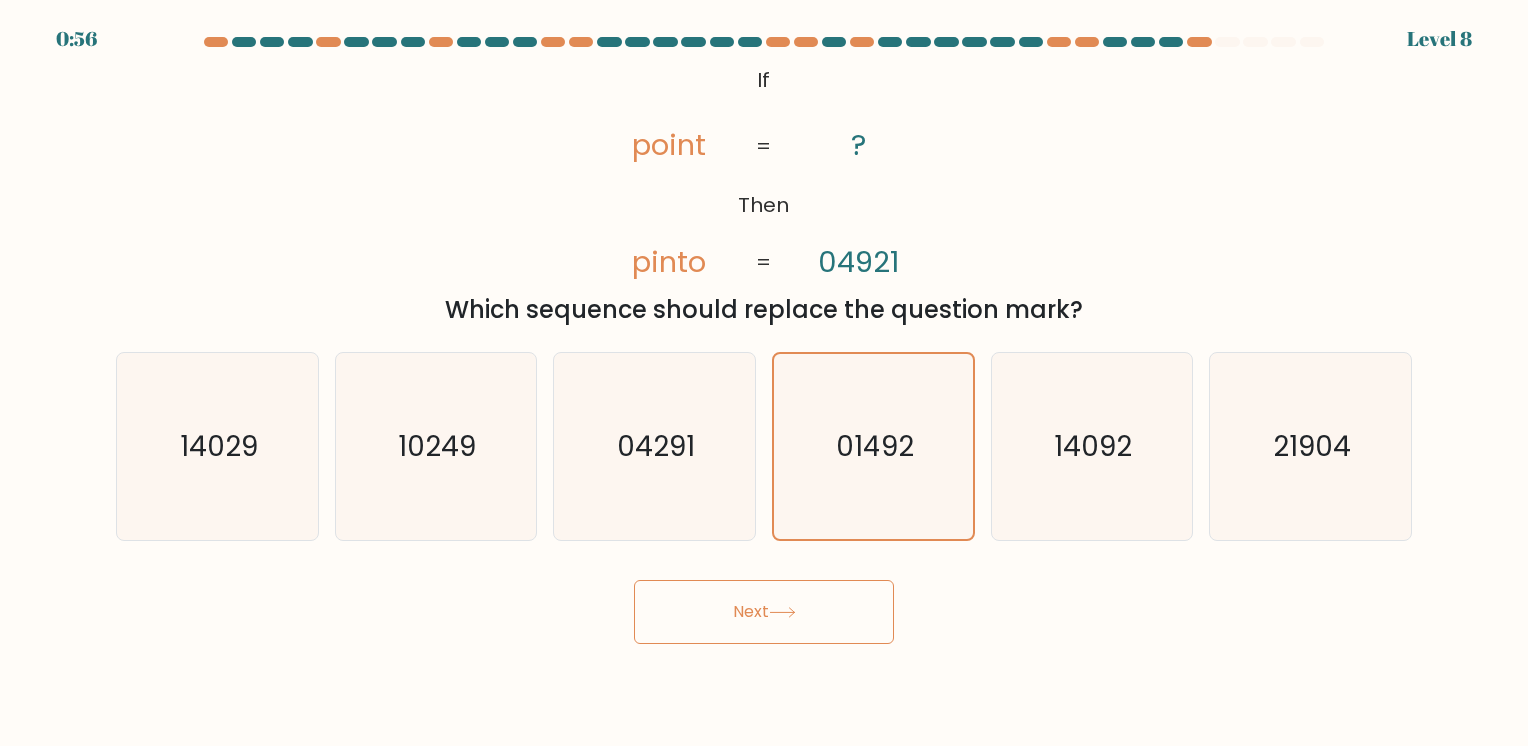 click on "Next" at bounding box center (764, 612) 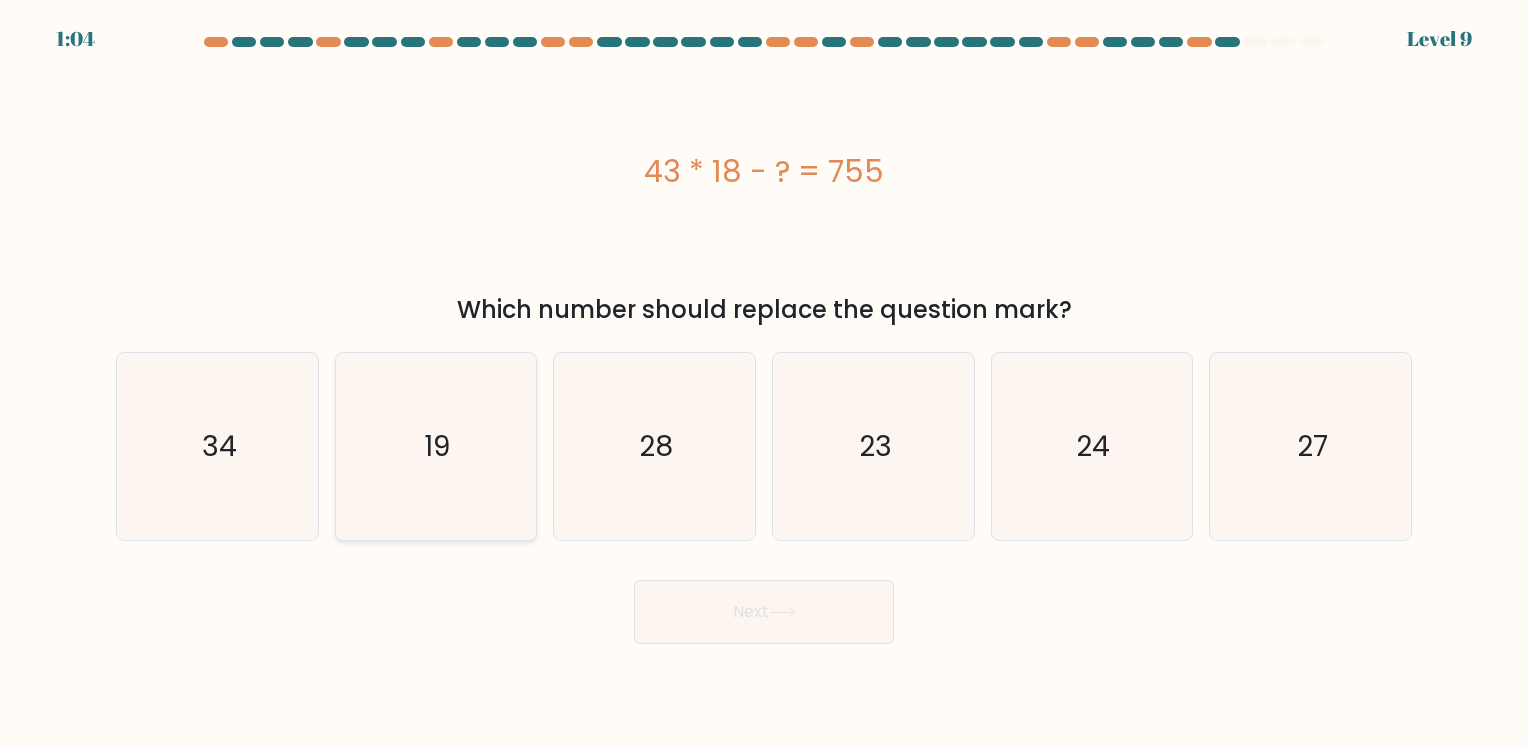 click on "19" 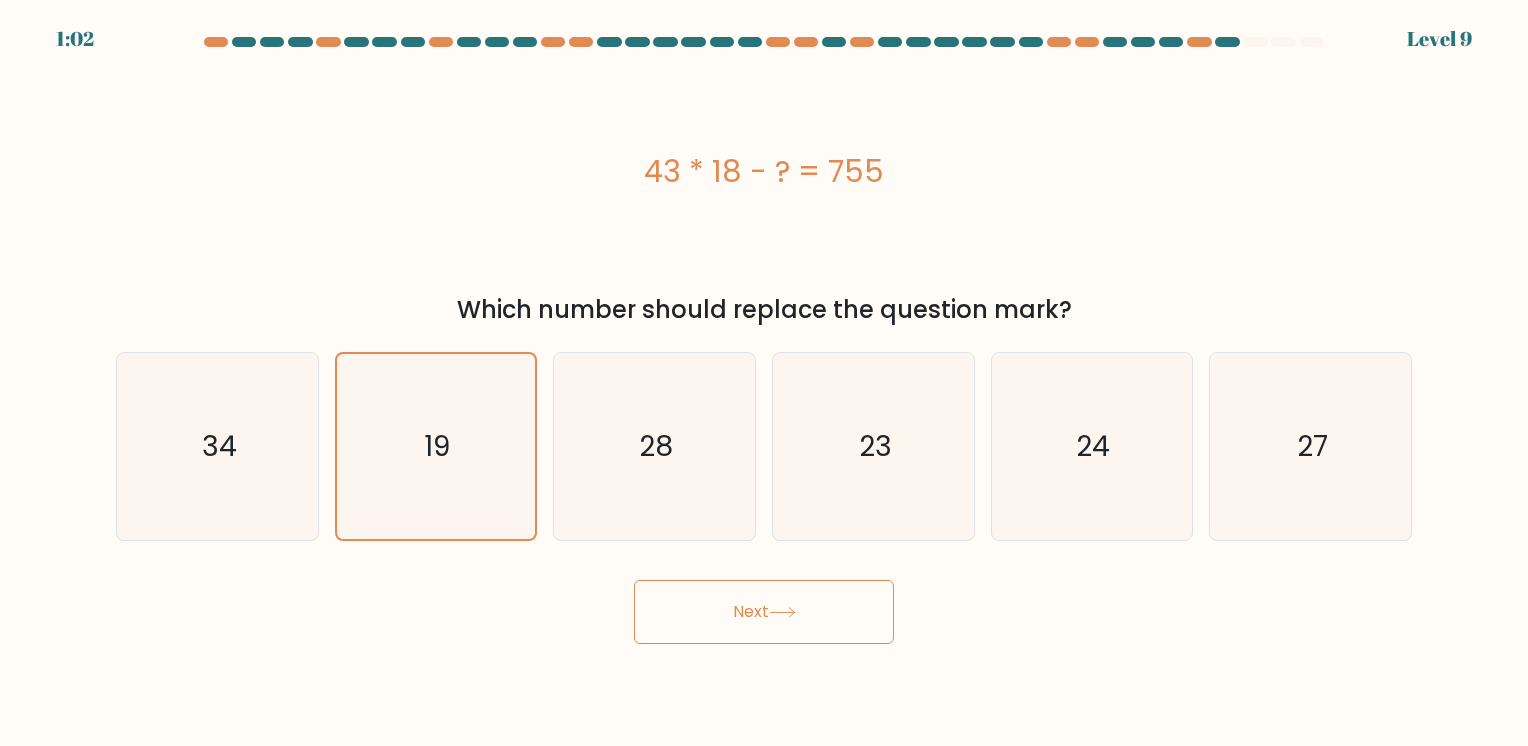 click on "Next" at bounding box center (764, 612) 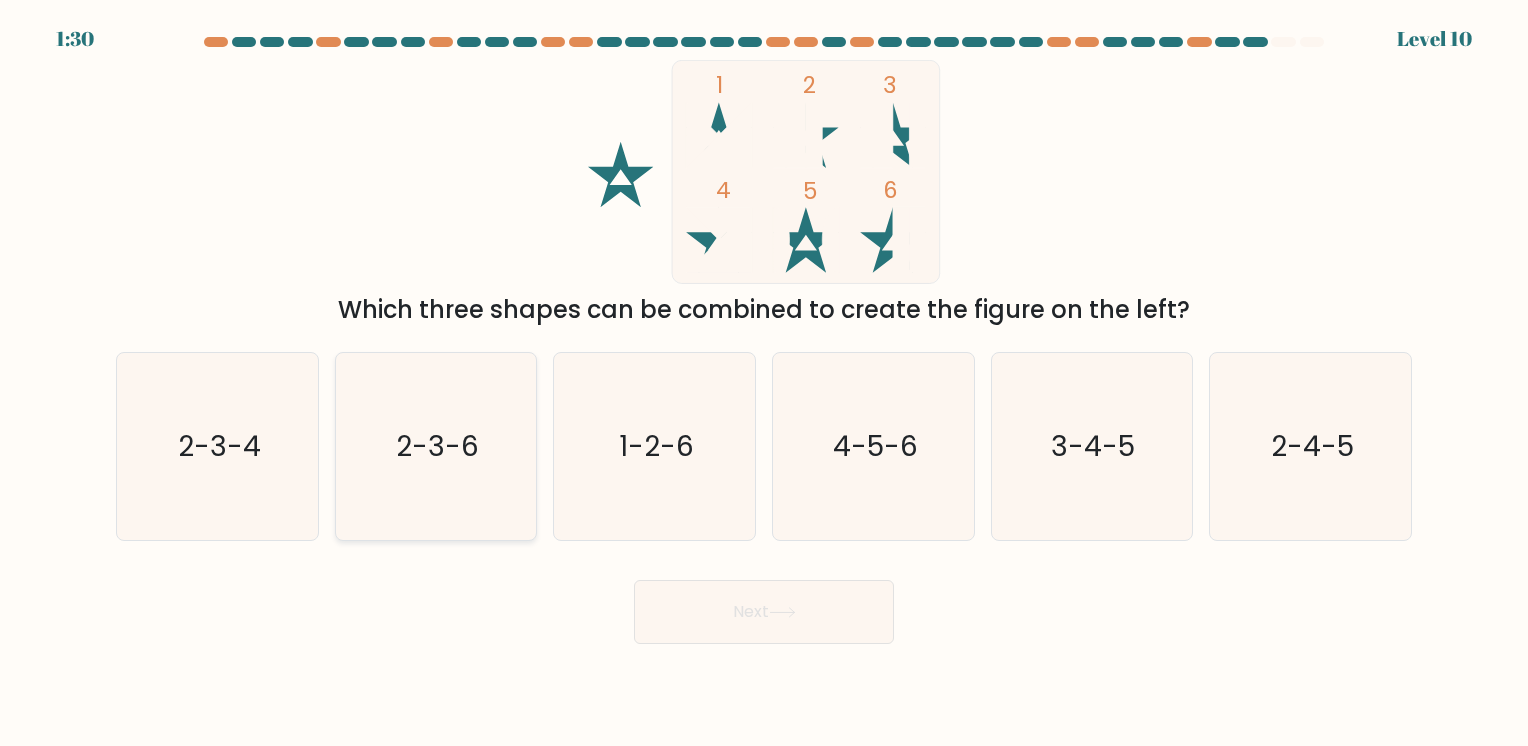 click on "2-3-6" 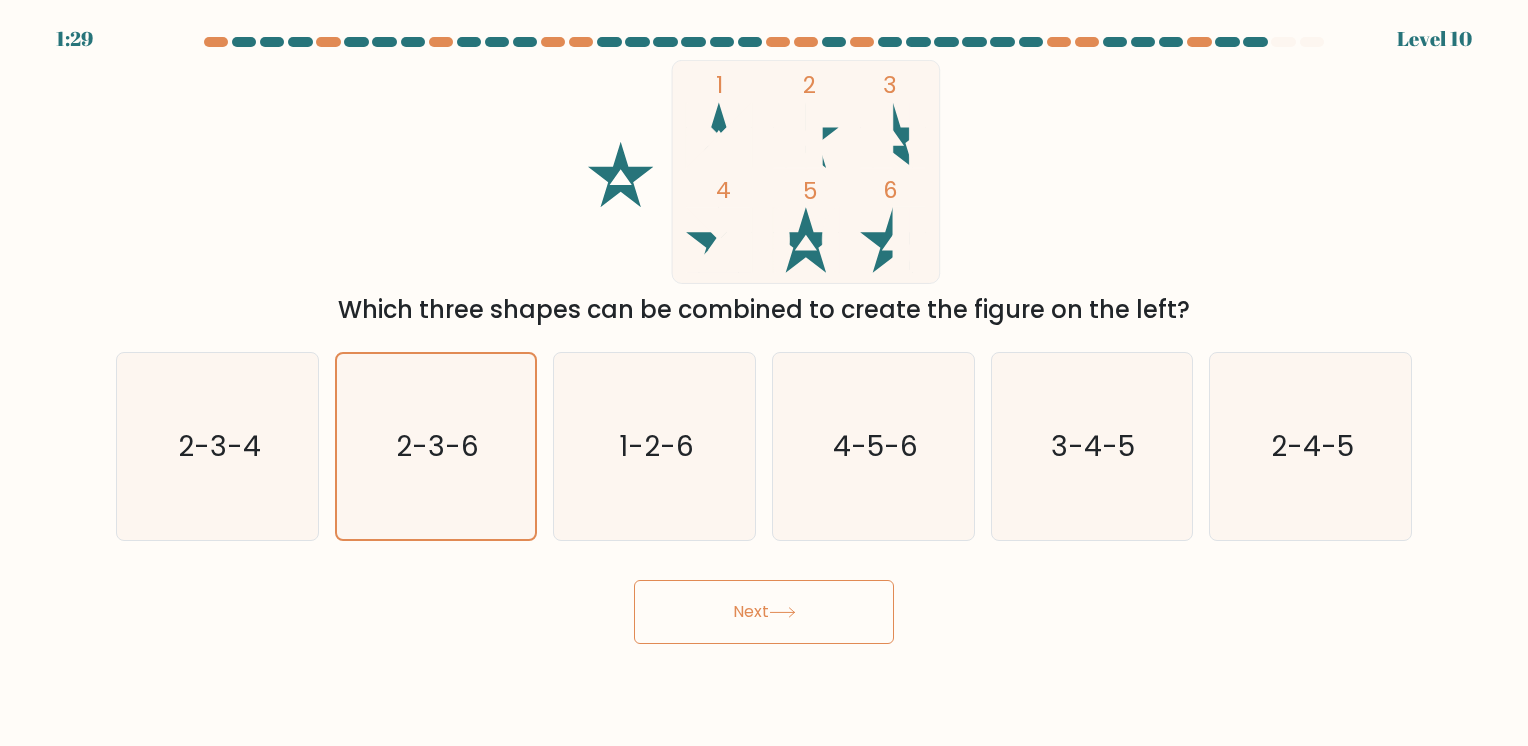 click 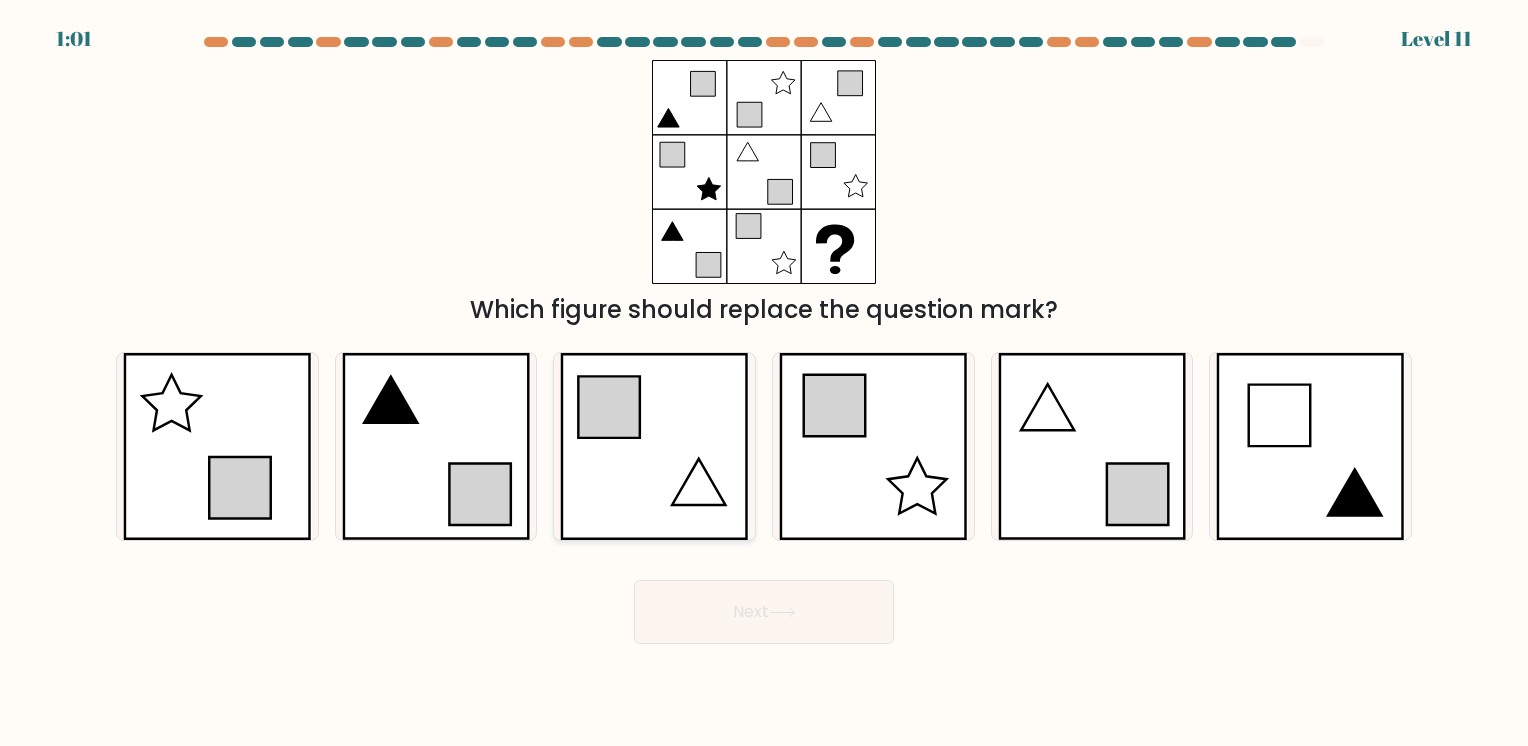 click 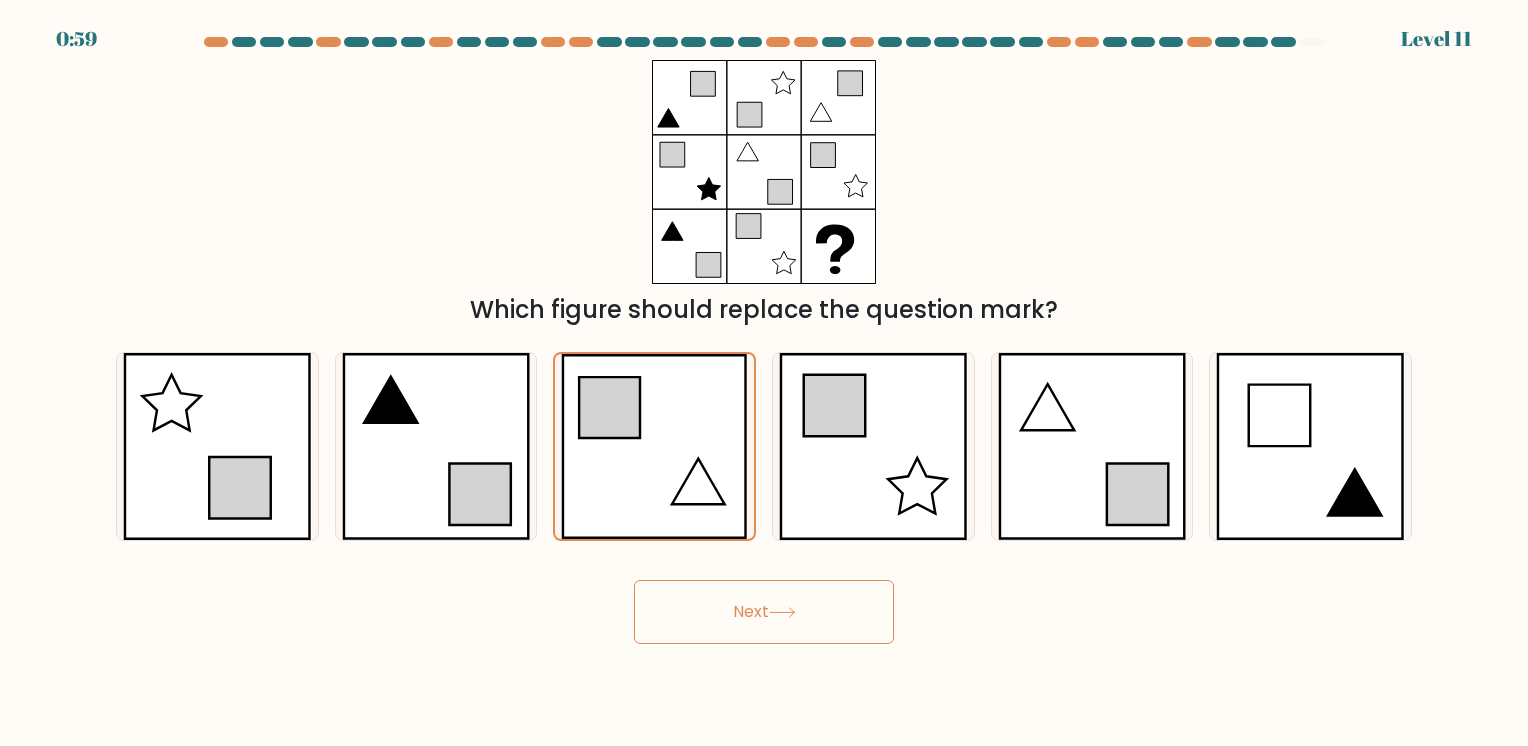 click on "Next" at bounding box center (764, 612) 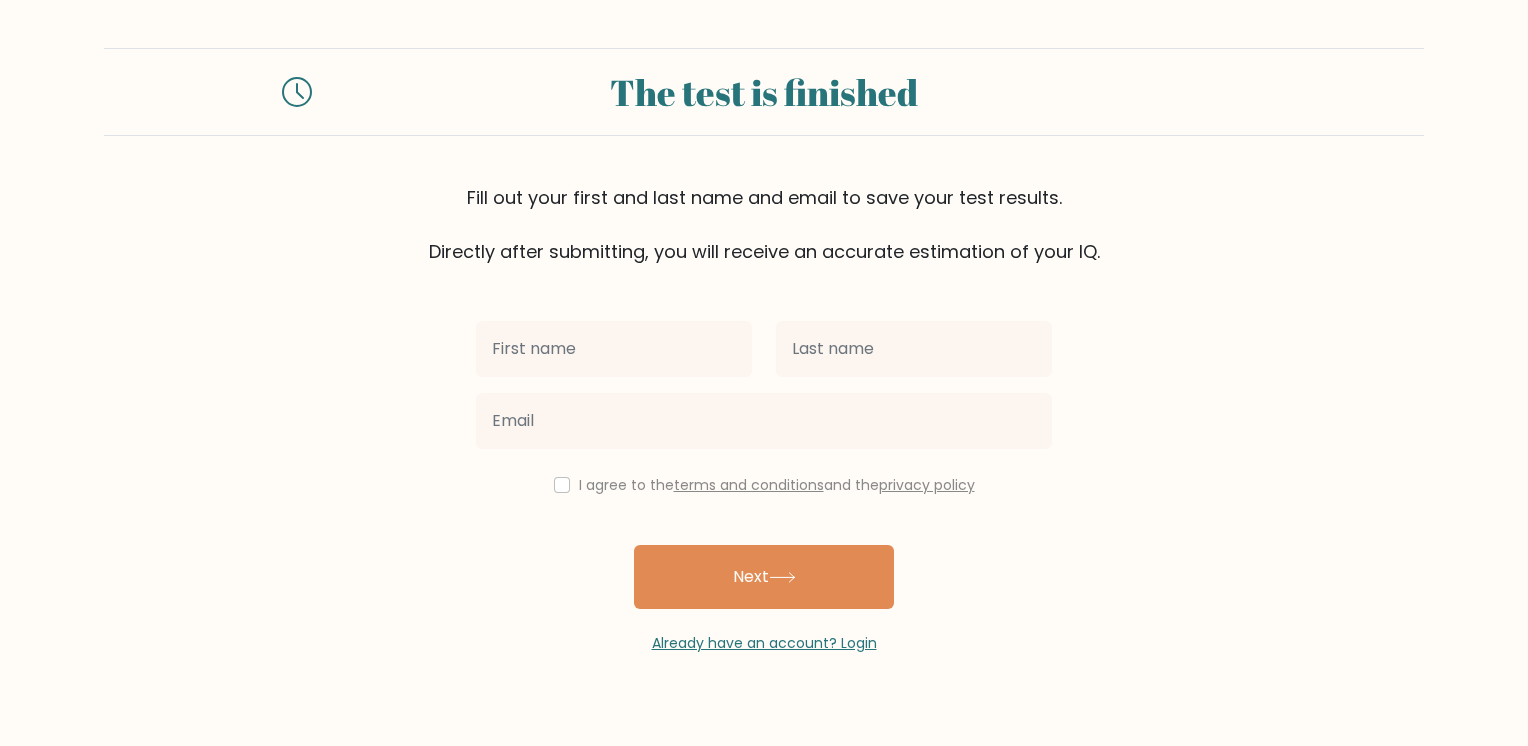 scroll, scrollTop: 0, scrollLeft: 0, axis: both 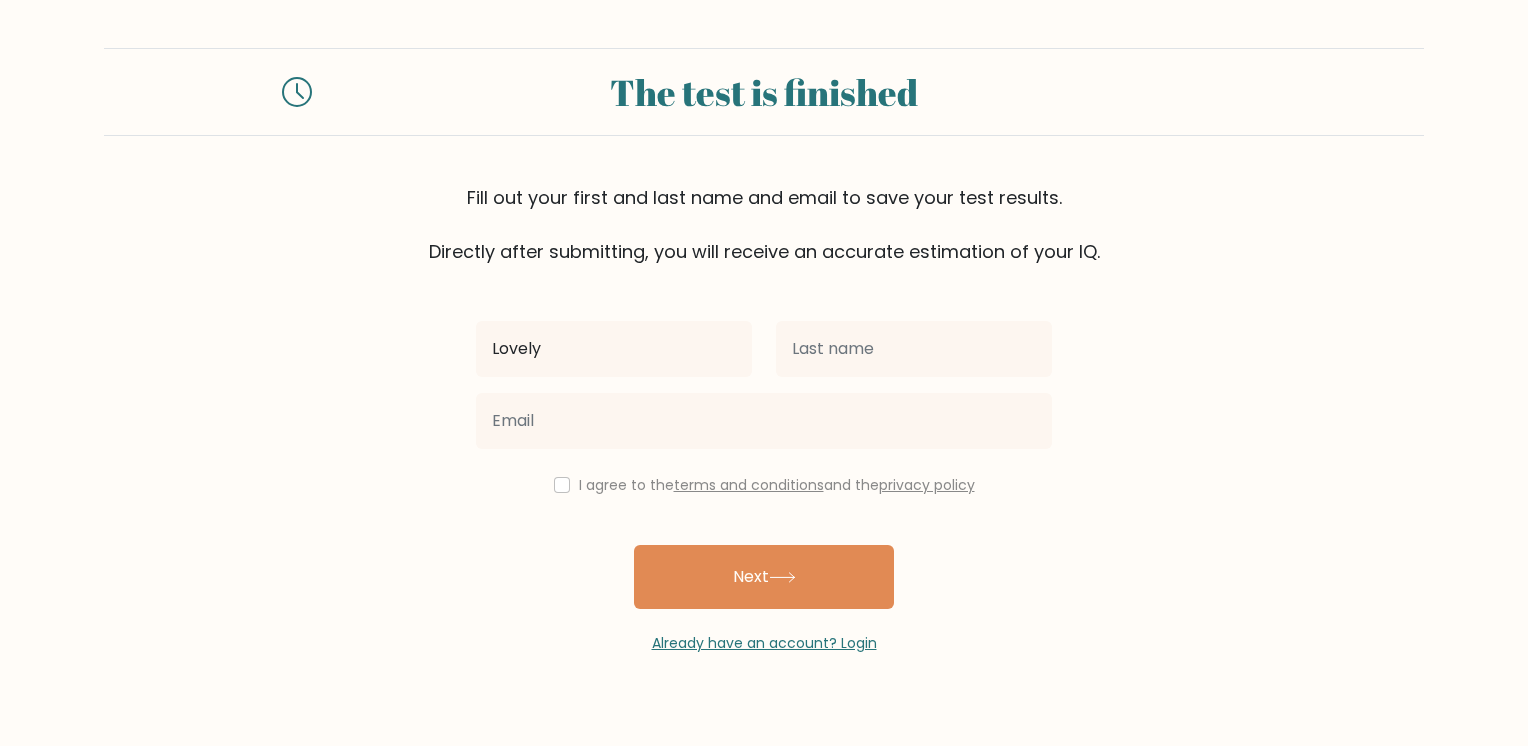 type on "Lovely" 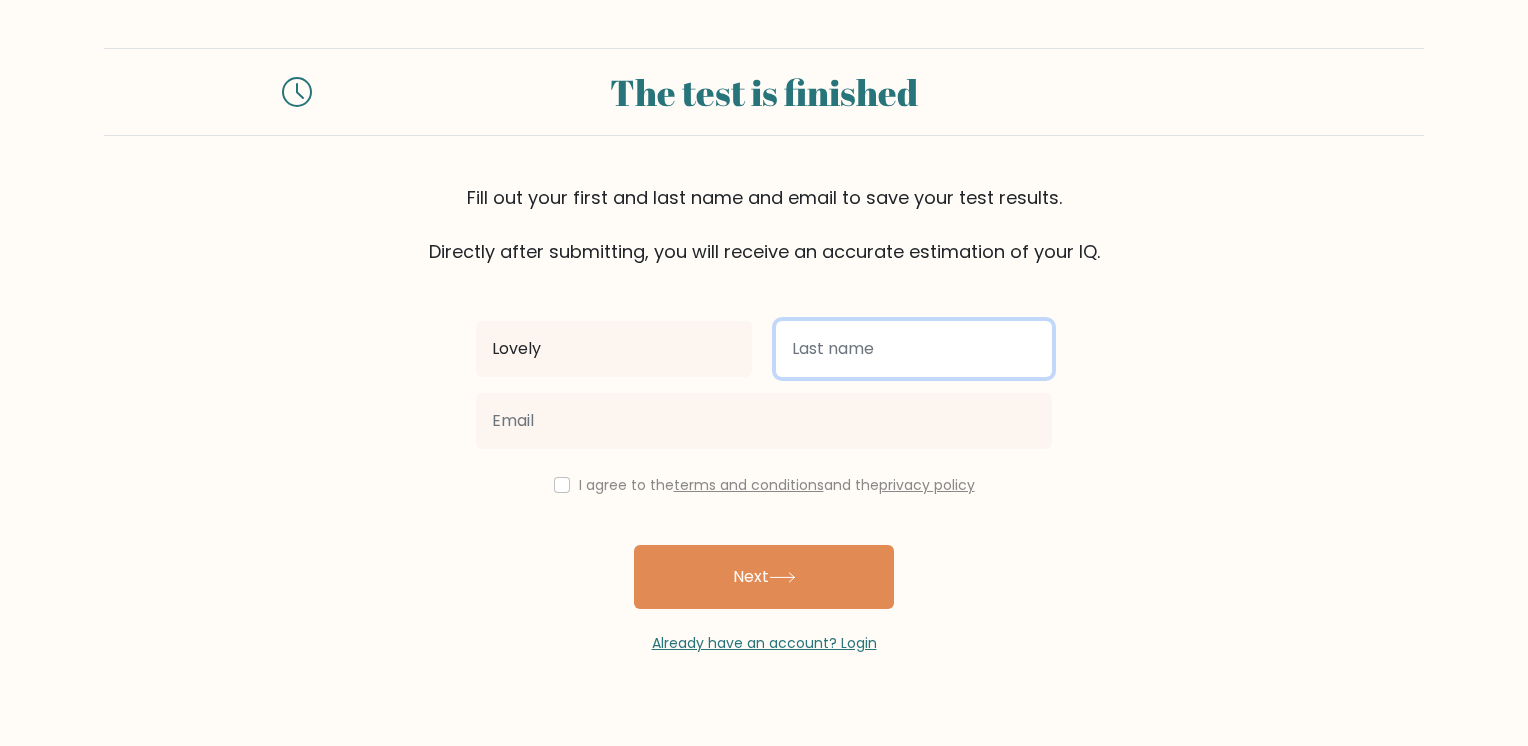 click at bounding box center (914, 349) 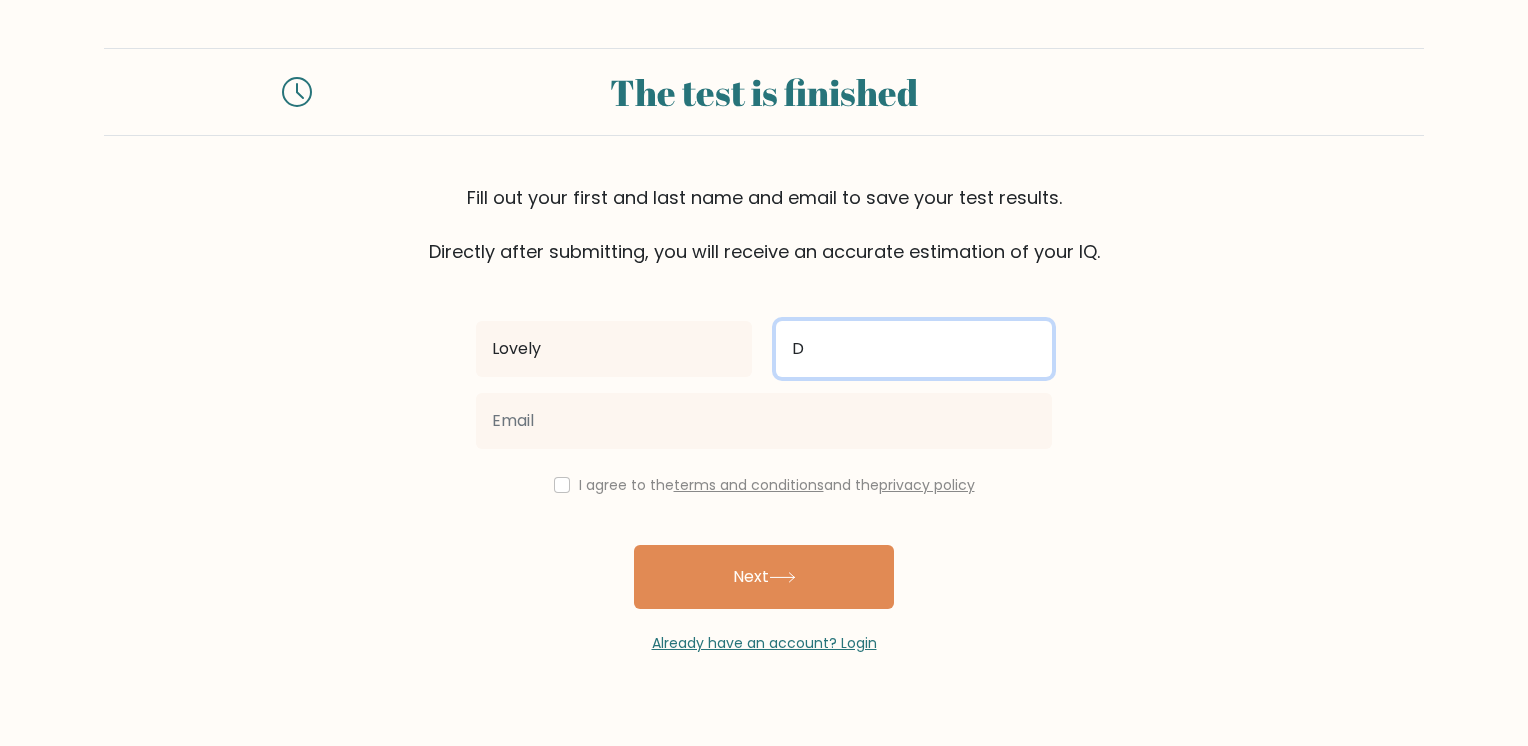 type on "Dela Cruz" 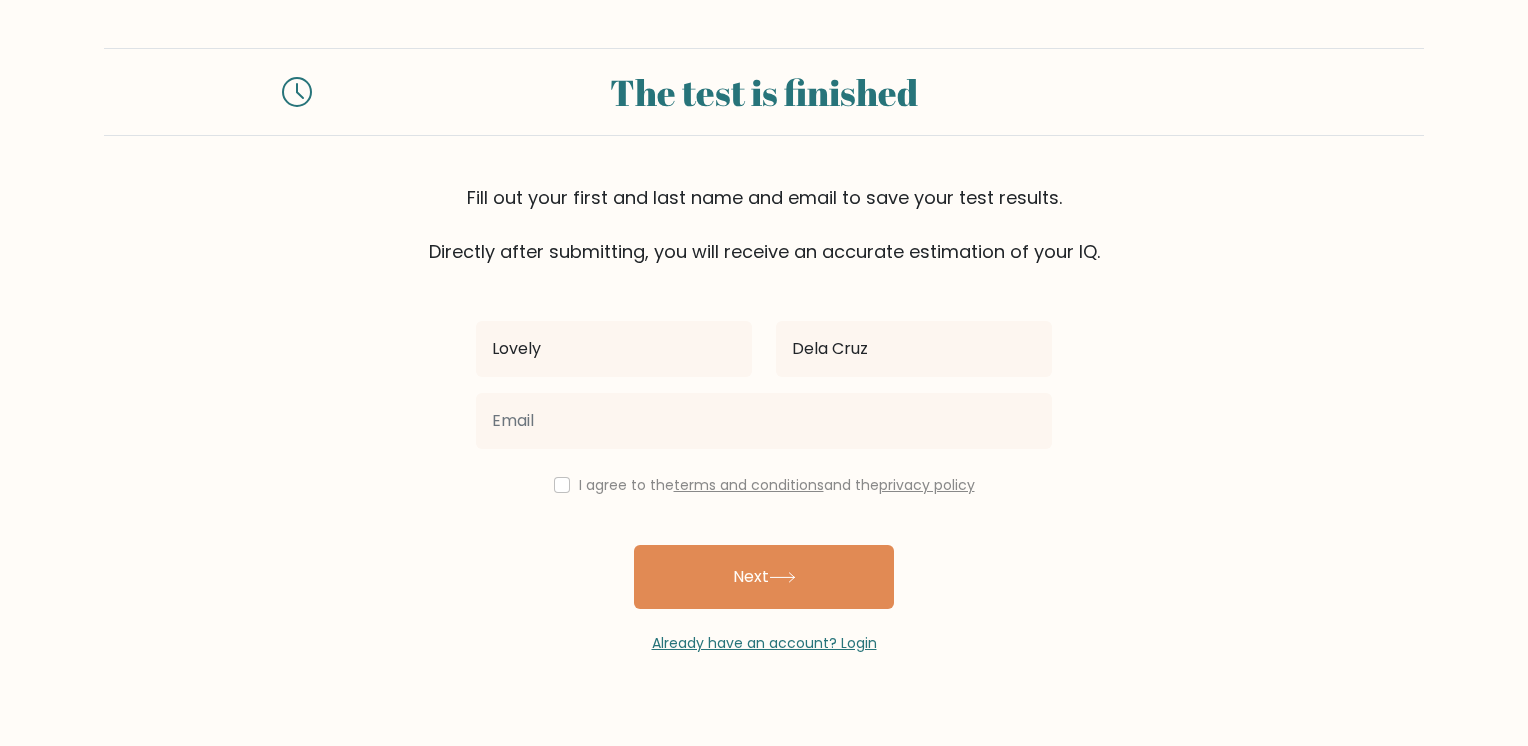 drag, startPoint x: 668, startPoint y: 389, endPoint x: 654, endPoint y: 412, distance: 26.925823 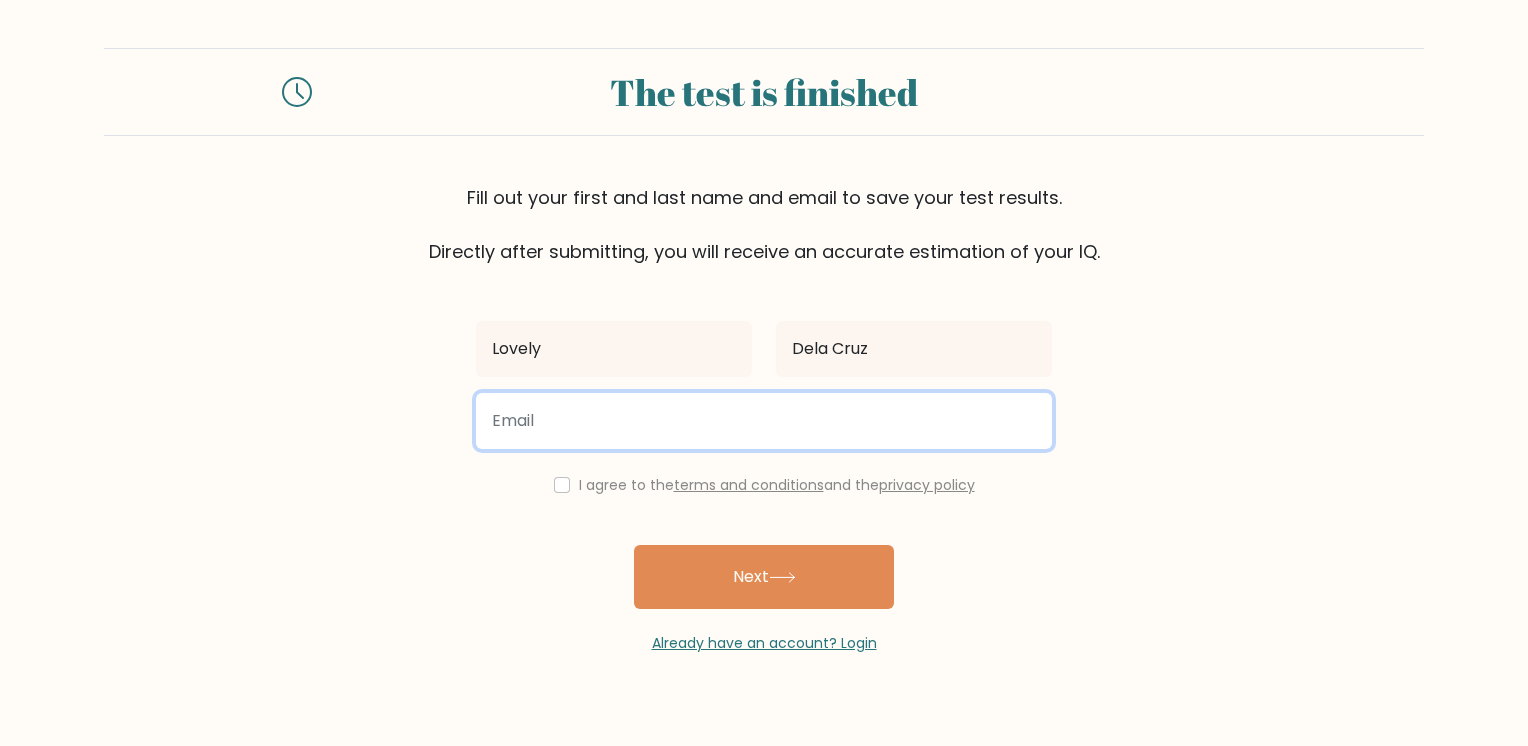 click at bounding box center [764, 421] 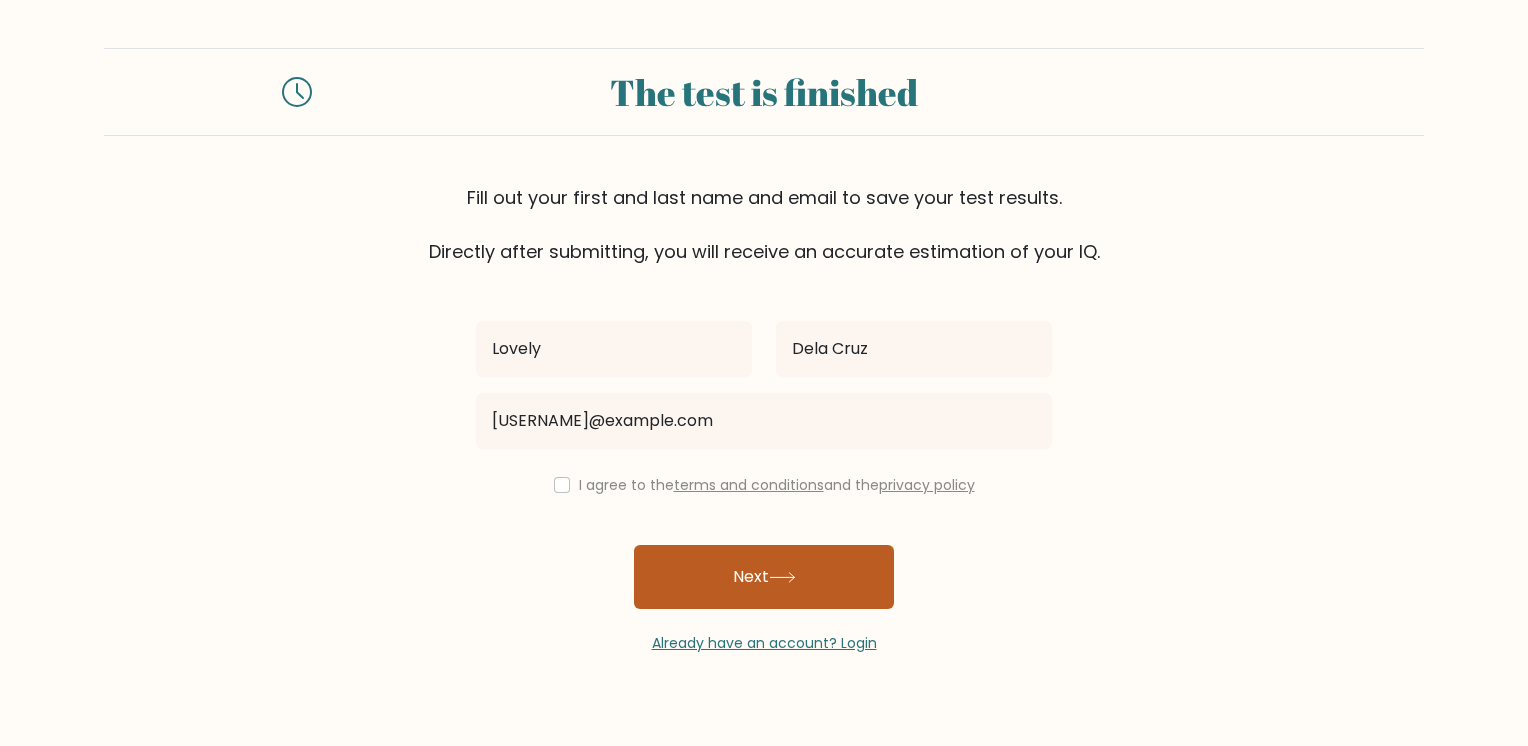 click on "Next" at bounding box center (764, 577) 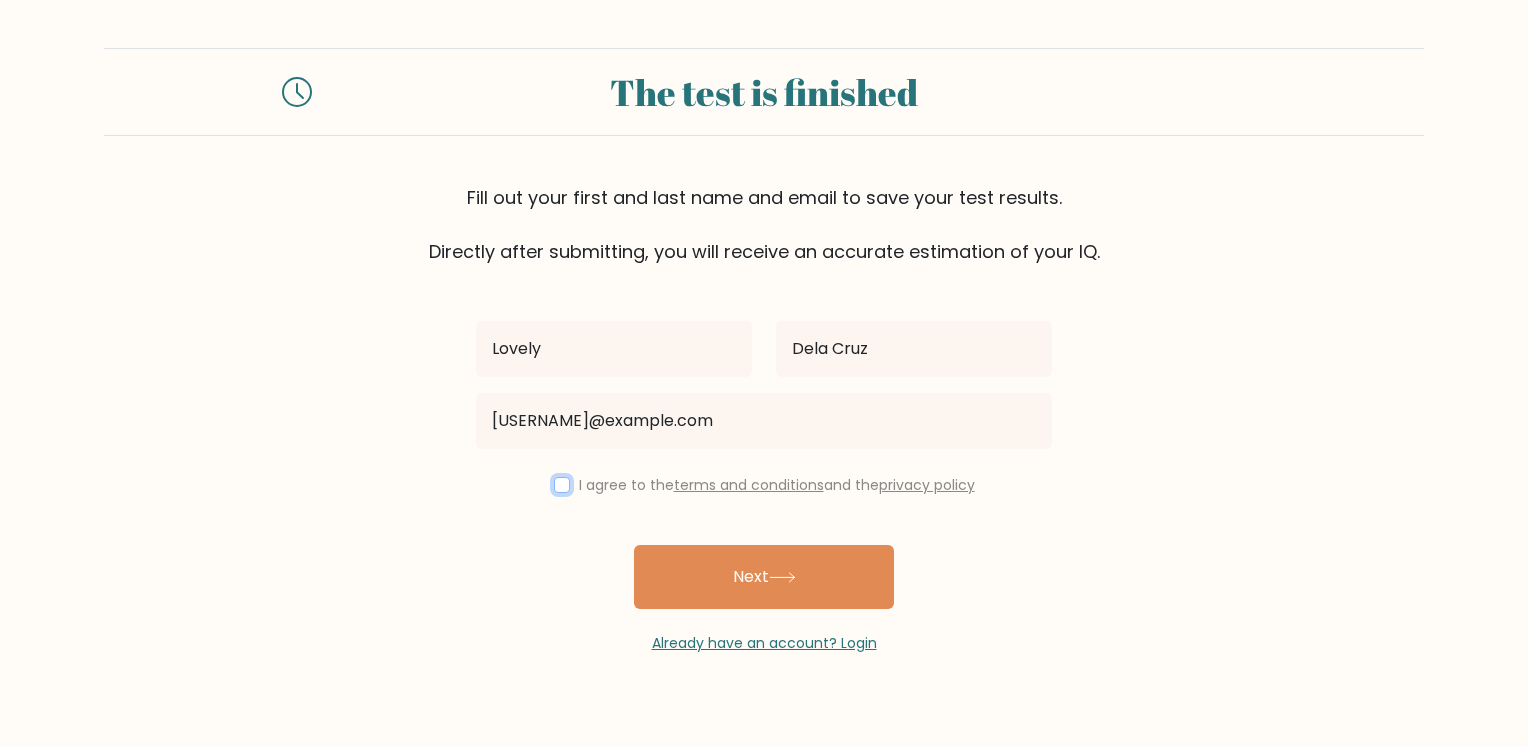 click at bounding box center (562, 485) 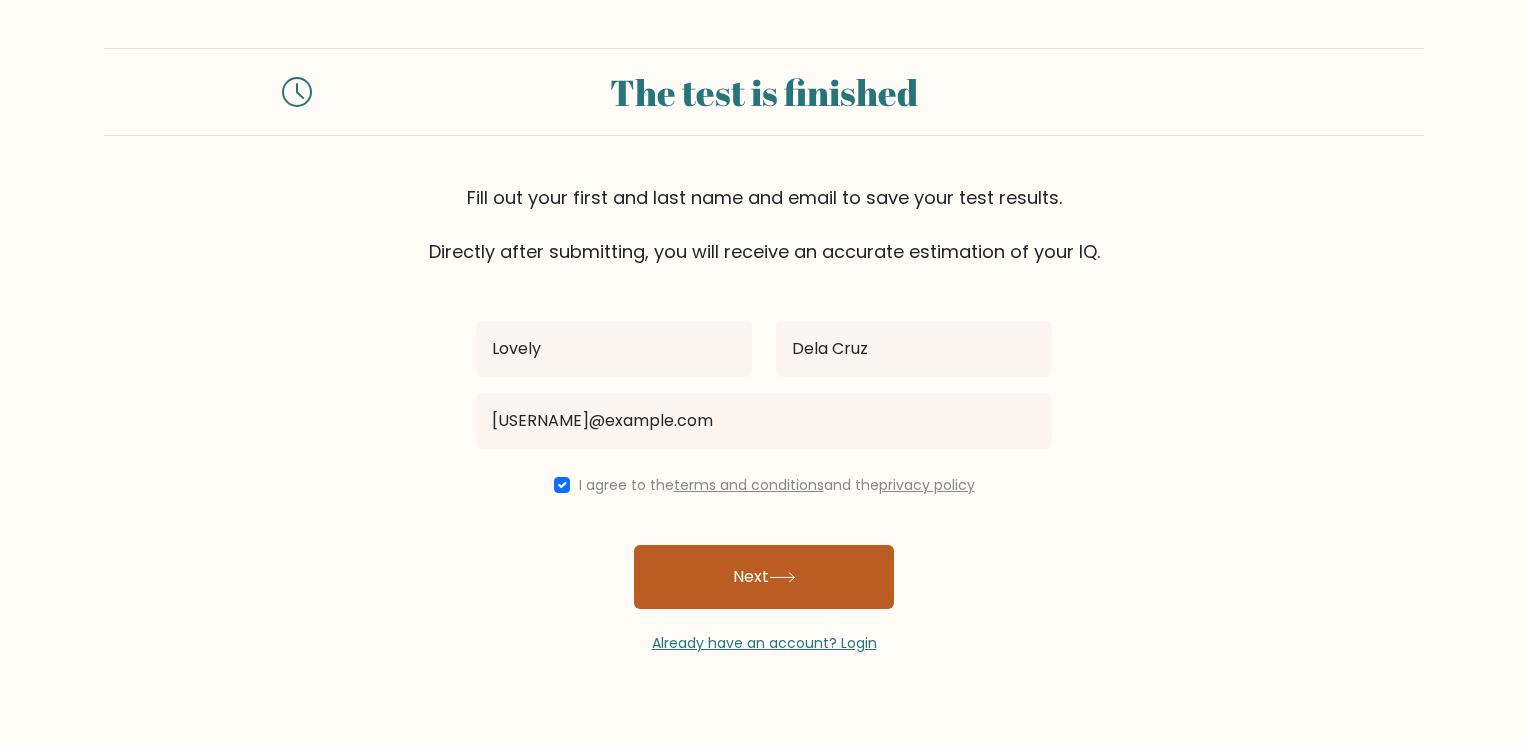click on "Next" at bounding box center (764, 577) 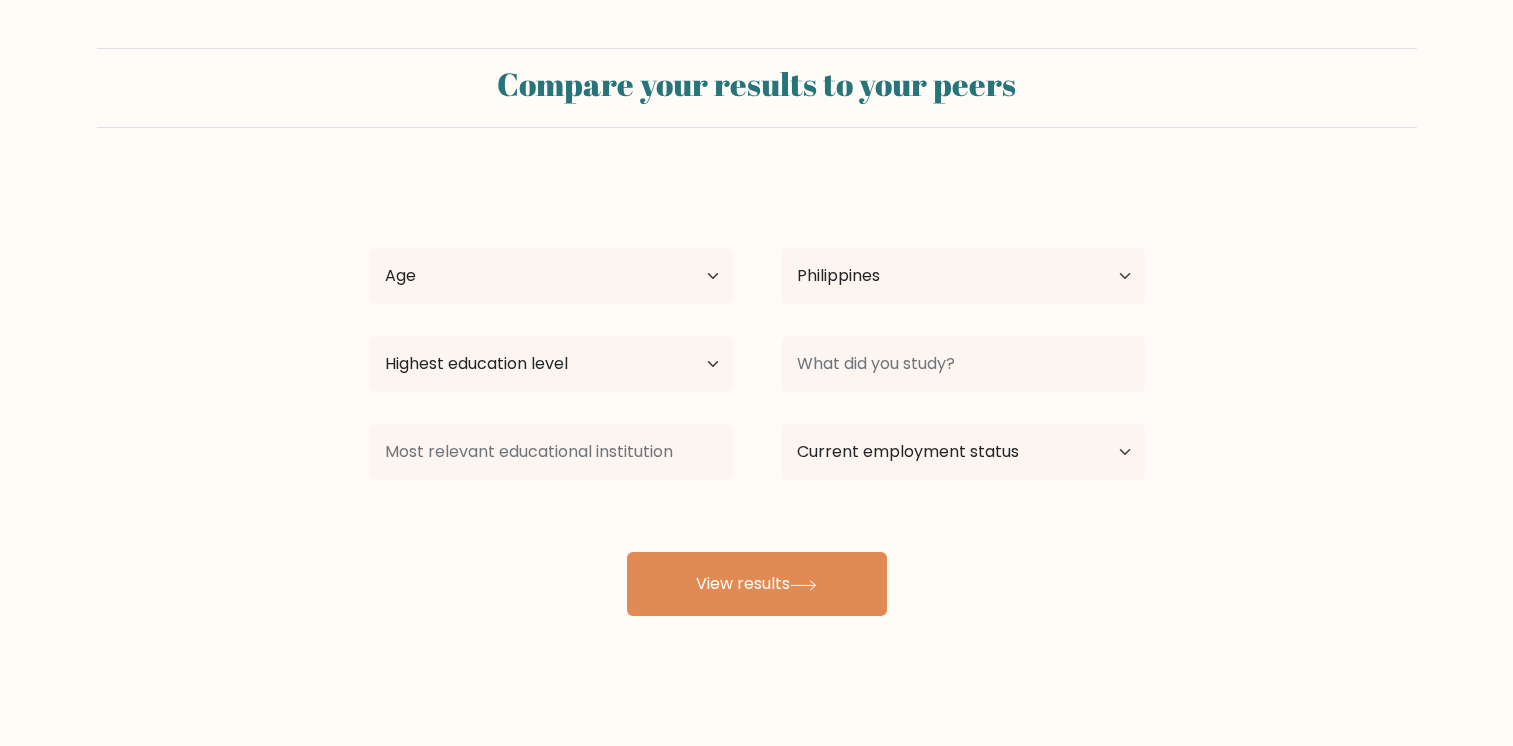 select on "PH" 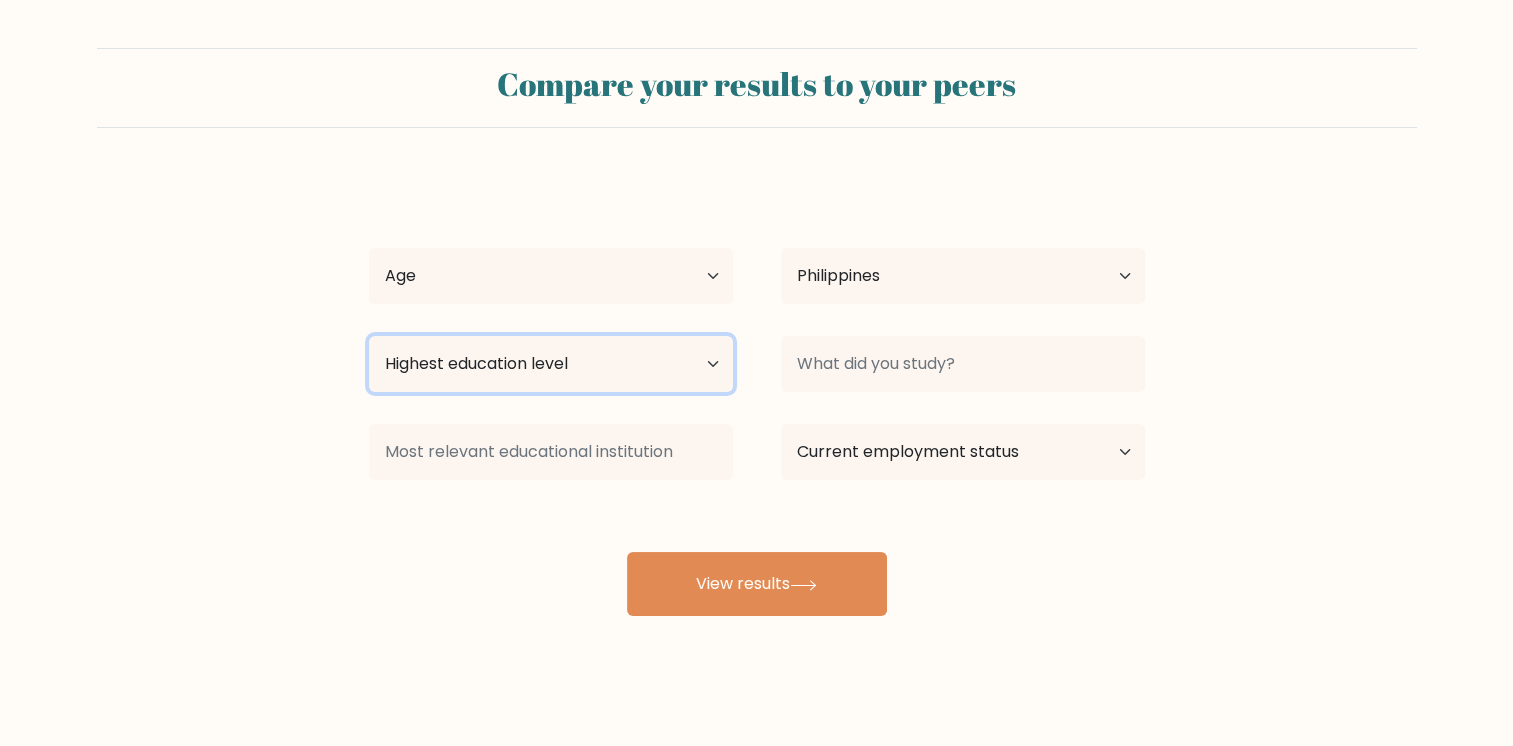 click on "Highest education level
No schooling
Primary
Lower Secondary
Upper Secondary
Occupation Specific
Bachelor's degree
Master's degree
Doctoral degree" at bounding box center (551, 364) 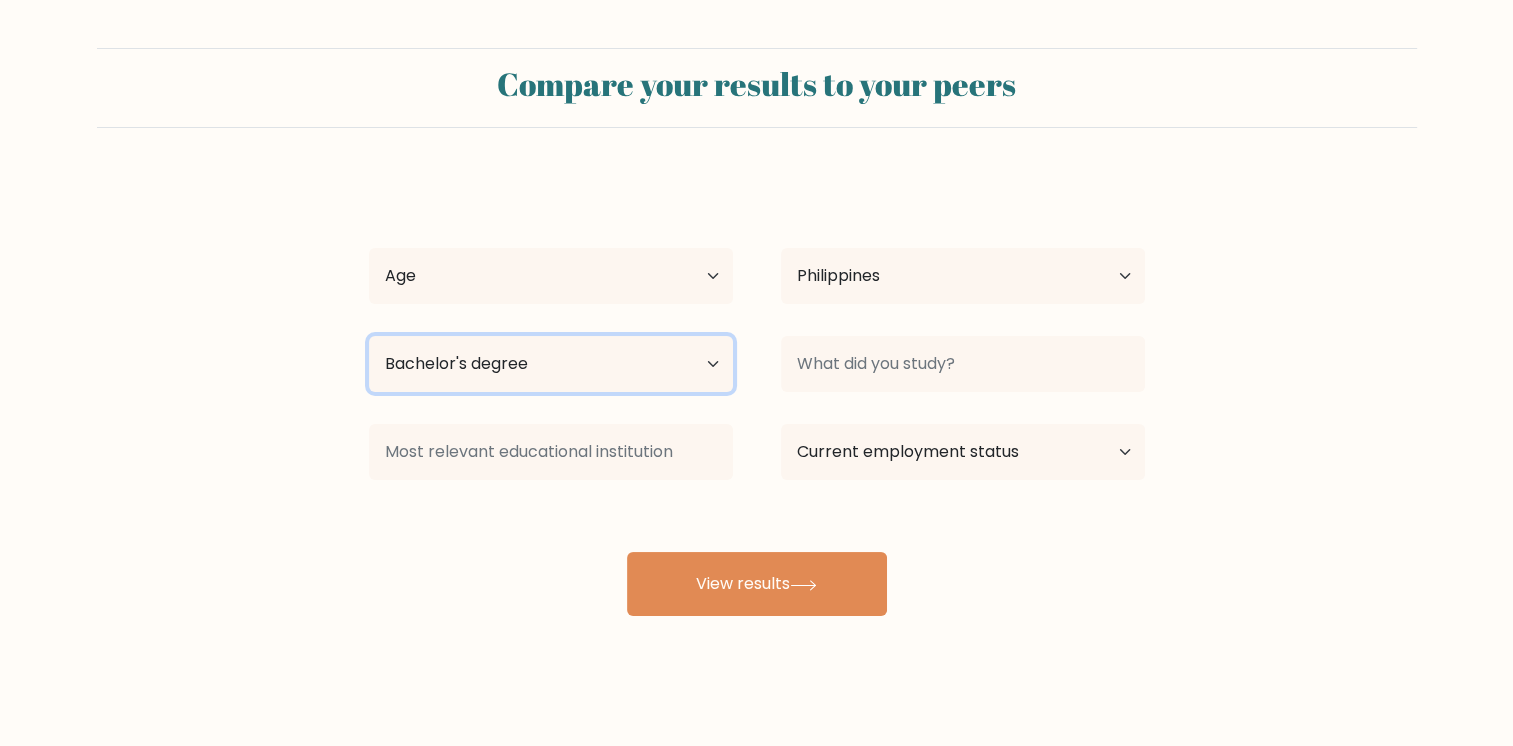 click on "Highest education level
No schooling
Primary
Lower Secondary
Upper Secondary
Occupation Specific
Bachelor's degree
Master's degree
Doctoral degree" at bounding box center (551, 364) 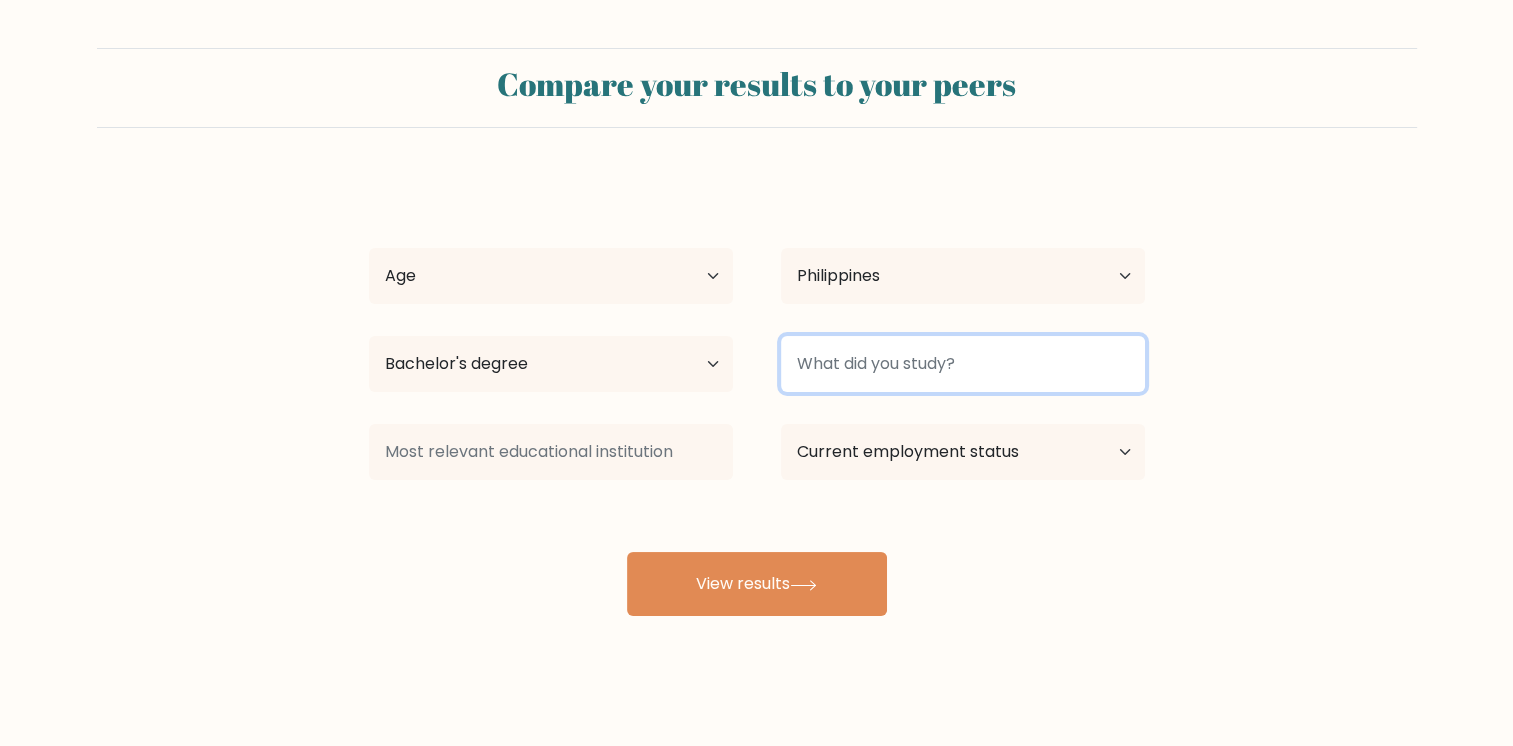 click at bounding box center (963, 364) 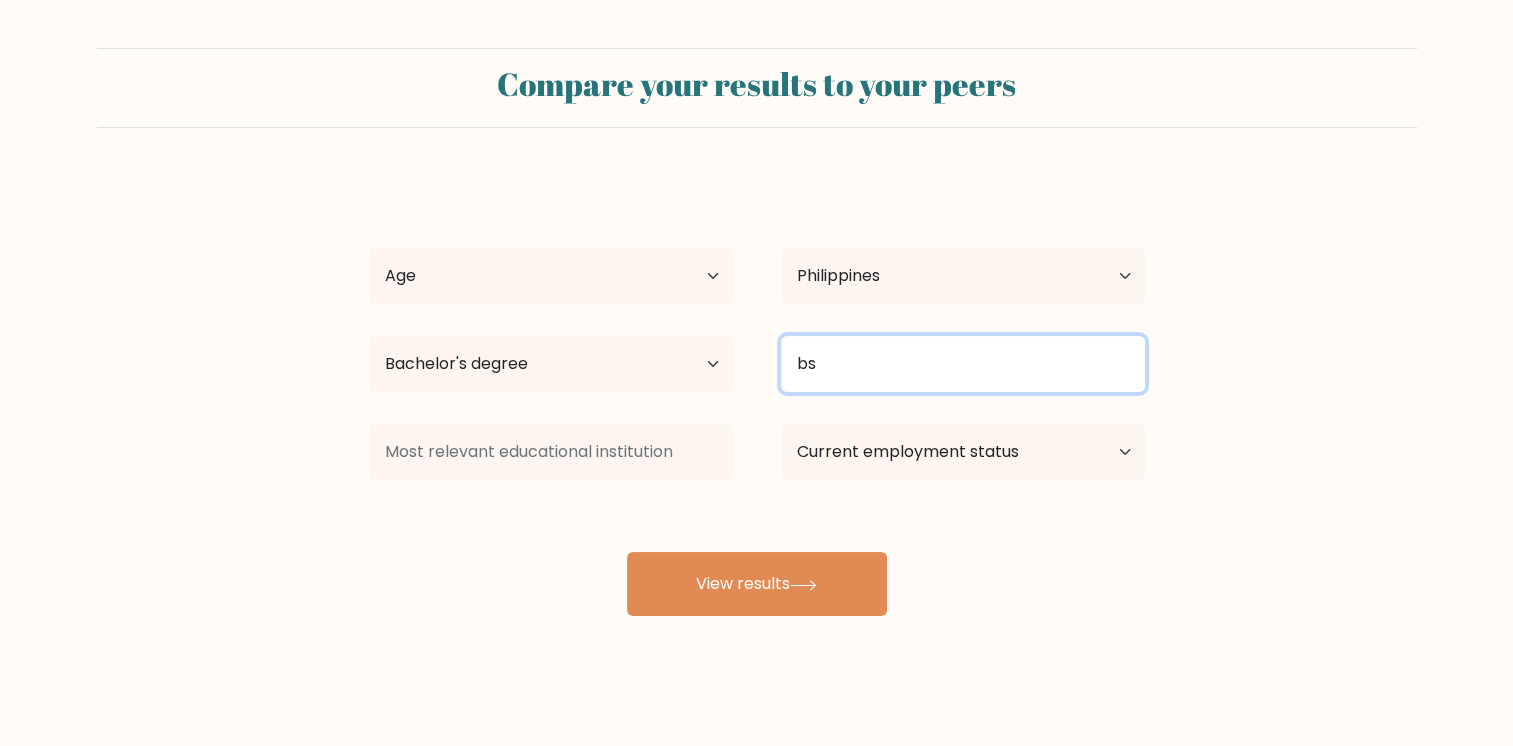 type on "b" 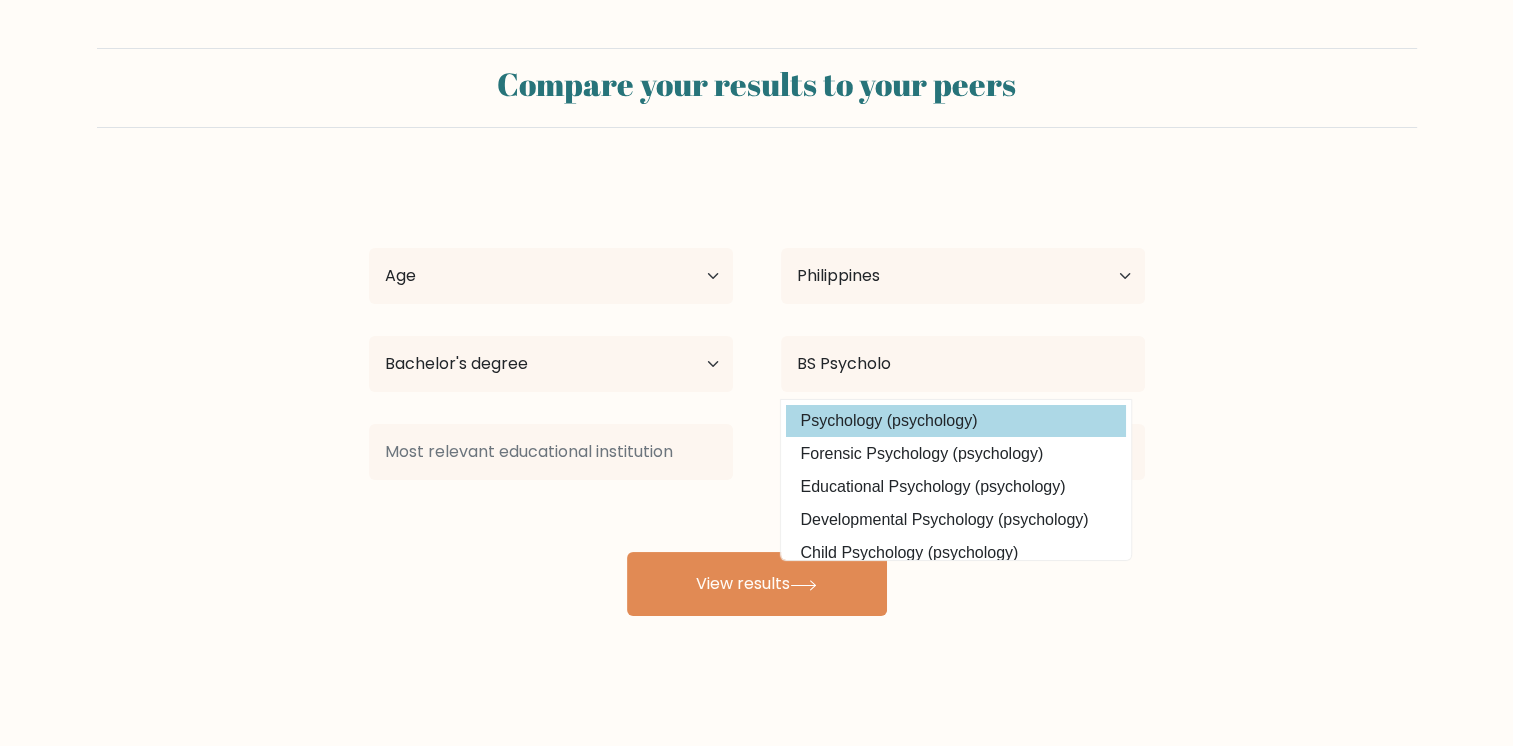 click on "Lovely
Dela Cruz
Age
Under 18 years old
18-24 years old
25-34 years old
35-44 years old
45-54 years old
55-64 years old
65 years old and above
Country
Afghanistan
Albania
Algeria
American Samoa
Andorra
Angola
Anguilla
Antarctica
Antigua and Barbuda
Argentina
Armenia
Aruba
Australia
Austria
Azerbaijan
Bahamas
Bahrain
Bangladesh
Barbados
Belarus
Belgium
Belize
Benin
Bermuda
Bhutan
Bolivia
Bonaire, Sint Eustatius and Saba
Bosnia and Herzegovina
Botswana
Bouvet Island
Brazil
Brunei" at bounding box center (757, 396) 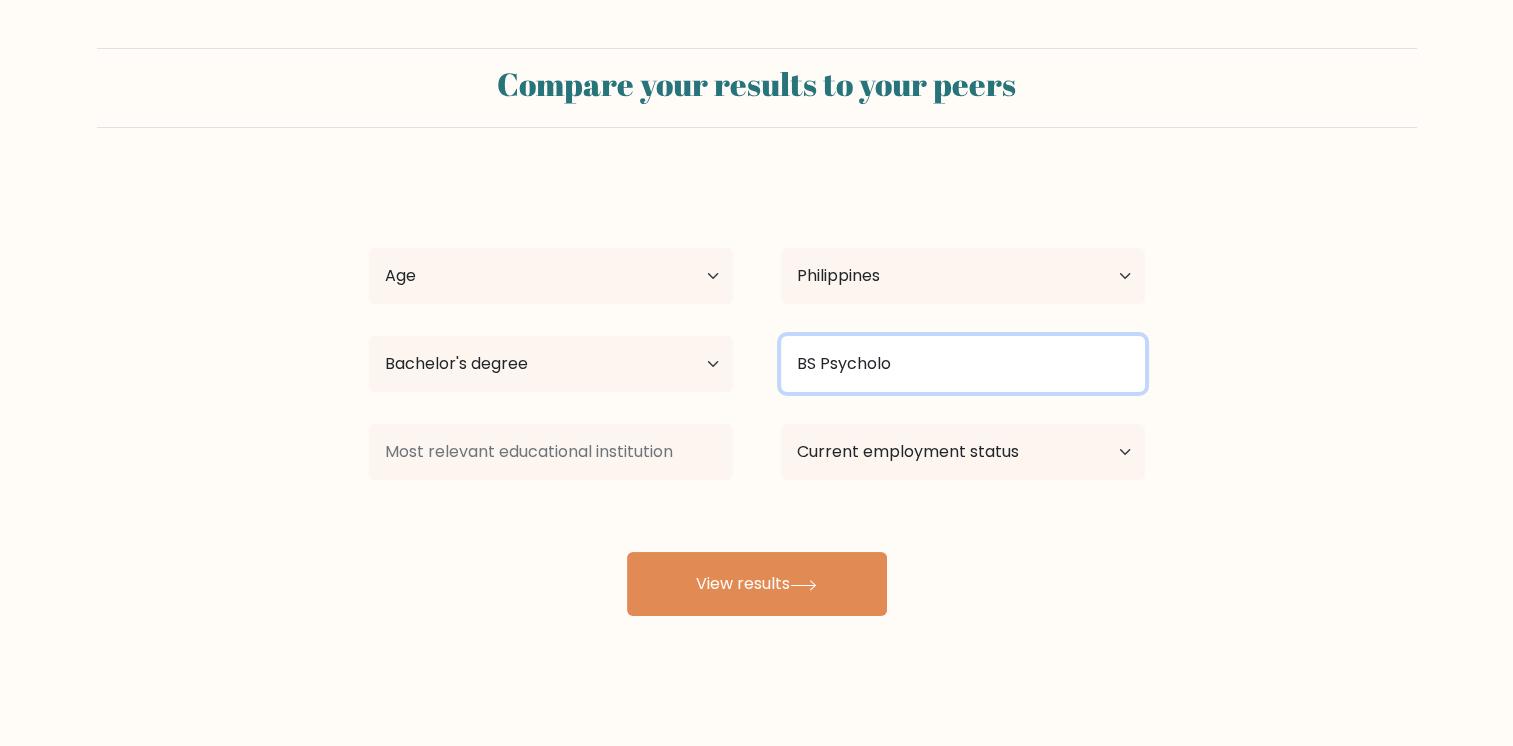 click on "BS Psycholo" at bounding box center (963, 364) 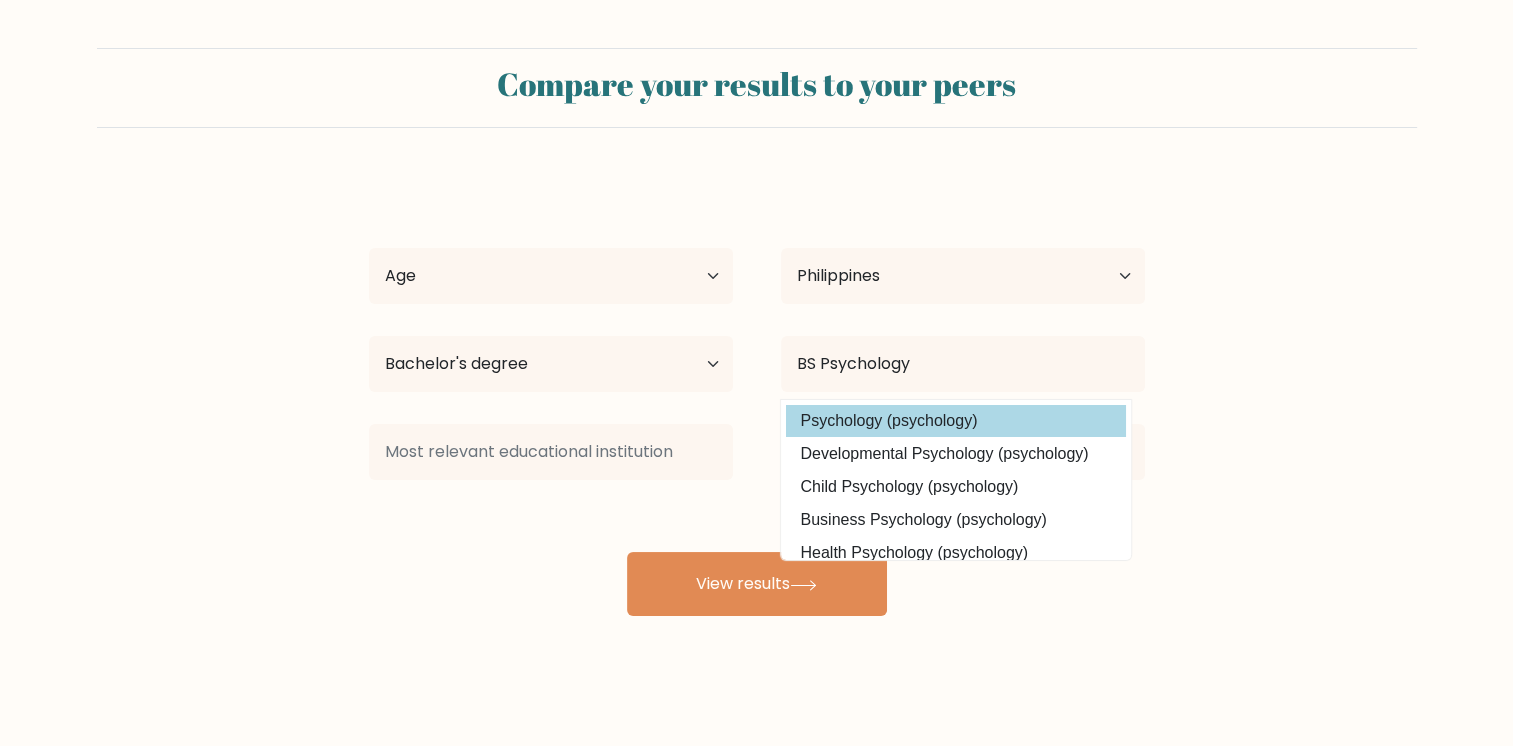 click on "Lovely
Dela Cruz
Age
Under 18 years old
18-24 years old
25-34 years old
35-44 years old
45-54 years old
55-64 years old
65 years old and above
Country
Afghanistan
Albania
Algeria
American Samoa
Andorra
Angola
Anguilla
Antarctica
Antigua and Barbuda
Argentina
Armenia
Aruba
Australia
Austria
Azerbaijan
Bahamas
Bahrain
Bangladesh
Barbados
Belarus
Belgium
Belize
Benin
Bermuda
Bhutan
Bolivia
Bonaire, Sint Eustatius and Saba
Bosnia and Herzegovina
Botswana
Bouvet Island
Brazil
Brunei" at bounding box center (757, 396) 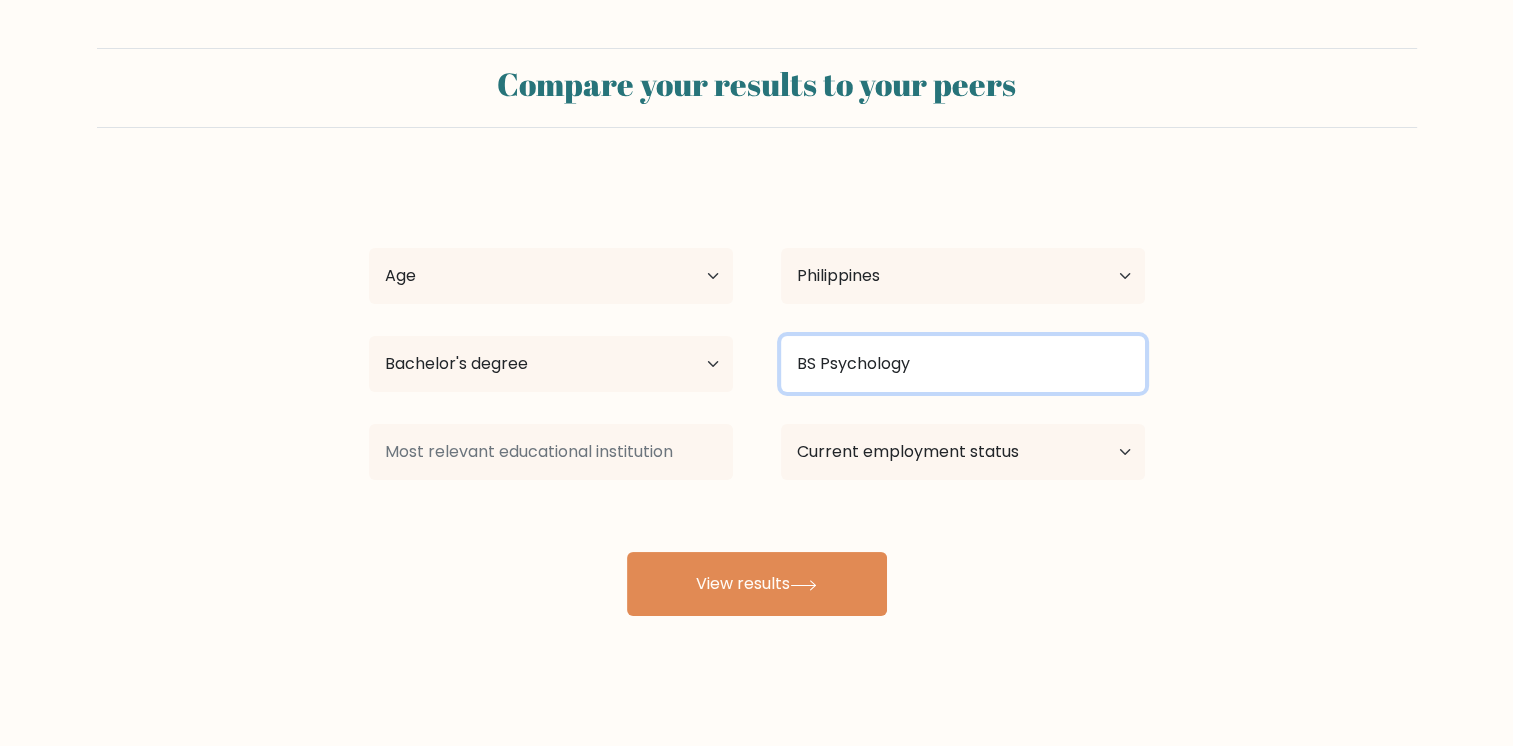 click on "BS Psychology" at bounding box center (963, 364) 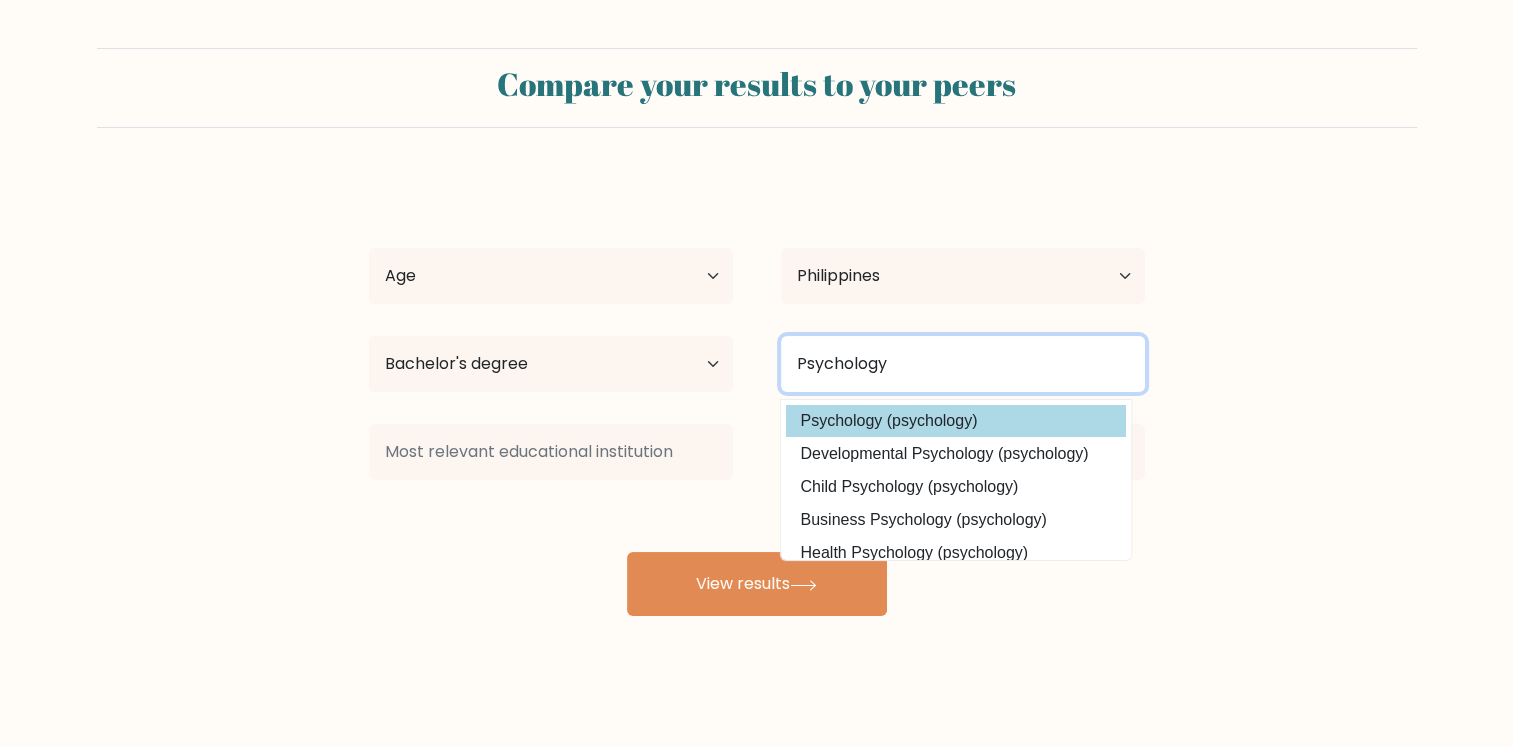 type on "Psychology" 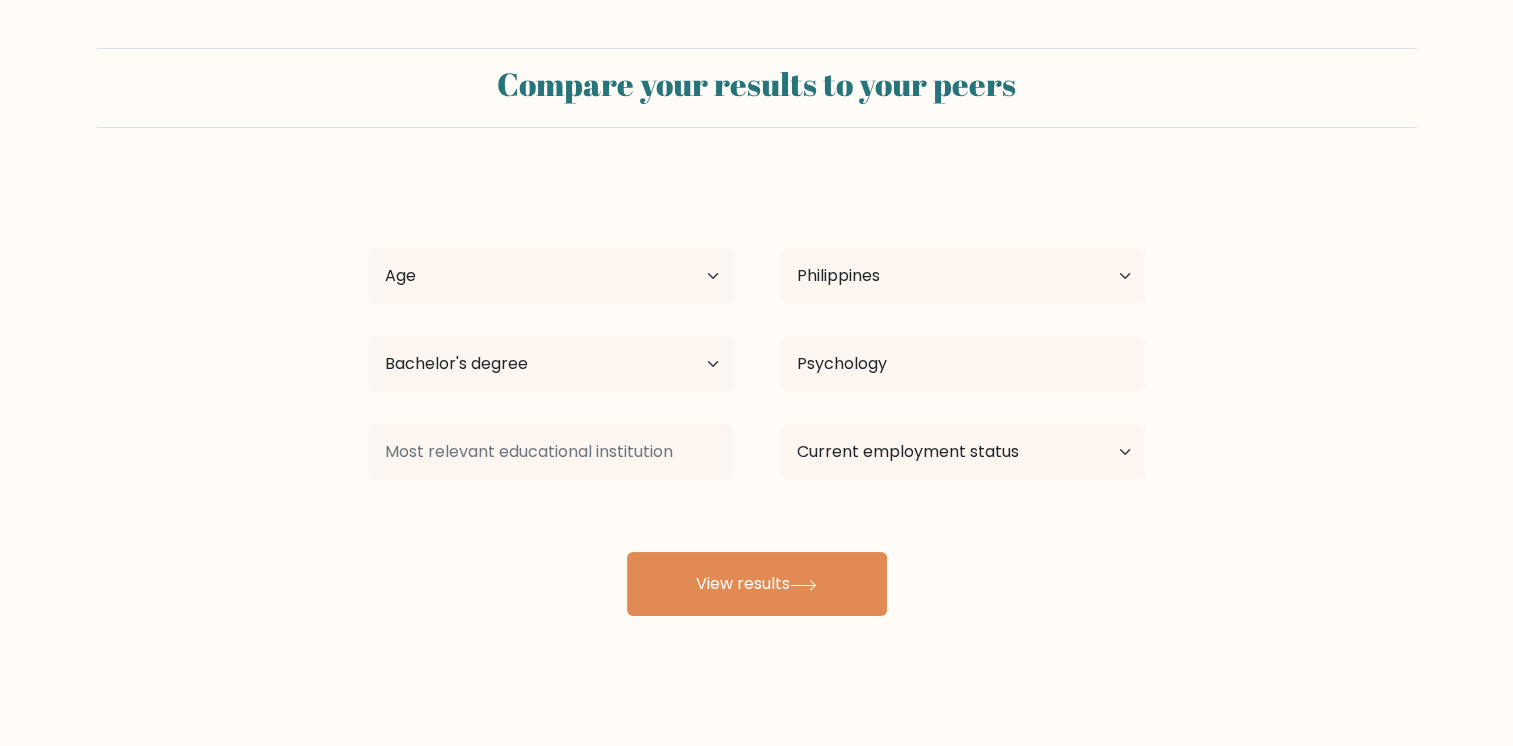 click on "Lovely
Dela Cruz
Age
Under 18 years old
18-24 years old
25-34 years old
35-44 years old
45-54 years old
55-64 years old
65 years old and above
Country
Afghanistan
Albania
Algeria
American Samoa
Andorra
Angola
Anguilla
Antarctica
Antigua and Barbuda
Argentina
Armenia
Aruba
Australia
Austria
Azerbaijan
Bahamas
Bahrain
Bangladesh
Barbados
Belarus
Belgium
Belize
Benin
Bermuda
Bhutan
Bolivia
Bonaire, Sint Eustatius and Saba
Bosnia and Herzegovina
Botswana
Bouvet Island
Brazil
Brunei" at bounding box center (757, 396) 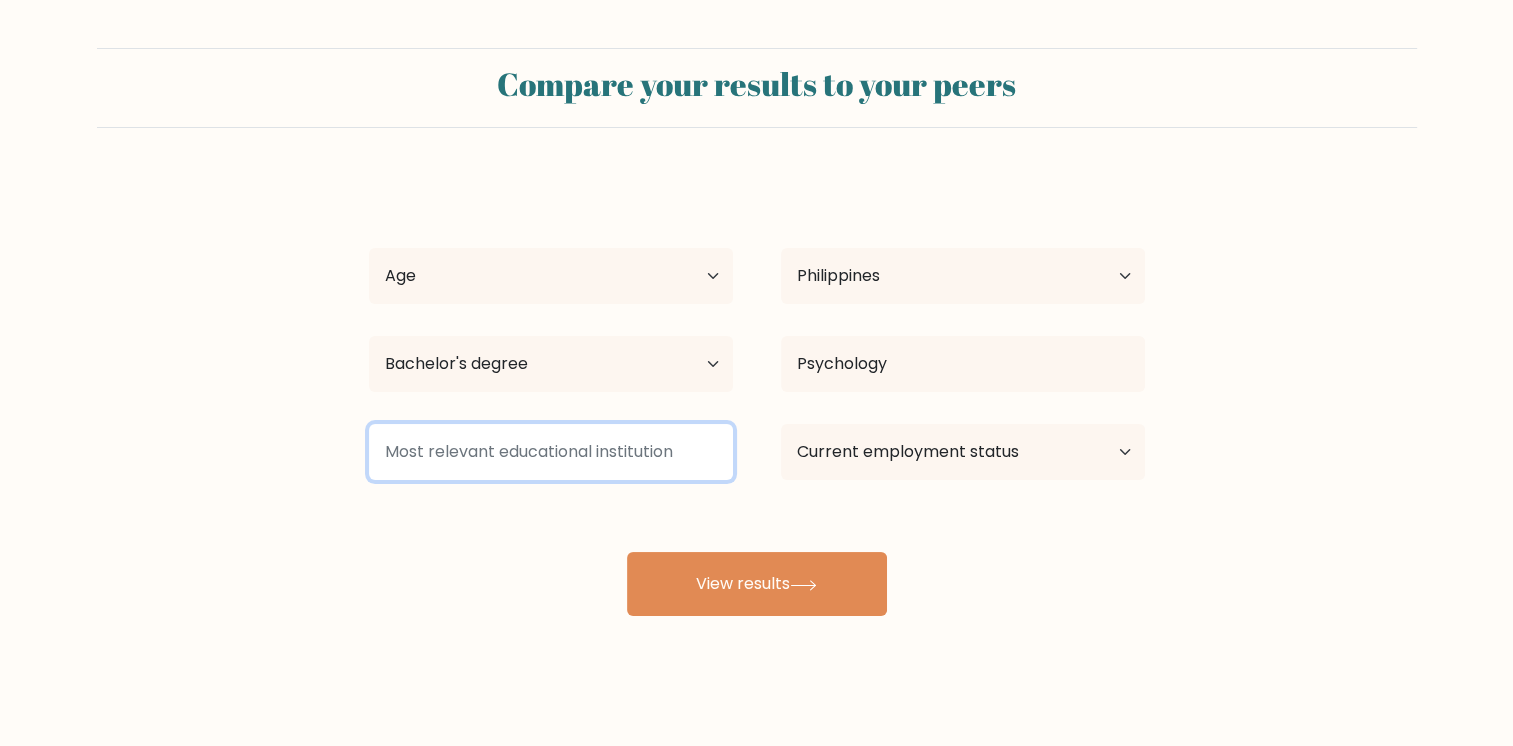click at bounding box center (551, 452) 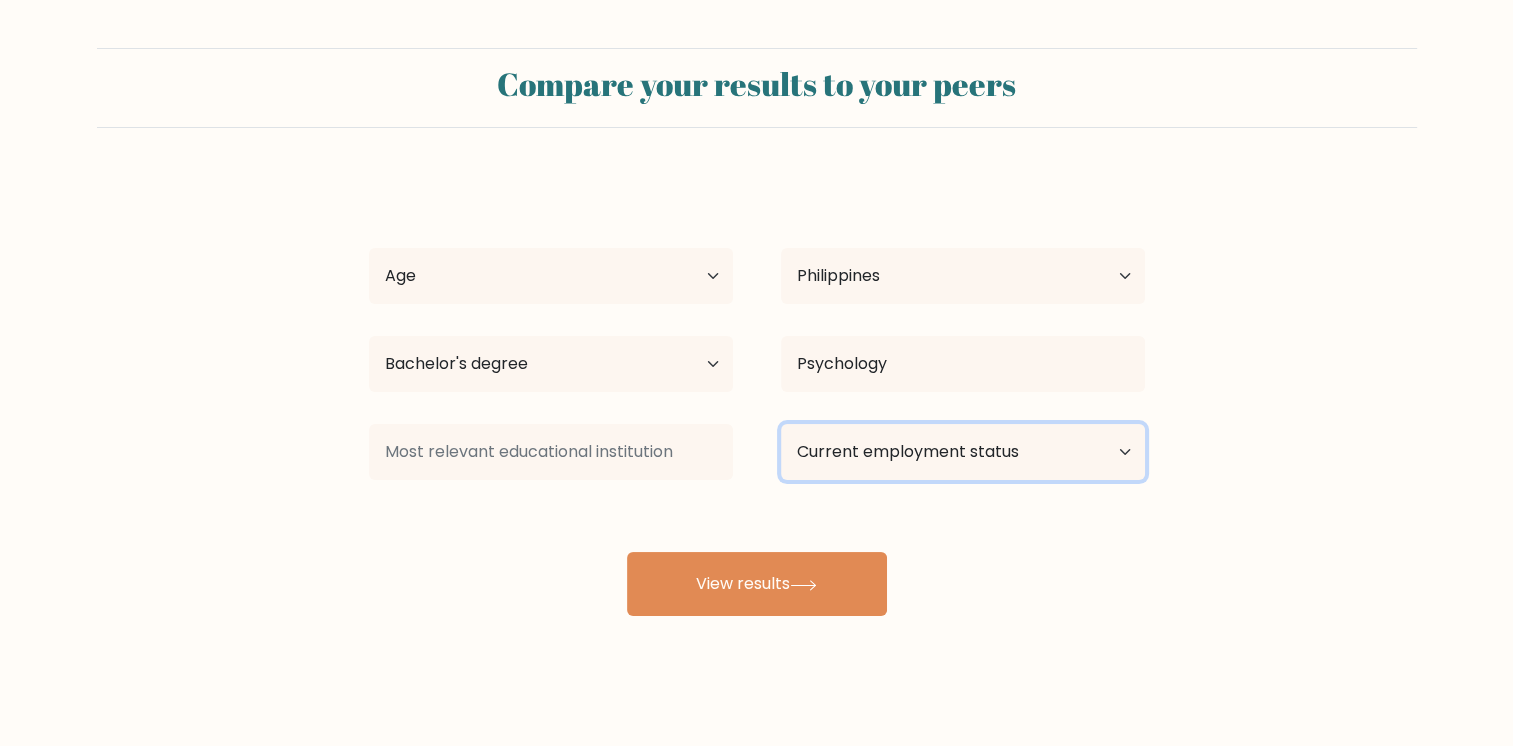 click on "Current employment status
Employed
Student
Retired
Other / prefer not to answer" at bounding box center (963, 452) 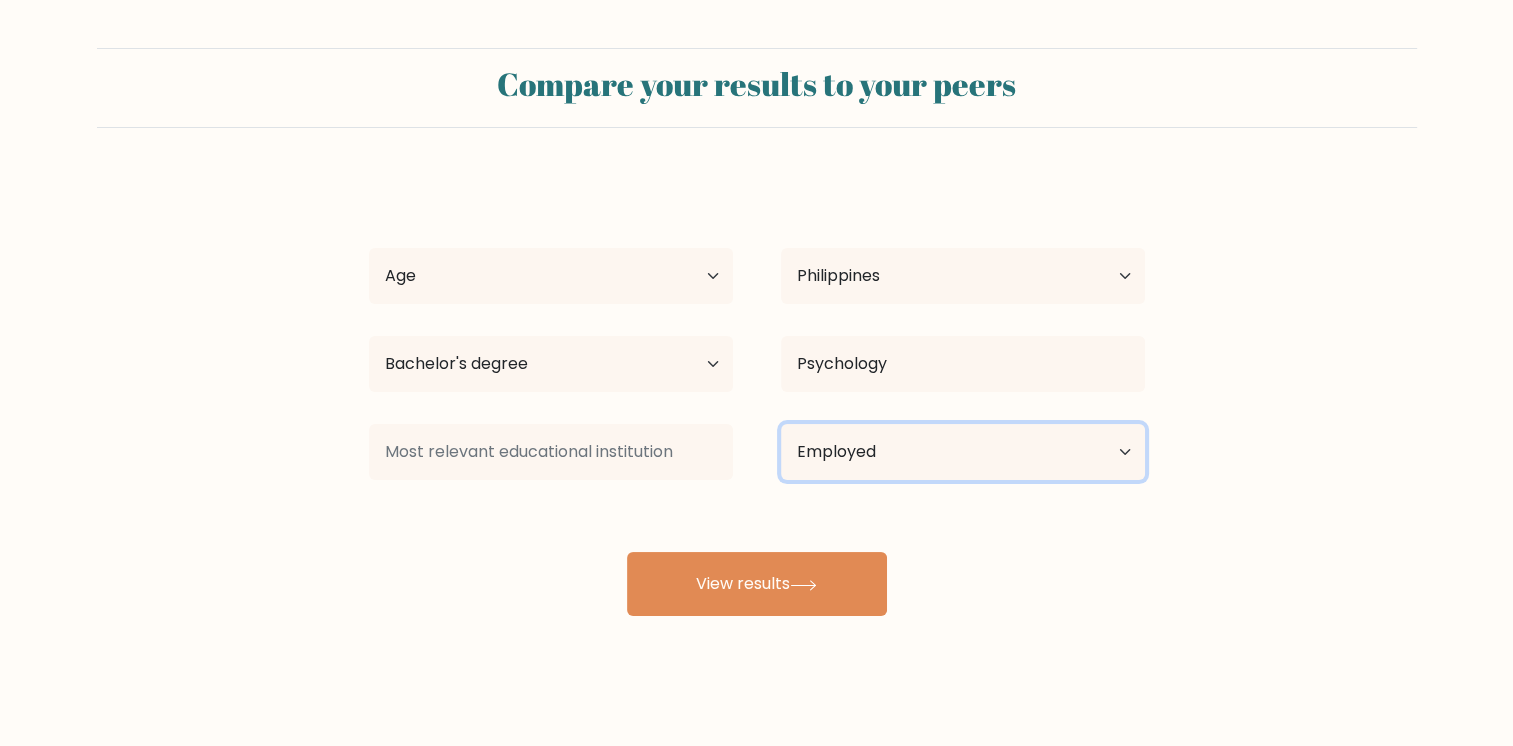 click on "Current employment status
Employed
Student
Retired
Other / prefer not to answer" at bounding box center [963, 452] 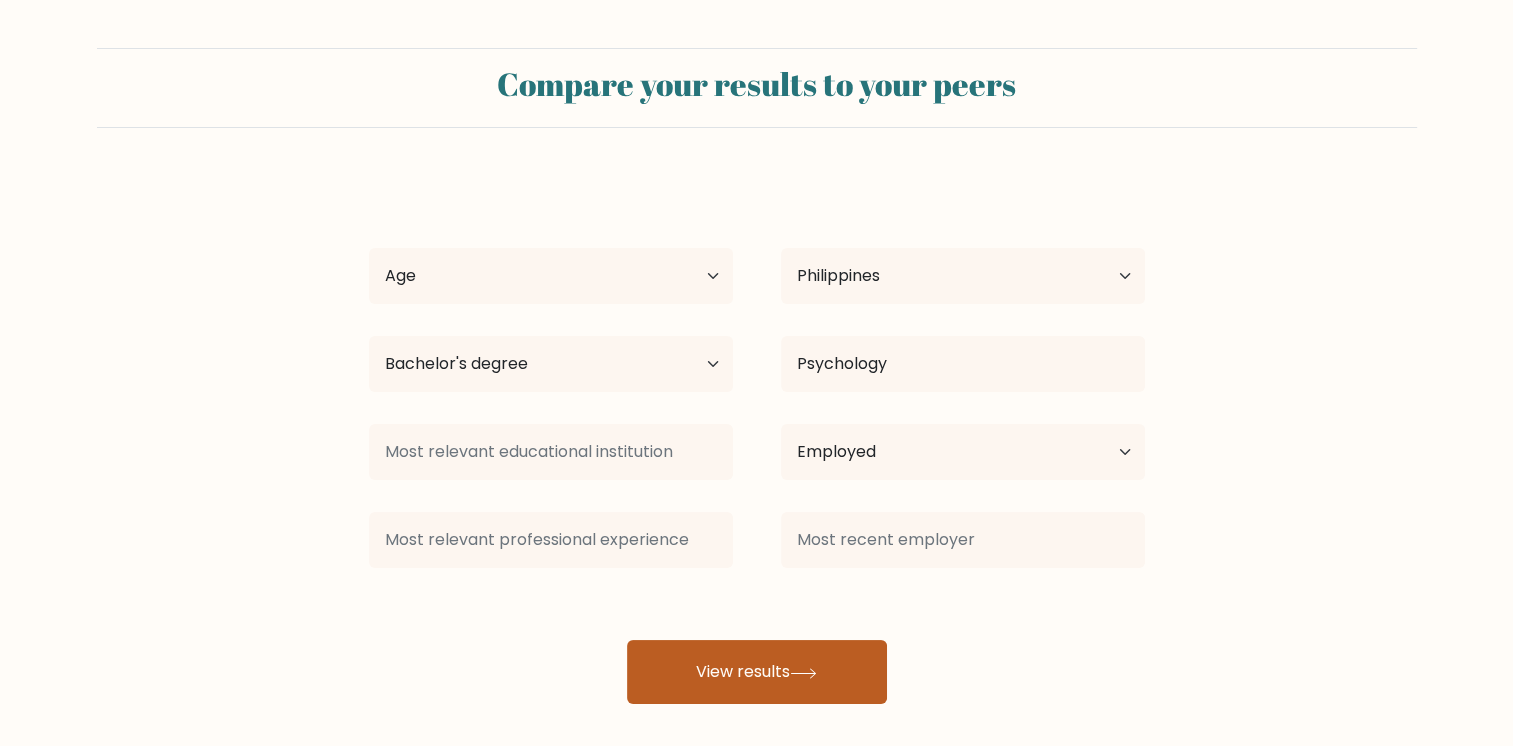click on "View results" at bounding box center [757, 672] 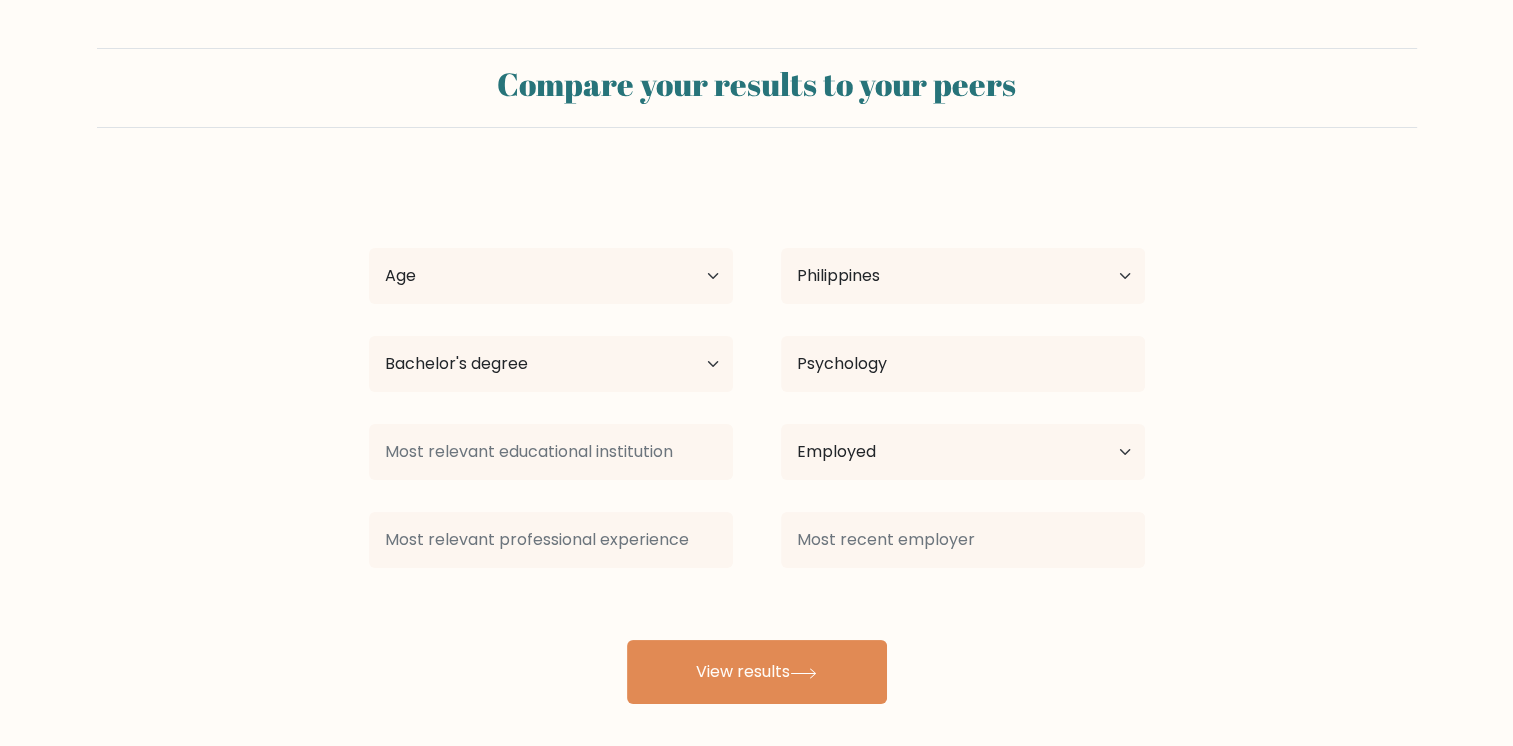 click on "Age
Under 18 years old
18-24 years old
25-34 years old
35-44 years old
45-54 years old
55-64 years old
65 years old and above" at bounding box center [551, 276] 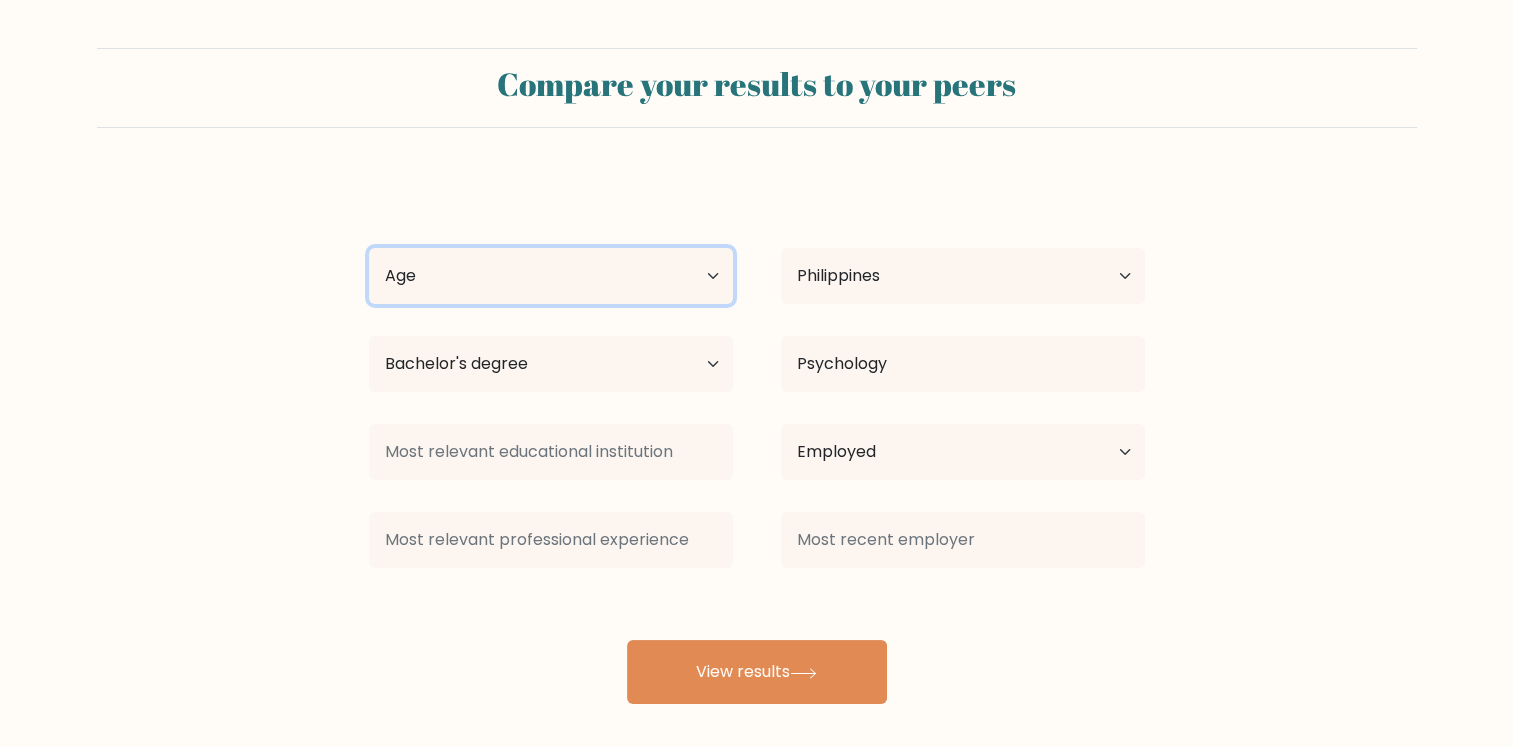 click on "Age
Under 18 years old
18-24 years old
25-34 years old
35-44 years old
45-54 years old
55-64 years old
65 years old and above" at bounding box center [551, 276] 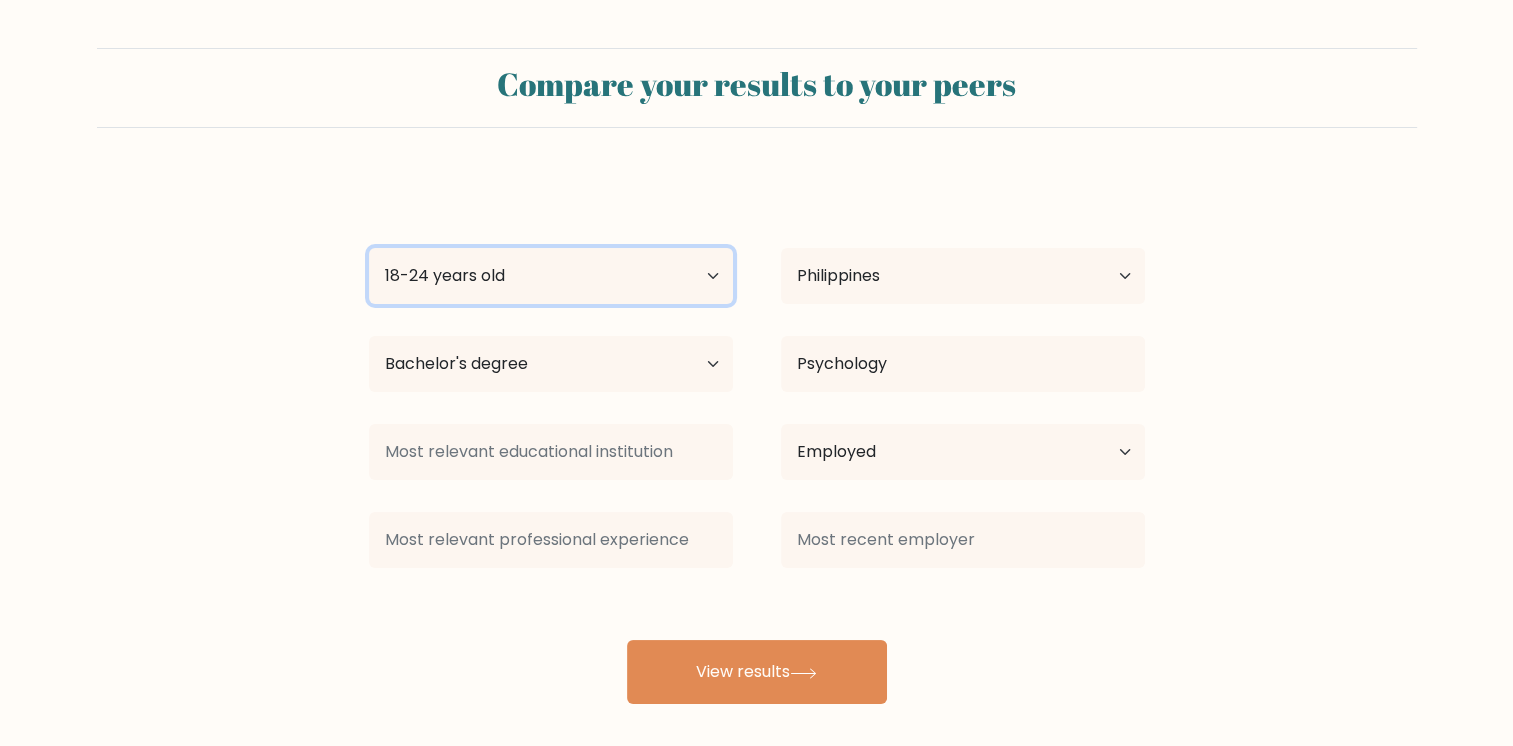 click on "Age
Under 18 years old
18-24 years old
25-34 years old
35-44 years old
45-54 years old
55-64 years old
65 years old and above" at bounding box center (551, 276) 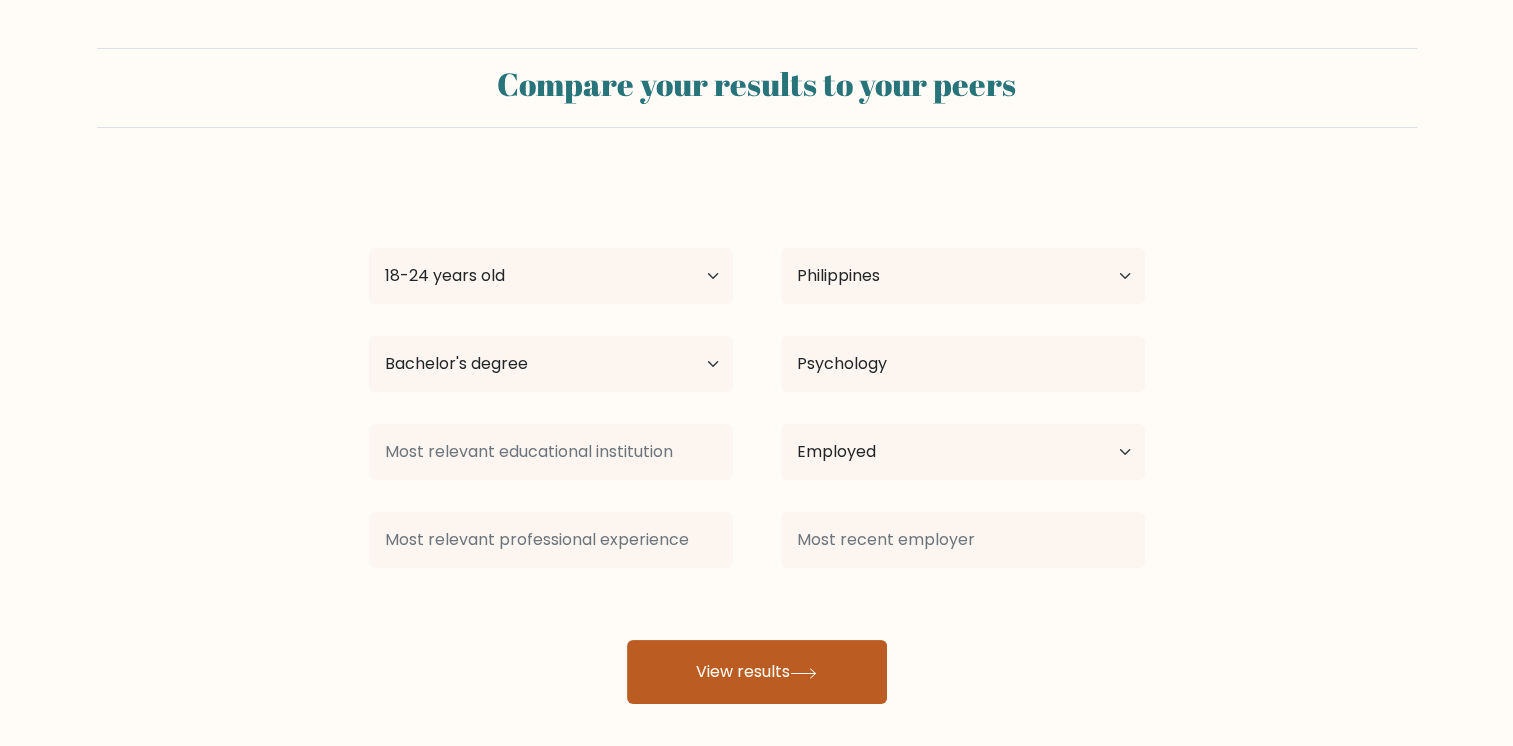 drag, startPoint x: 724, startPoint y: 638, endPoint x: 722, endPoint y: 662, distance: 24.083189 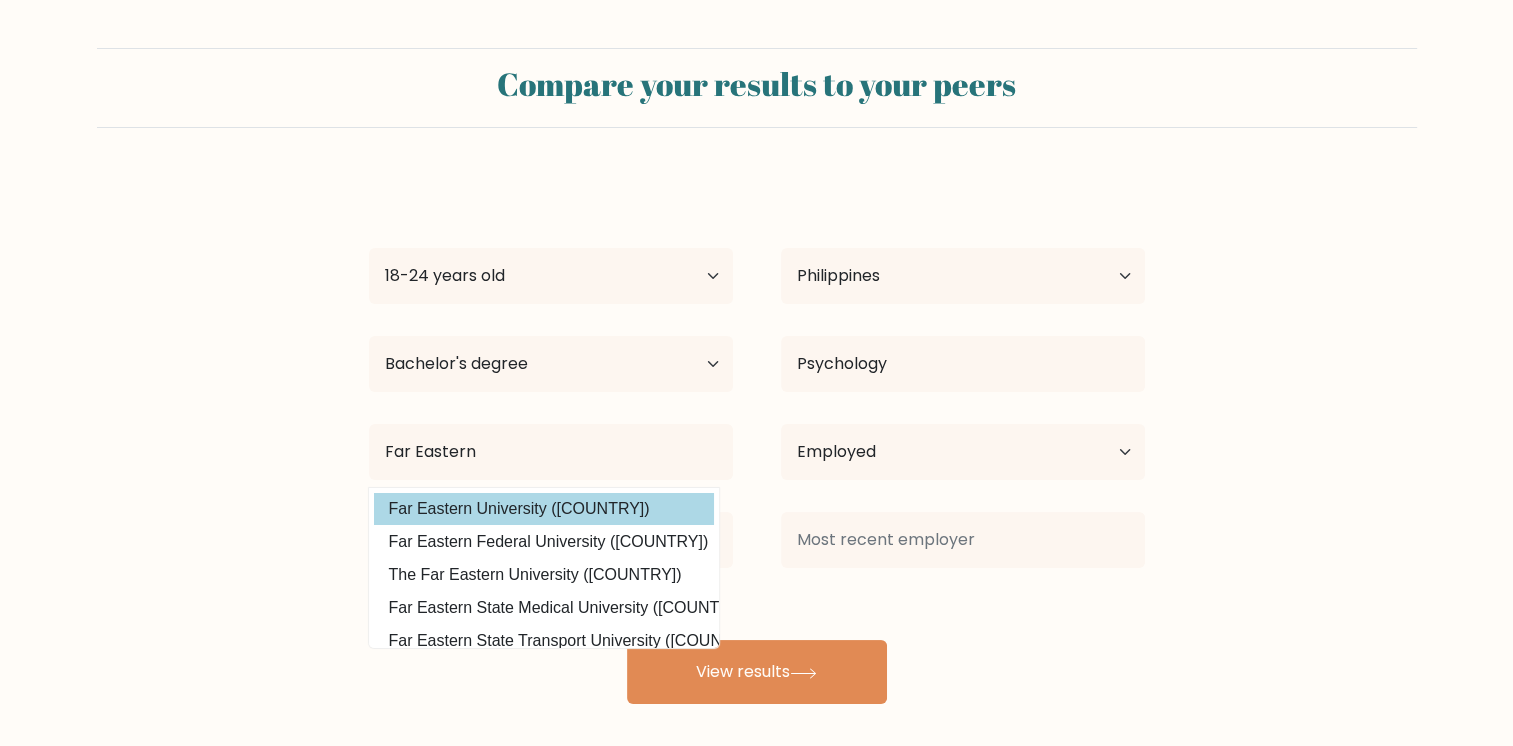click on "Lovely
Dela Cruz
Age
Under 18 years old
18-24 years old
25-34 years old
35-44 years old
45-54 years old
55-64 years old
65 years old and above
Country
Afghanistan
Albania
Algeria
American Samoa
Andorra
Angola
Anguilla
Antarctica
Antigua and Barbuda
Argentina
Armenia
Aruba
Australia
Austria
Azerbaijan
Bahamas
Bahrain
Bangladesh
Barbados
Belarus
Belgium
Belize
Benin
Bermuda
Bhutan
Bolivia
Bonaire, Sint Eustatius and Saba
Bosnia and Herzegovina
Botswana
Bouvet Island
Brazil
Brunei" at bounding box center (757, 440) 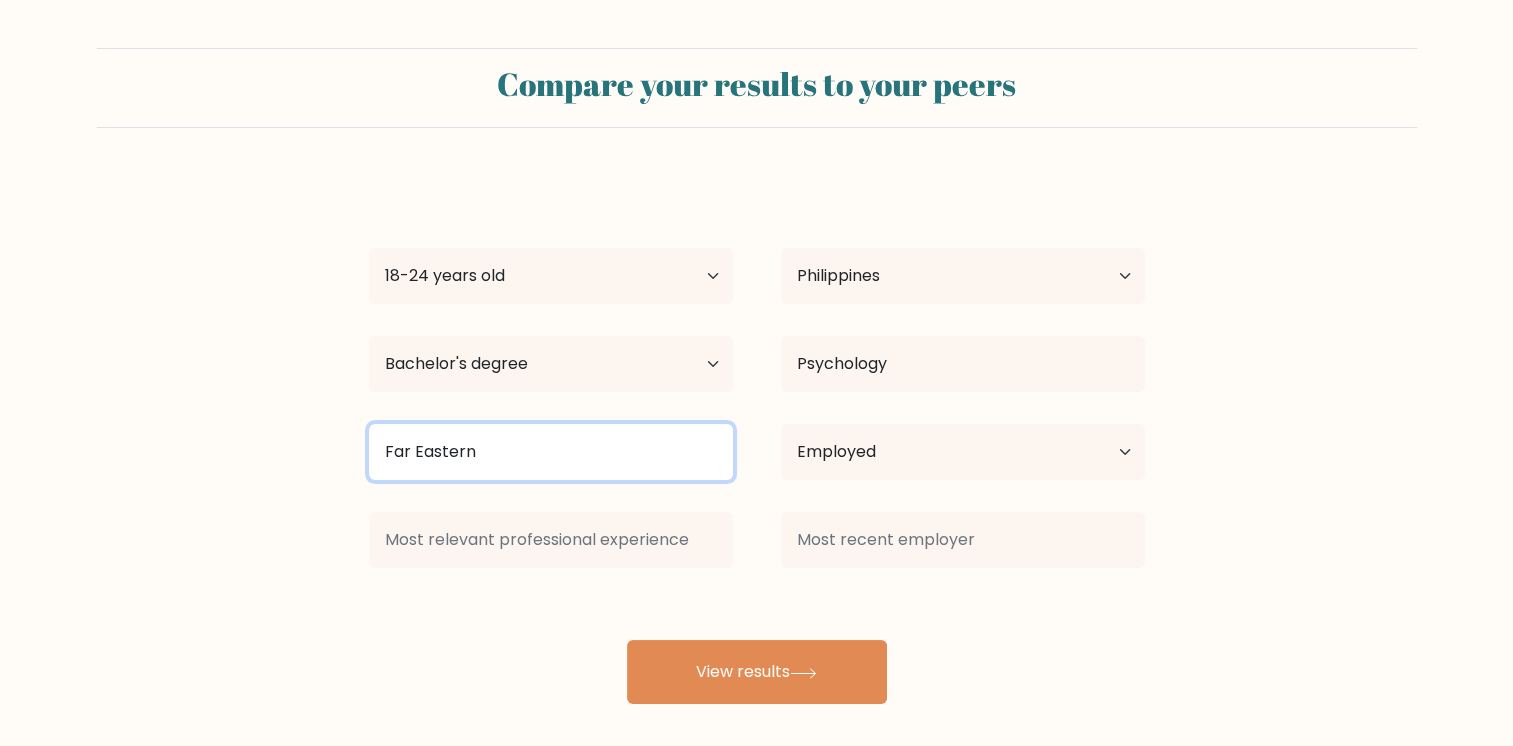 click on "Far Eastern" at bounding box center [551, 452] 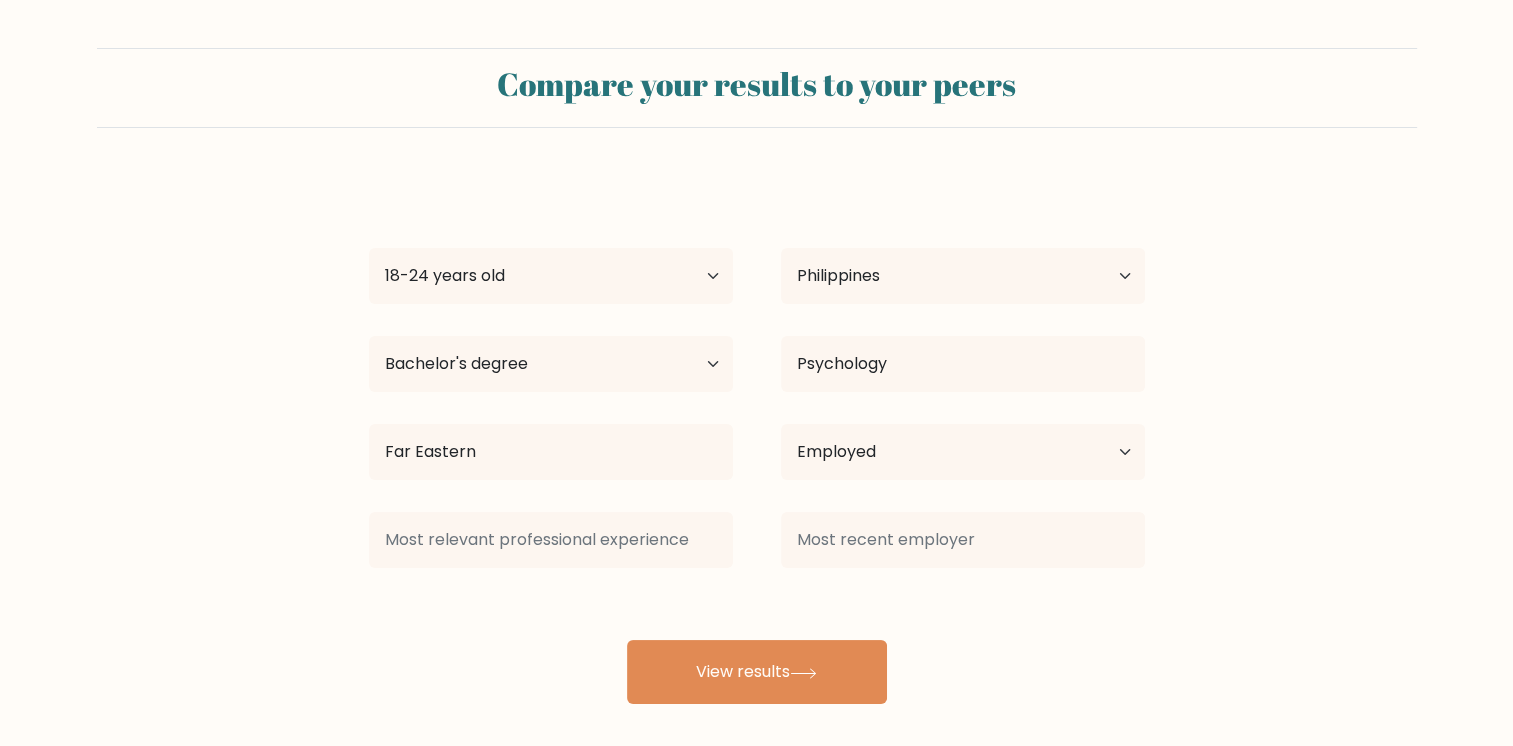 click on "Lovely
Dela Cruz
Age
Under 18 years old
18-24 years old
25-34 years old
35-44 years old
45-54 years old
55-64 years old
65 years old and above
Country
Afghanistan
Albania
Algeria
American Samoa
Andorra
Angola
Anguilla
Antarctica
Antigua and Barbuda
Argentina
Armenia
Aruba
Australia
Austria
Azerbaijan
Bahamas
Bahrain
Bangladesh
Barbados
Belarus
Belgium
Belize
Benin
Bermuda
Bhutan
Bolivia
Bonaire, Sint Eustatius and Saba
Bosnia and Herzegovina
Botswana
Bouvet Island
Brazil
Brunei" at bounding box center [757, 440] 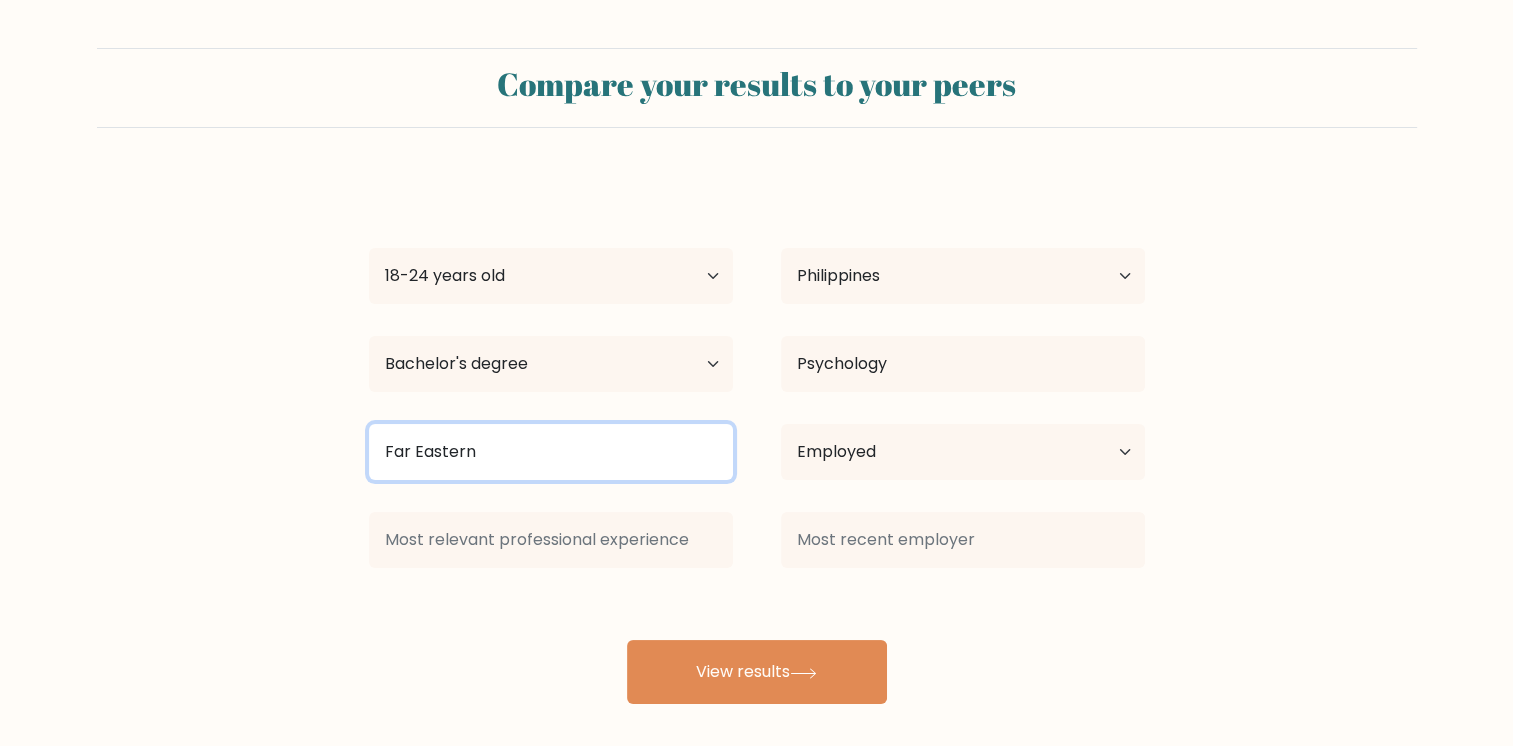 click on "Far Eastern" at bounding box center [551, 452] 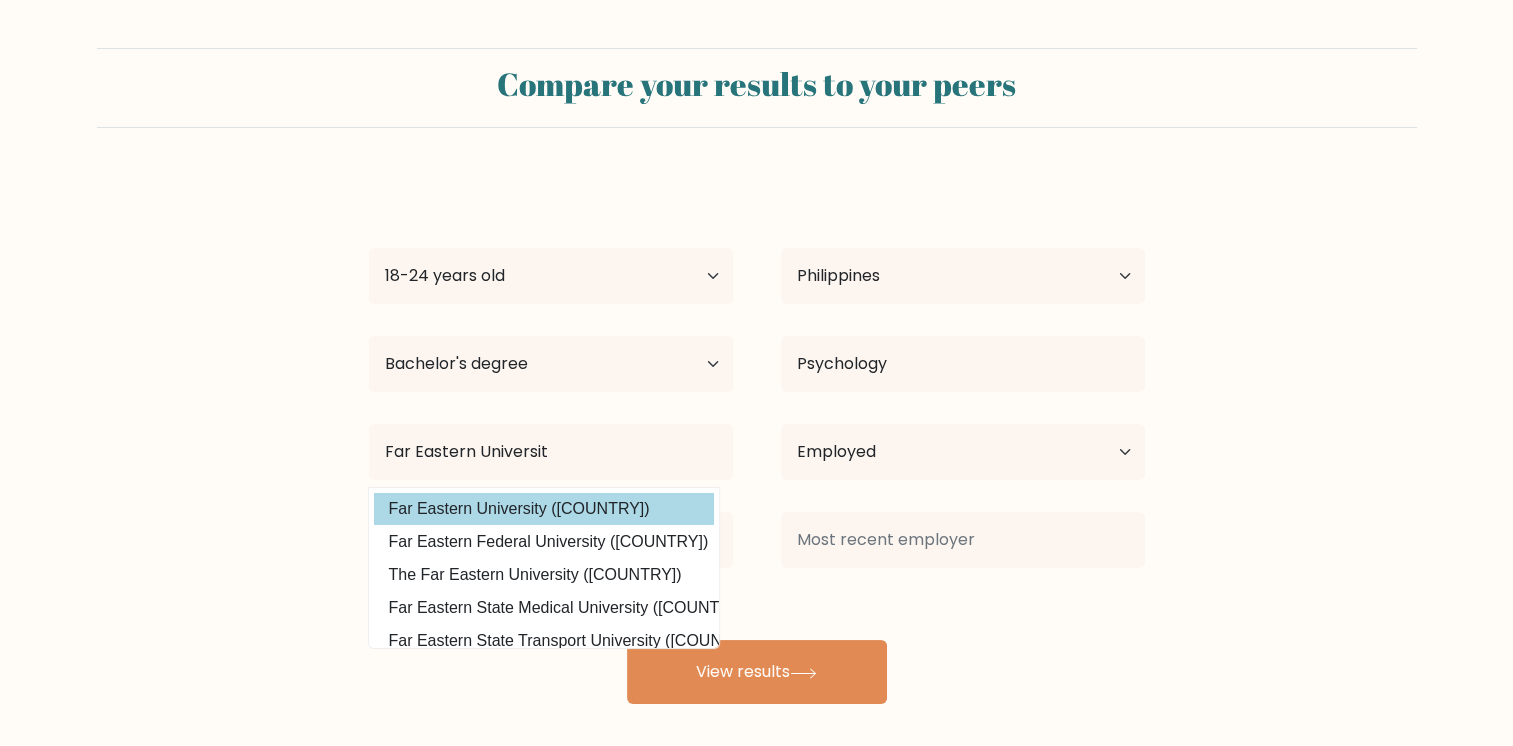 click on "Lovely
Dela Cruz
Age
Under 18 years old
18-24 years old
25-34 years old
35-44 years old
45-54 years old
55-64 years old
65 years old and above
Country
Afghanistan
Albania
Algeria
American Samoa
Andorra
Angola
Anguilla
Antarctica
Antigua and Barbuda
Argentina
Armenia
Aruba
Australia
Austria
Azerbaijan
Bahamas
Bahrain
Bangladesh
Barbados
Belarus
Belgium
Belize
Benin
Bermuda
Bhutan
Bolivia
Bonaire, Sint Eustatius and Saba
Bosnia and Herzegovina
Botswana
Bouvet Island
Brazil
Brunei" at bounding box center (757, 440) 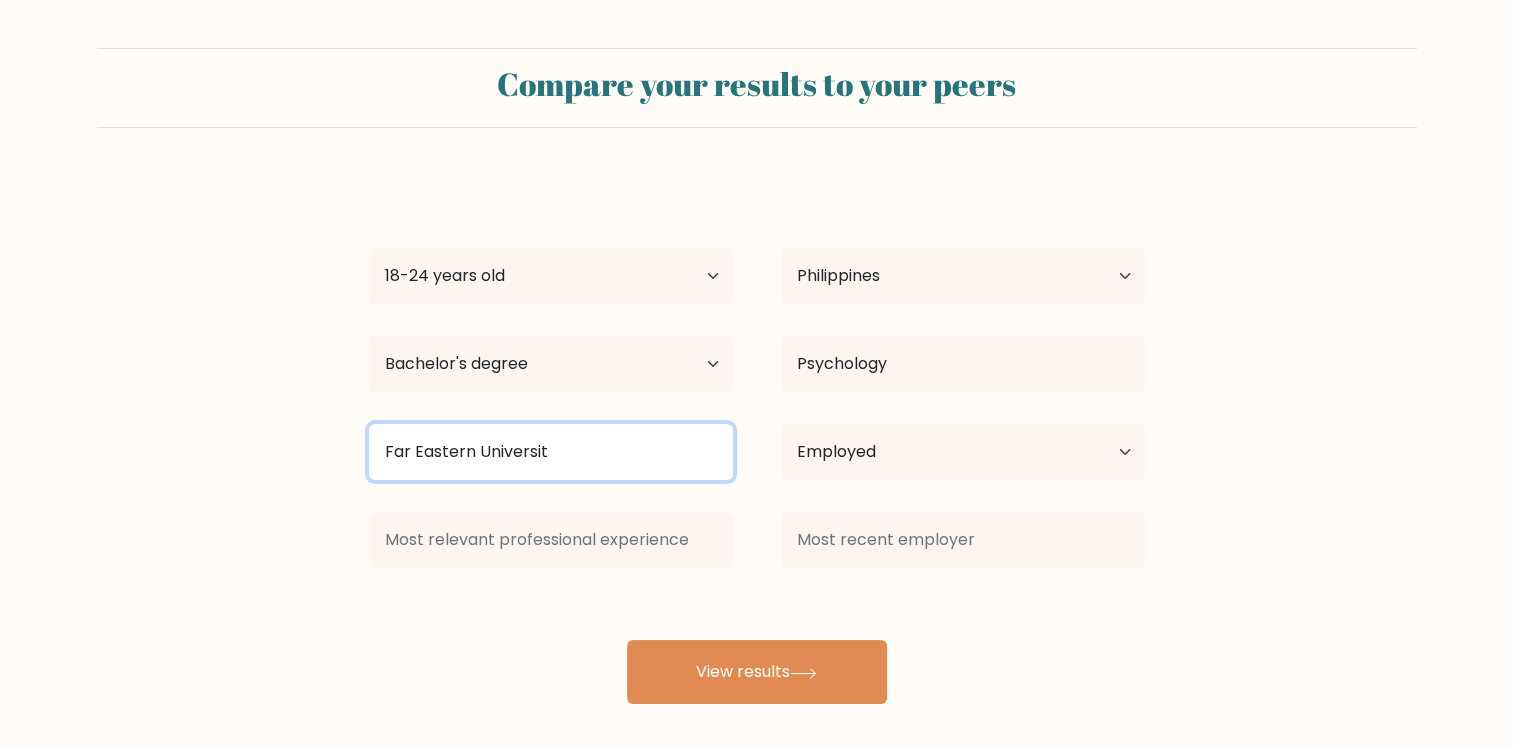 click on "Far Eastern Universit" at bounding box center (551, 452) 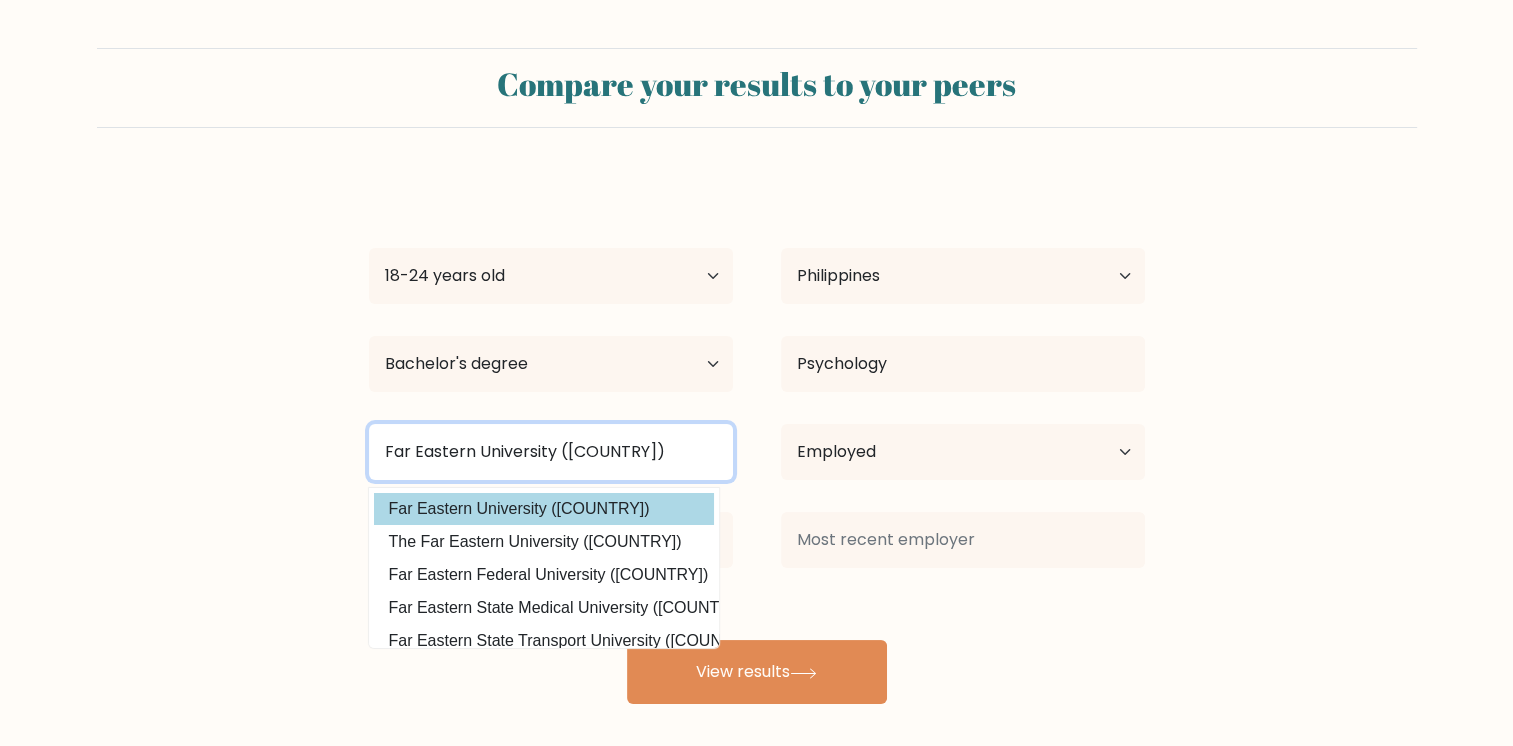 type on "Far Eastern University (Philippines)" 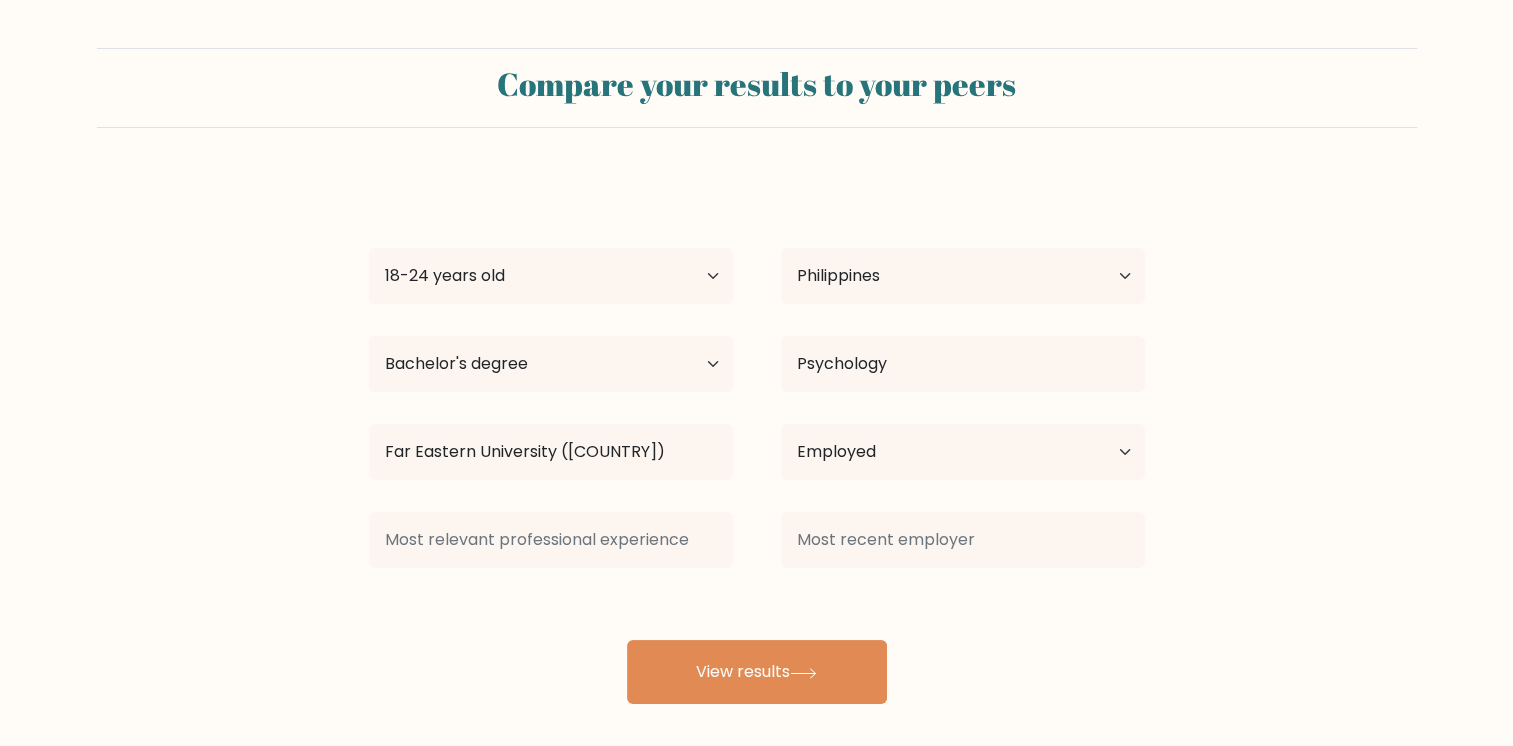 click on "Lovely
Dela Cruz
Age
Under 18 years old
18-24 years old
25-34 years old
35-44 years old
45-54 years old
55-64 years old
65 years old and above
Country
Afghanistan
Albania
Algeria
American Samoa
Andorra
Angola
Anguilla
Antarctica
Antigua and Barbuda
Argentina
Armenia
Aruba
Australia
Austria
Azerbaijan
Bahamas
Bahrain
Bangladesh
Barbados
Belarus
Belgium
Belize
Benin
Bermuda
Bhutan
Bolivia
Bonaire, Sint Eustatius and Saba
Bosnia and Herzegovina
Botswana
Bouvet Island
Brazil
Brunei" at bounding box center [757, 440] 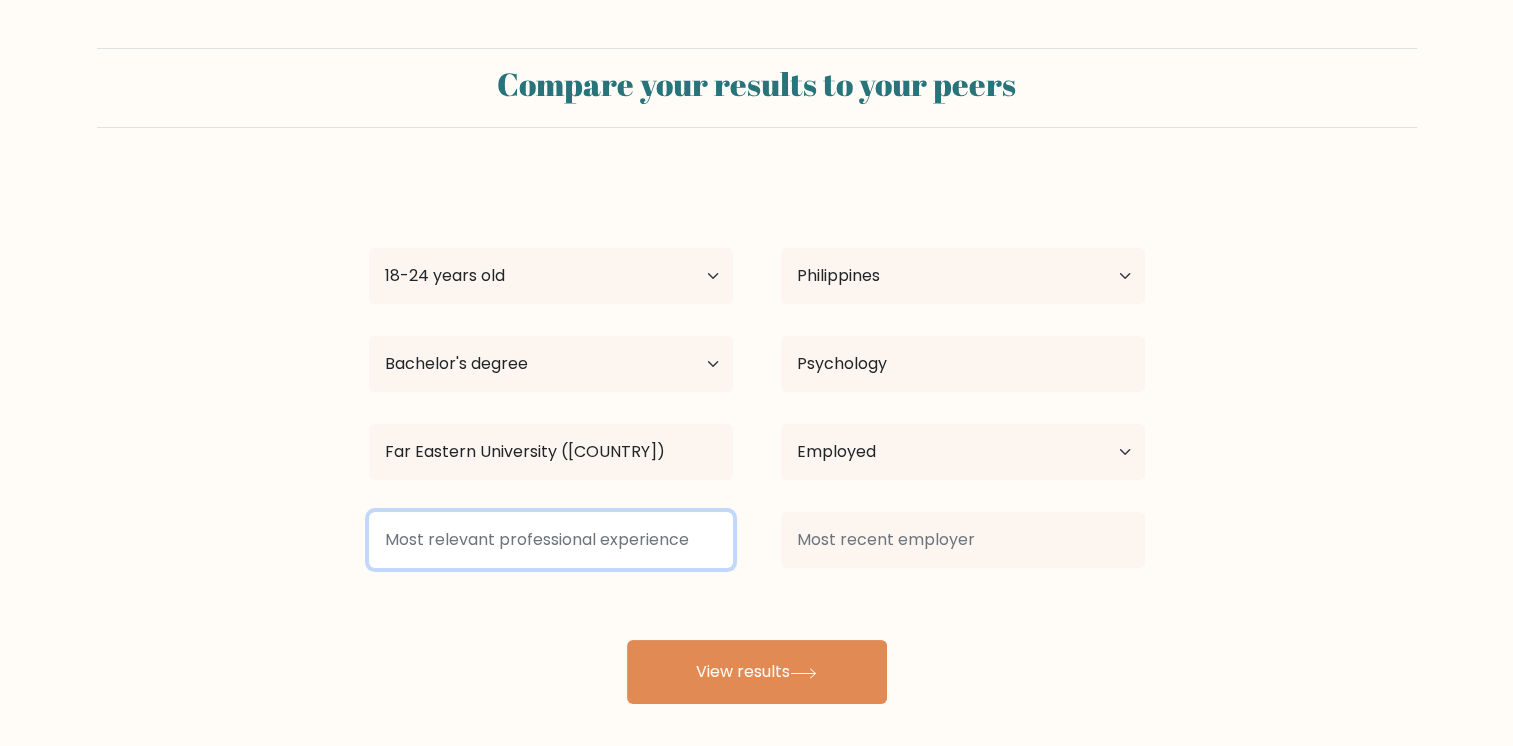 click at bounding box center (551, 540) 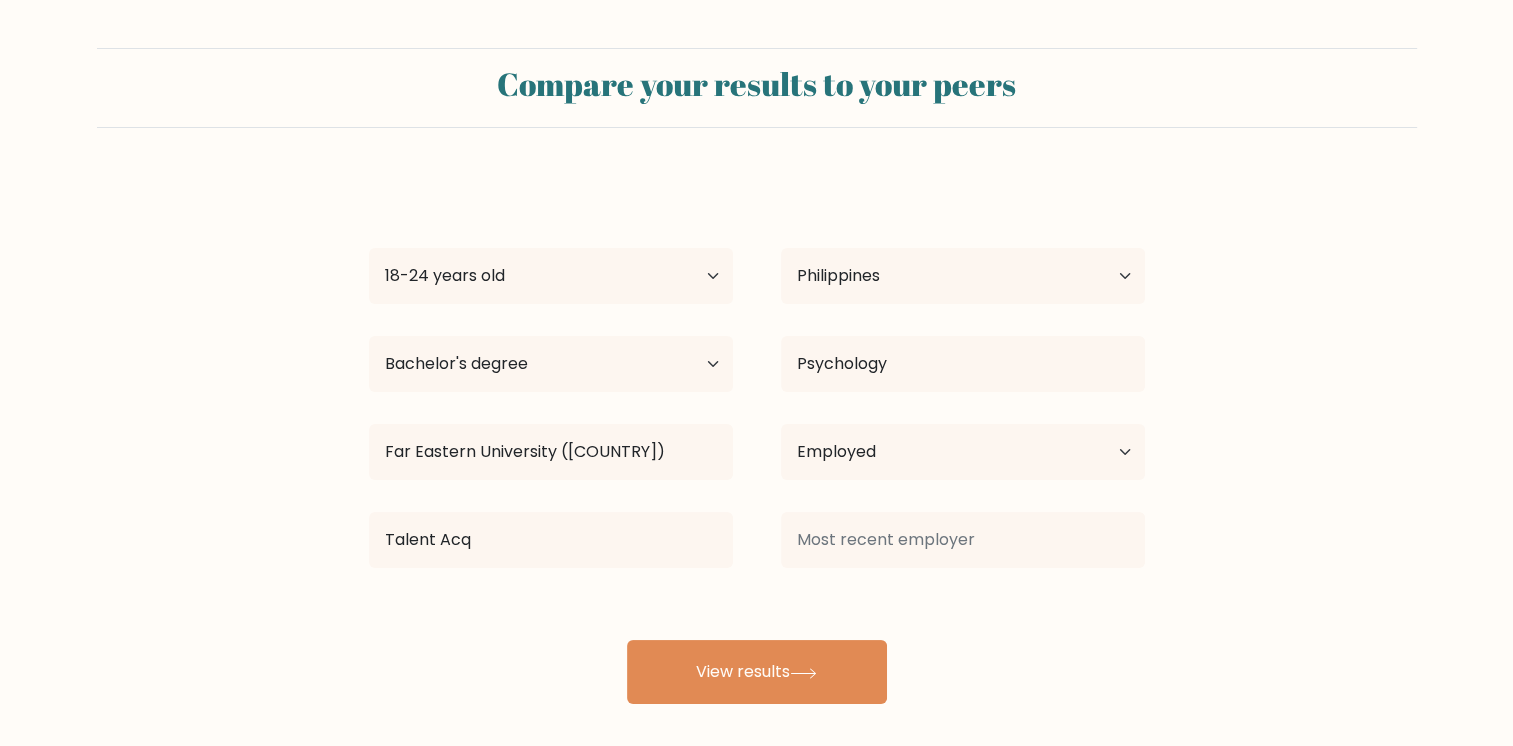 click on "Lovely
Dela Cruz
Age
Under 18 years old
18-24 years old
25-34 years old
35-44 years old
45-54 years old
55-64 years old
65 years old and above
Country
Afghanistan
Albania
Algeria
American Samoa
Andorra
Angola
Anguilla
Antarctica
Antigua and Barbuda
Argentina
Armenia
Aruba
Australia
Austria
Azerbaijan
Bahamas
Bahrain
Bangladesh
Barbados
Belarus
Belgium
Belize
Benin
Bermuda
Bhutan
Bolivia
Bonaire, Sint Eustatius and Saba
Bosnia and Herzegovina
Botswana
Bouvet Island
Brazil
Brunei" at bounding box center (757, 440) 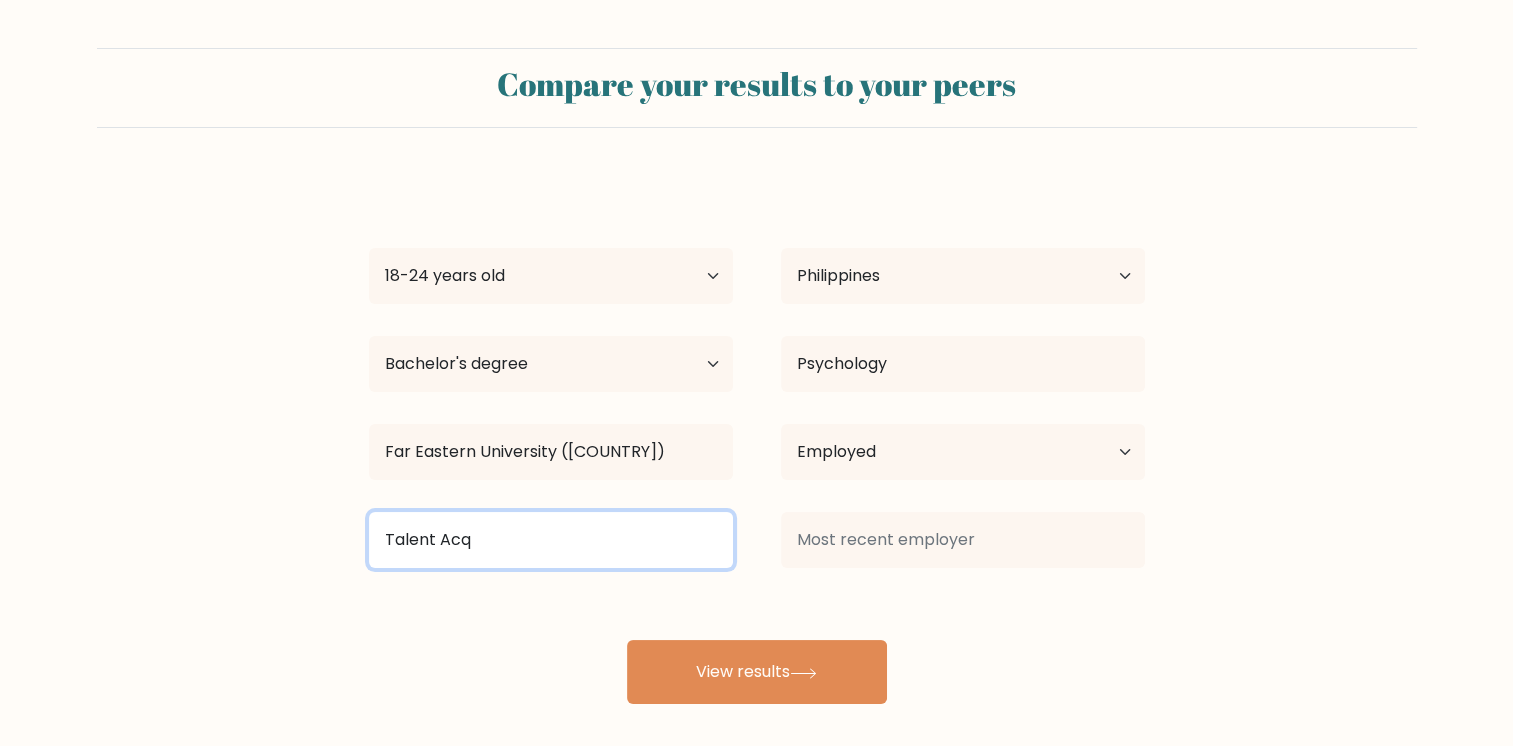 click on "Talent Acq" at bounding box center (551, 540) 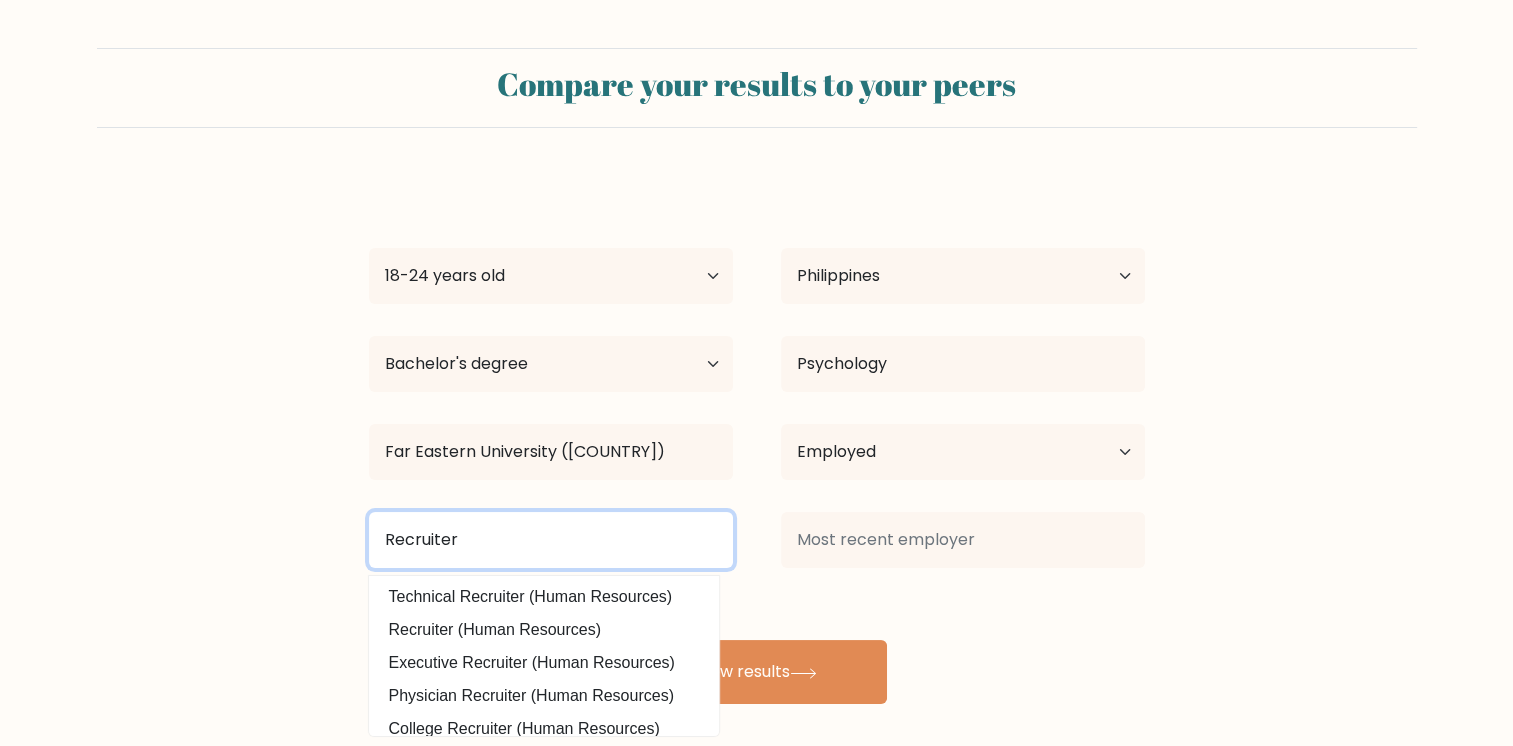 type on "Recruiter" 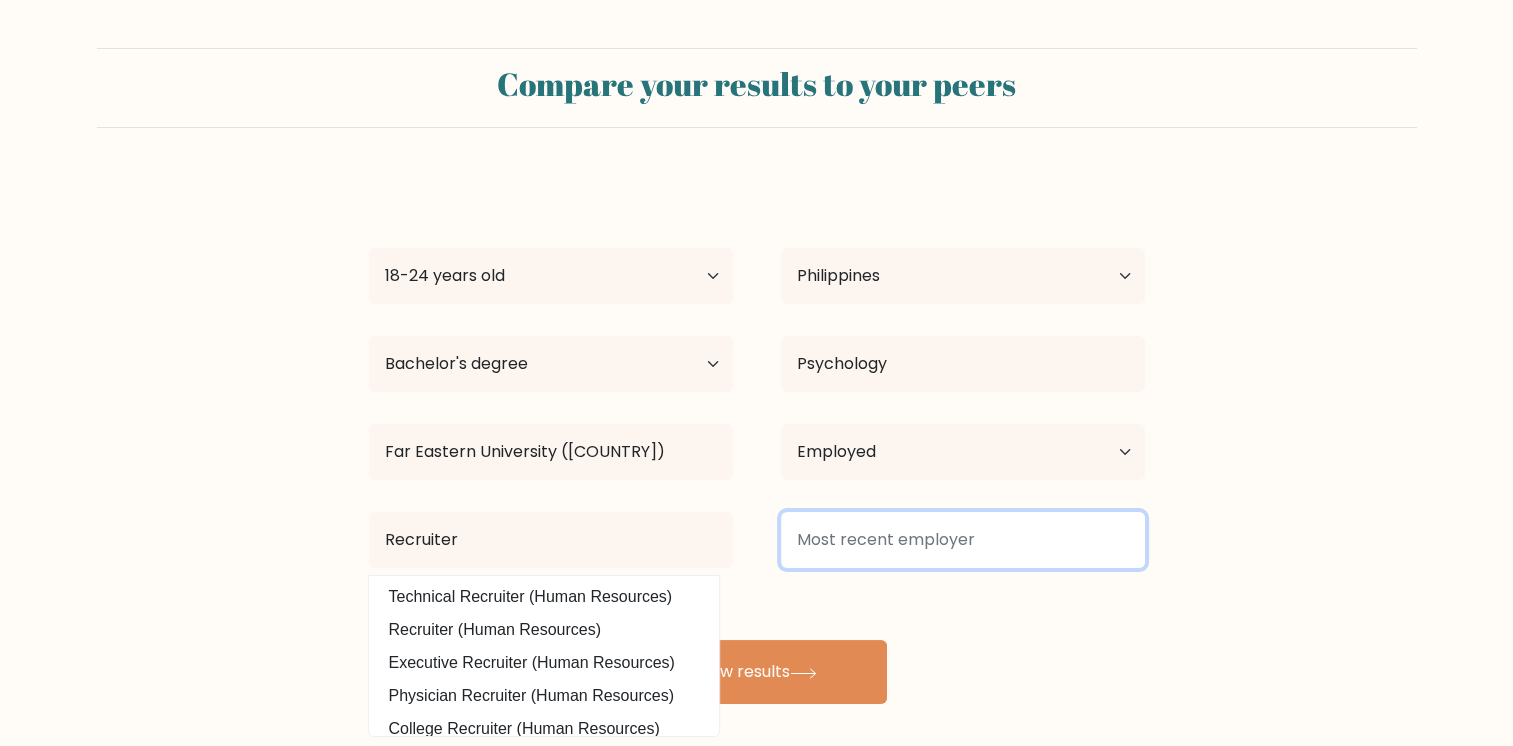 click at bounding box center [963, 540] 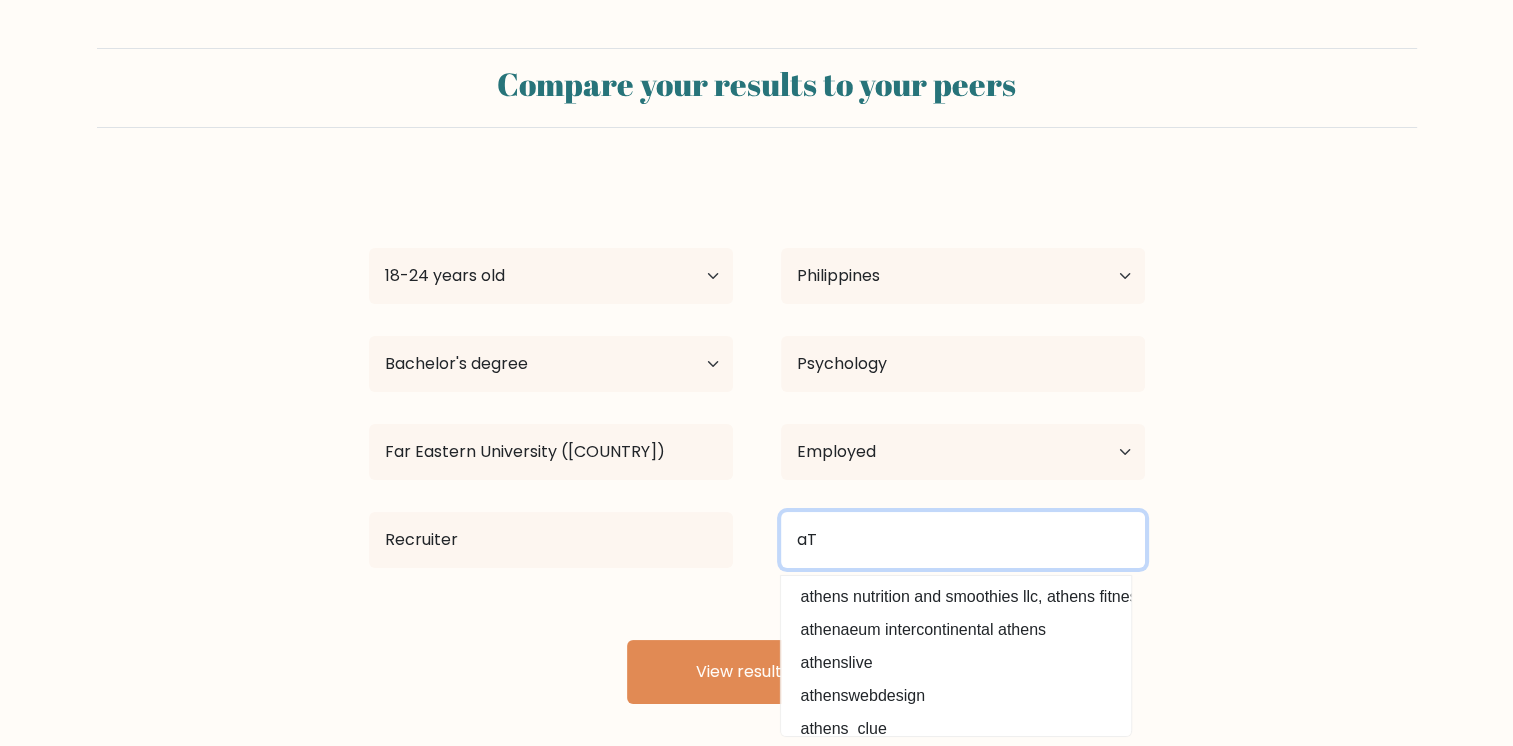 type on "a" 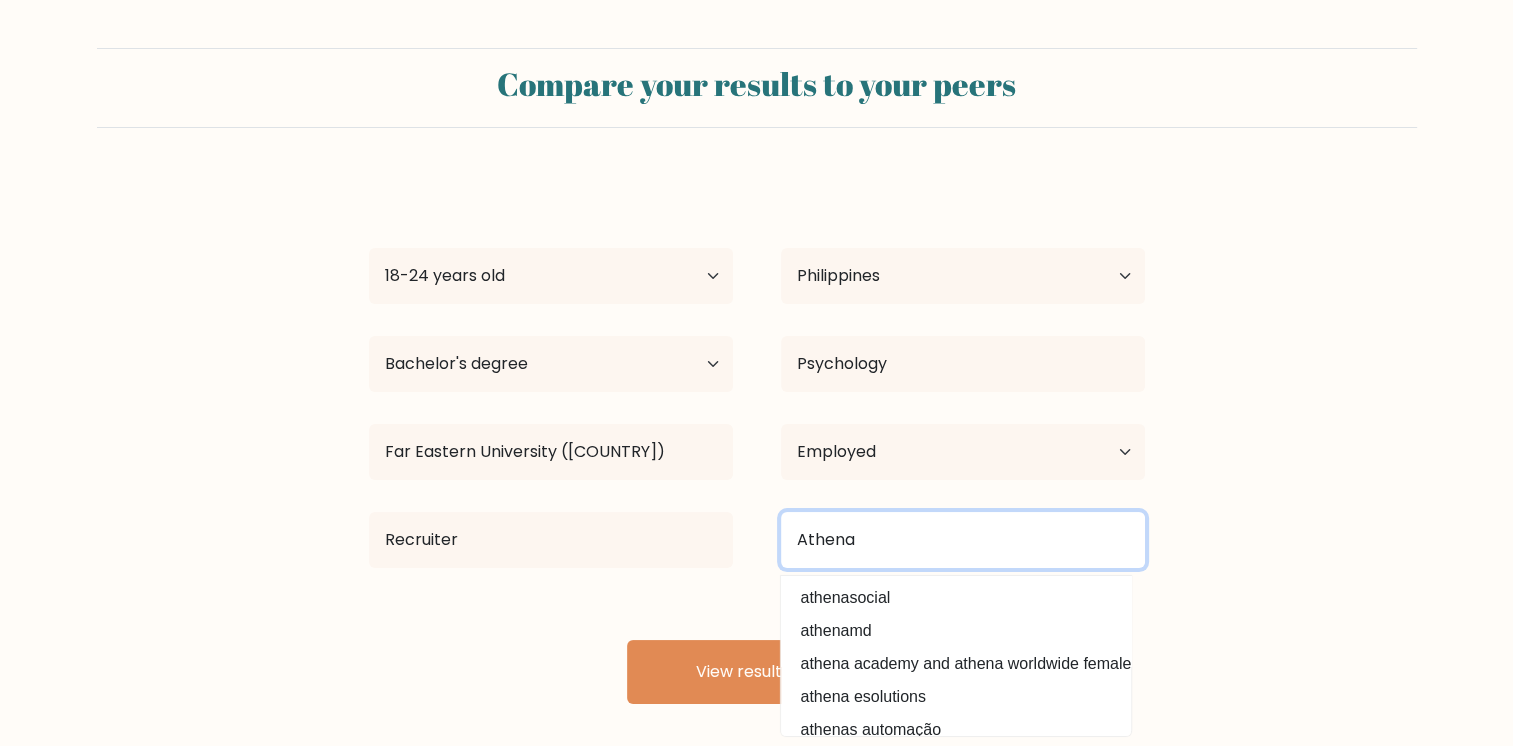 scroll, scrollTop: 195, scrollLeft: 0, axis: vertical 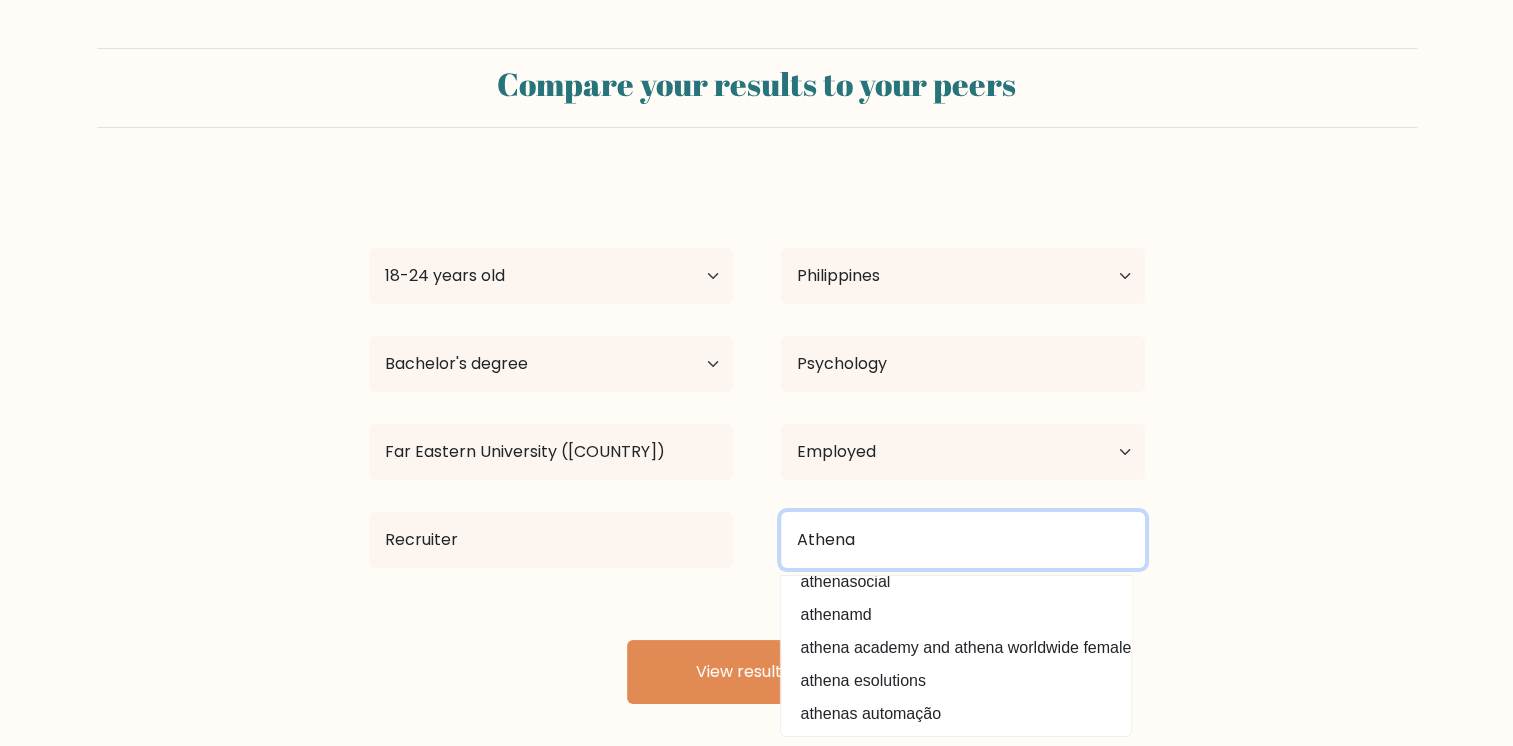 click on "Athena" at bounding box center [963, 540] 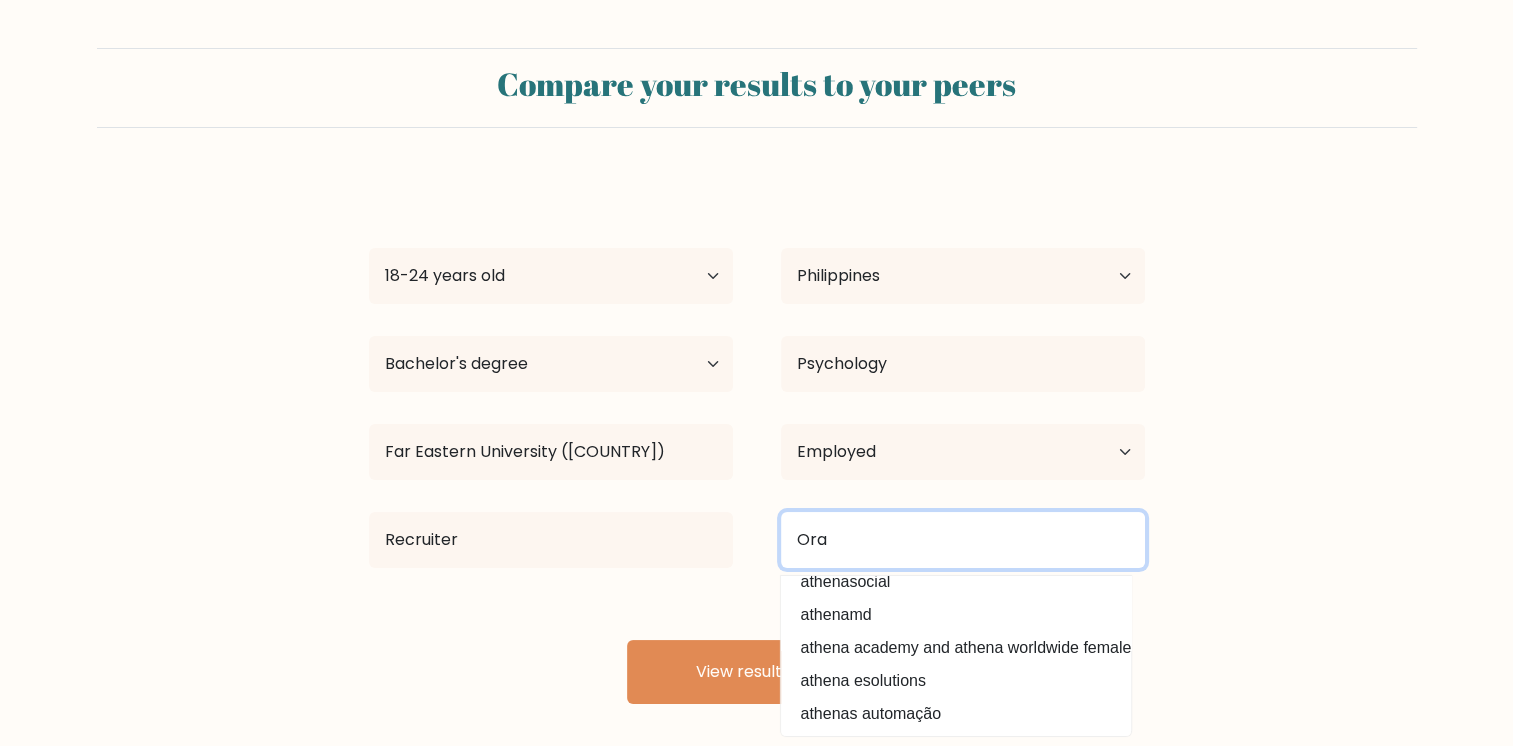 scroll, scrollTop: 0, scrollLeft: 0, axis: both 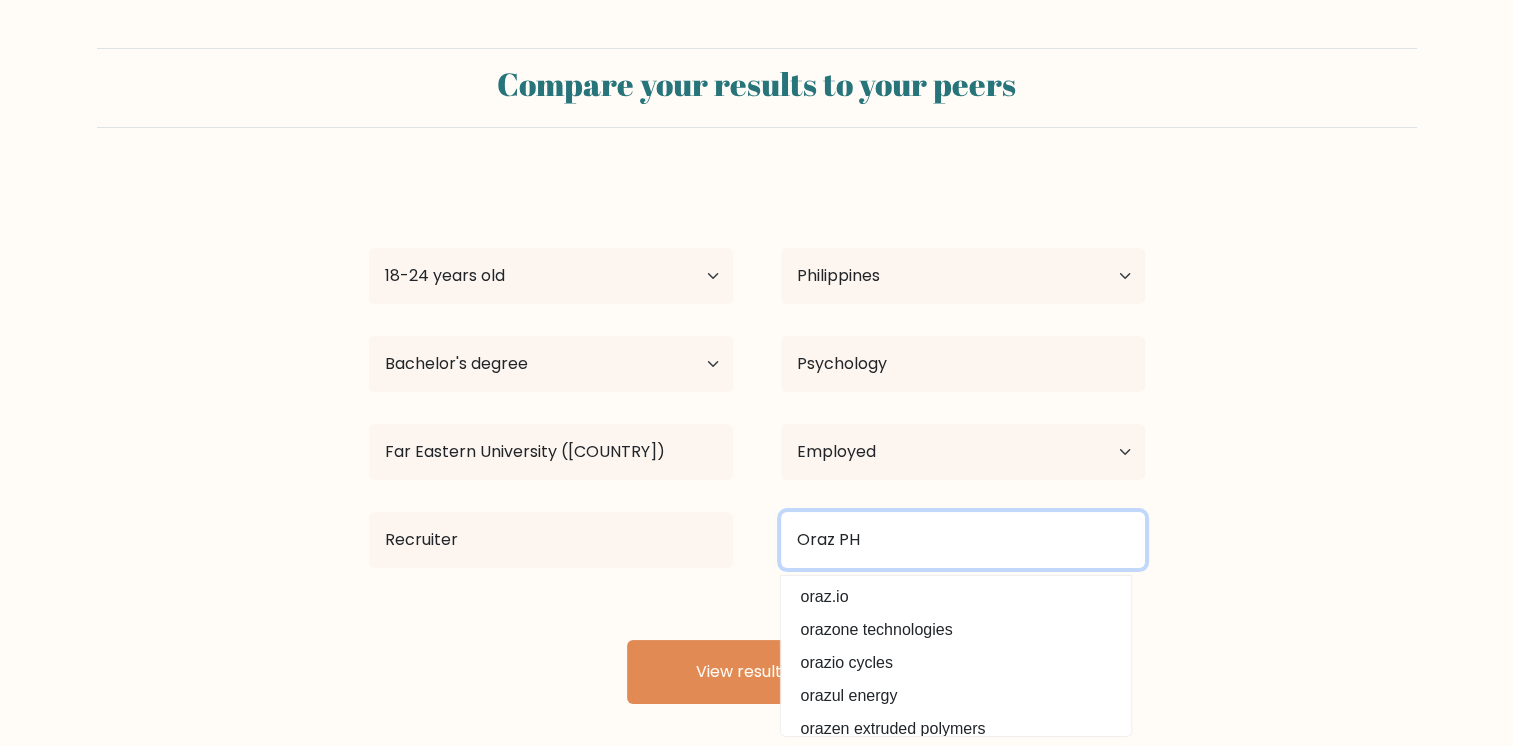 type on "Oraz PH" 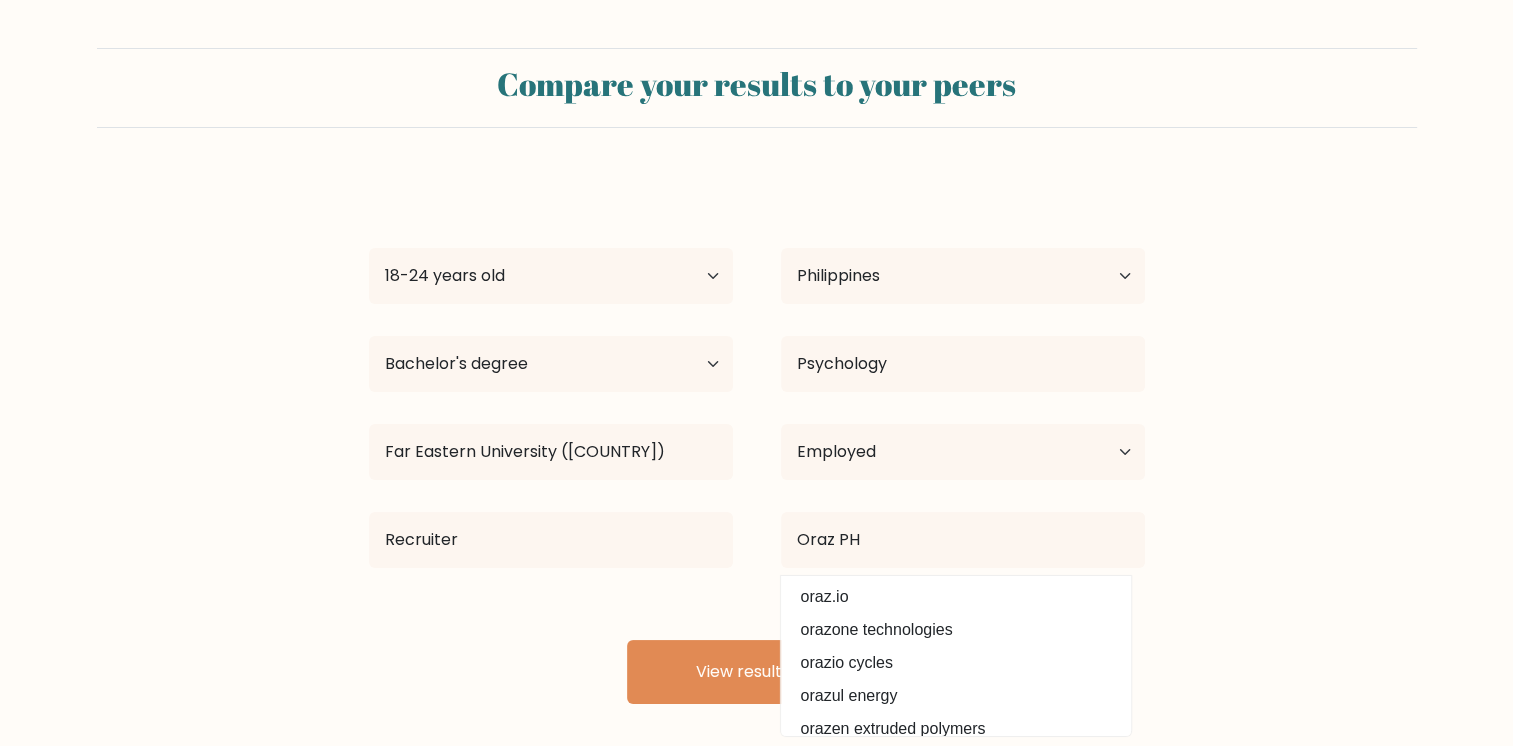 click on "Lovely
Dela Cruz
Age
Under 18 years old
18-24 years old
25-34 years old
35-44 years old
45-54 years old
55-64 years old
65 years old and above
Country
Afghanistan
Albania
Algeria
American Samoa
Andorra
Angola
Anguilla
Antarctica
Antigua and Barbuda
Argentina
Armenia
Aruba
Australia
Austria
Azerbaijan
Bahamas
Bahrain
Bangladesh
Barbados
Belarus
Belgium
Belize
Benin
Bermuda
Bhutan
Bolivia
Bonaire, Sint Eustatius and Saba
Bosnia and Herzegovina
Botswana
Bouvet Island
Brazil
Brunei" at bounding box center [757, 440] 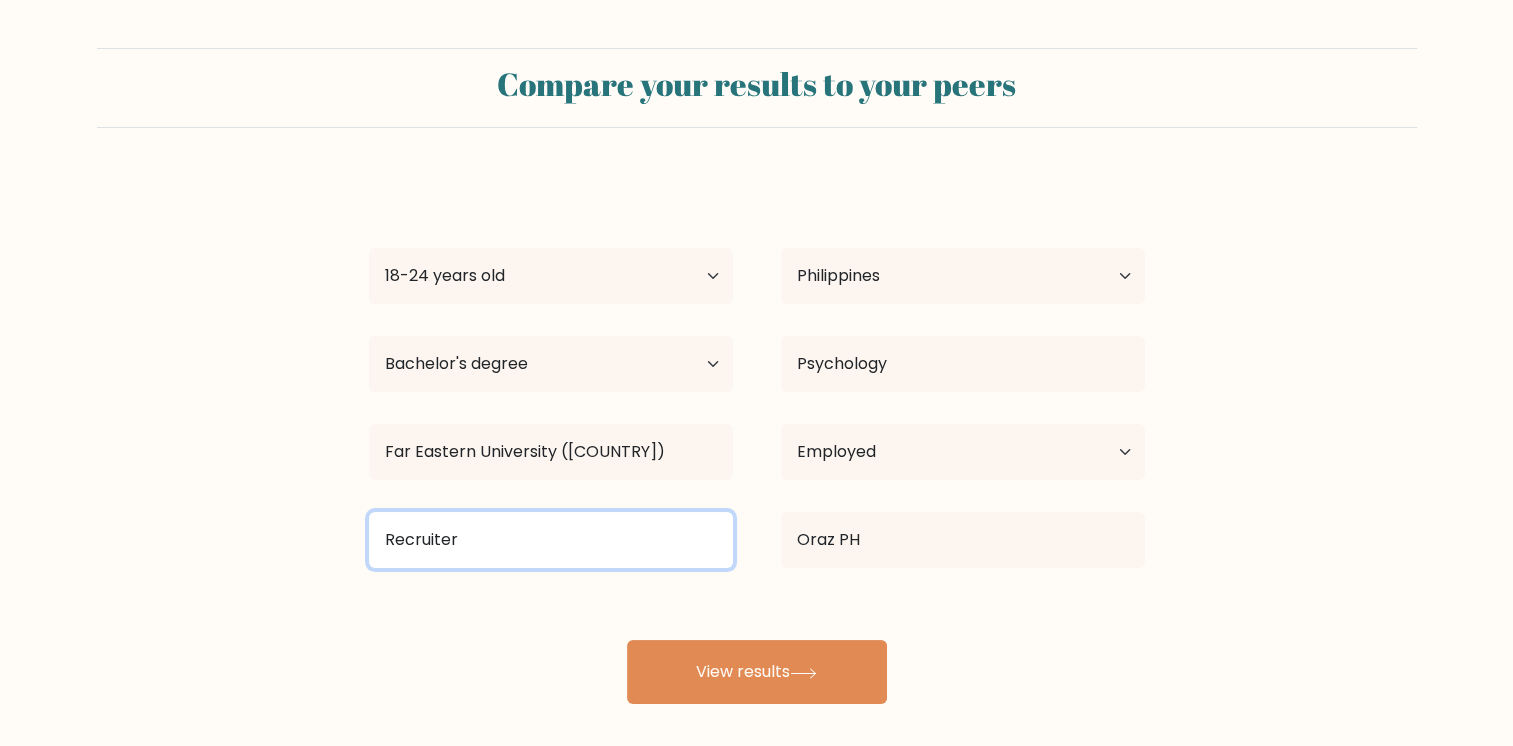 drag, startPoint x: 567, startPoint y: 534, endPoint x: 276, endPoint y: 543, distance: 291.13913 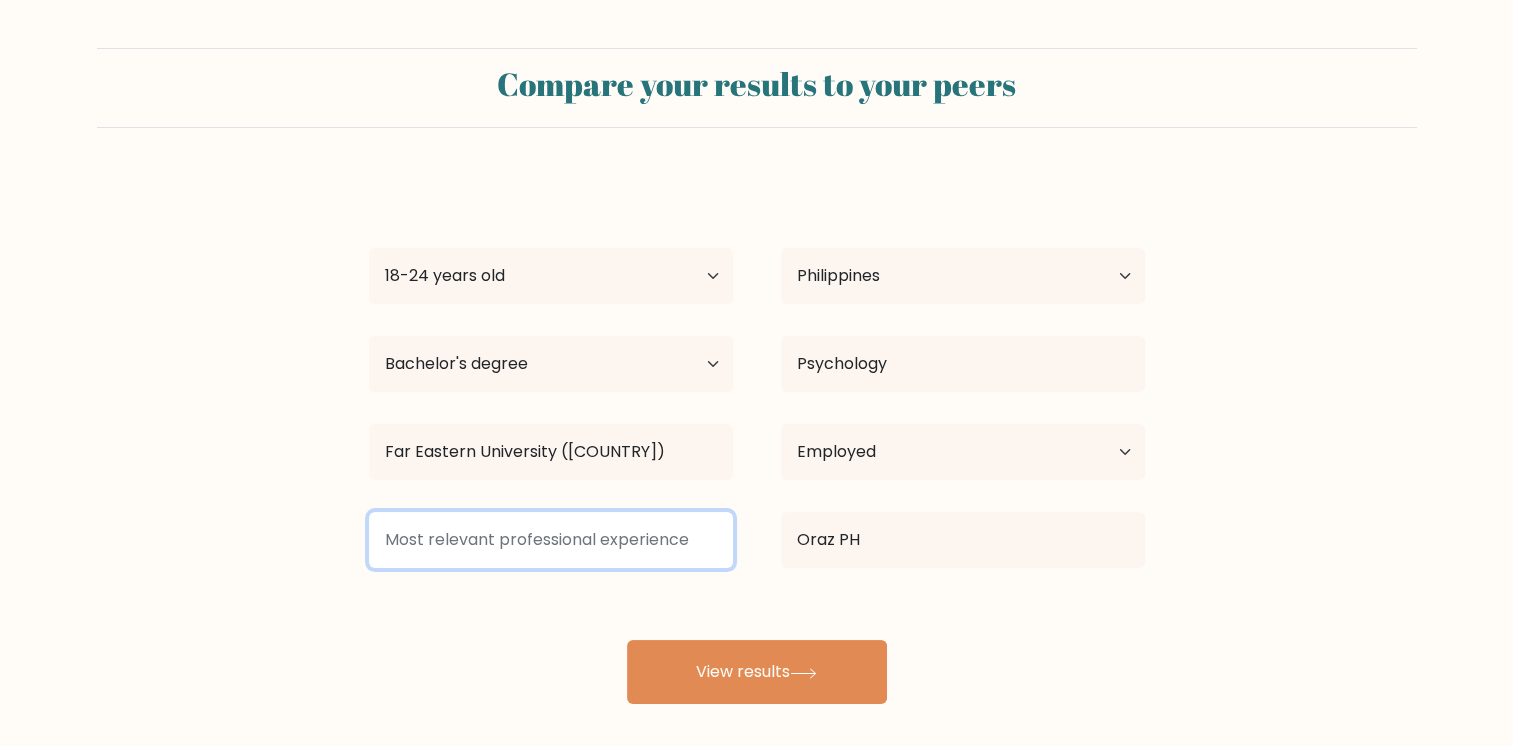 type on "a" 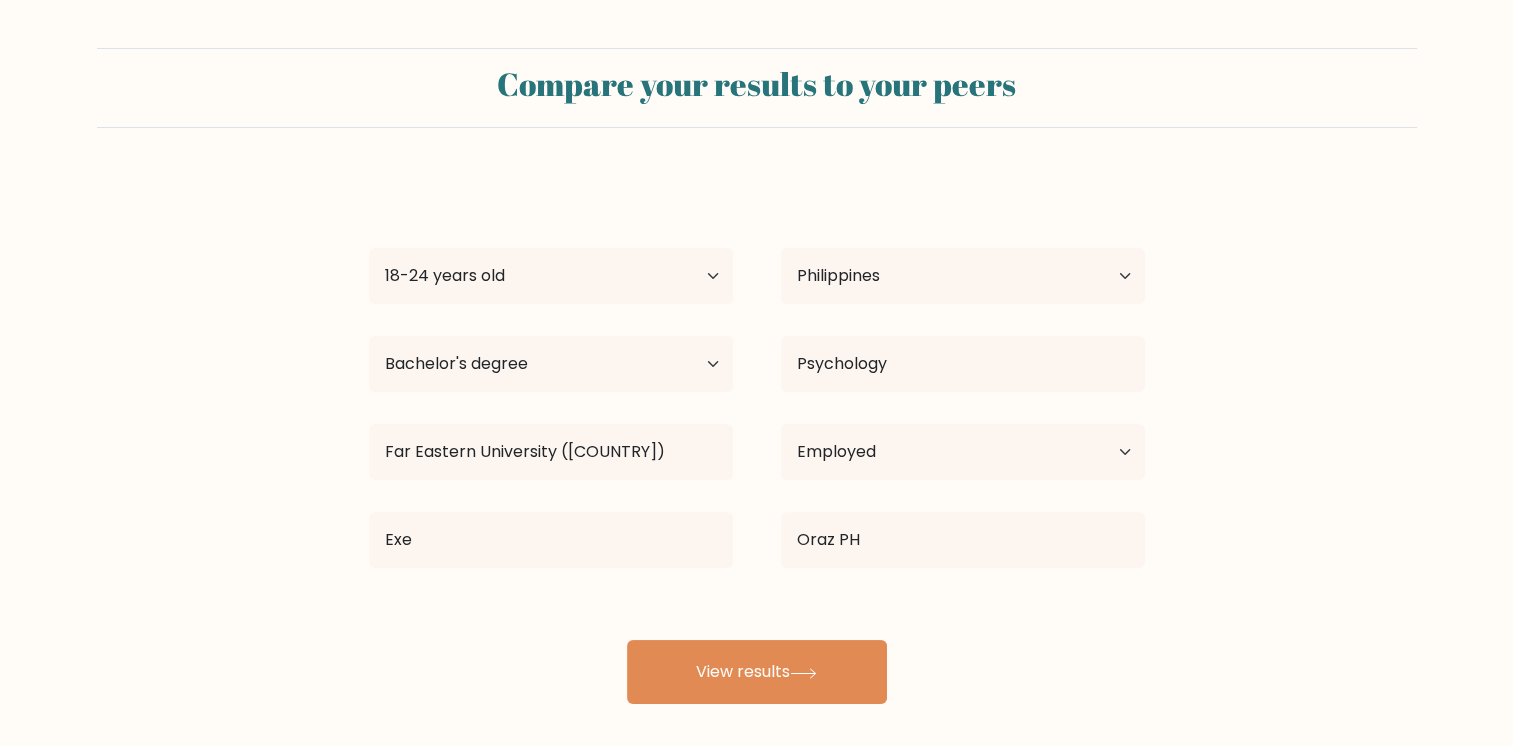 click on "Lovely
Dela Cruz
Age
Under 18 years old
18-24 years old
25-34 years old
35-44 years old
45-54 years old
55-64 years old
65 years old and above
Country
Afghanistan
Albania
Algeria
American Samoa
Andorra
Angola
Anguilla
Antarctica
Antigua and Barbuda
Argentina
Armenia
Aruba
Australia
Austria
Azerbaijan
Bahamas
Bahrain
Bangladesh
Barbados
Belarus
Belgium
Belize
Benin
Bermuda
Bhutan
Bolivia
Bonaire, Sint Eustatius and Saba
Bosnia and Herzegovina
Botswana
Bouvet Island
Brazil
Brunei" at bounding box center [757, 440] 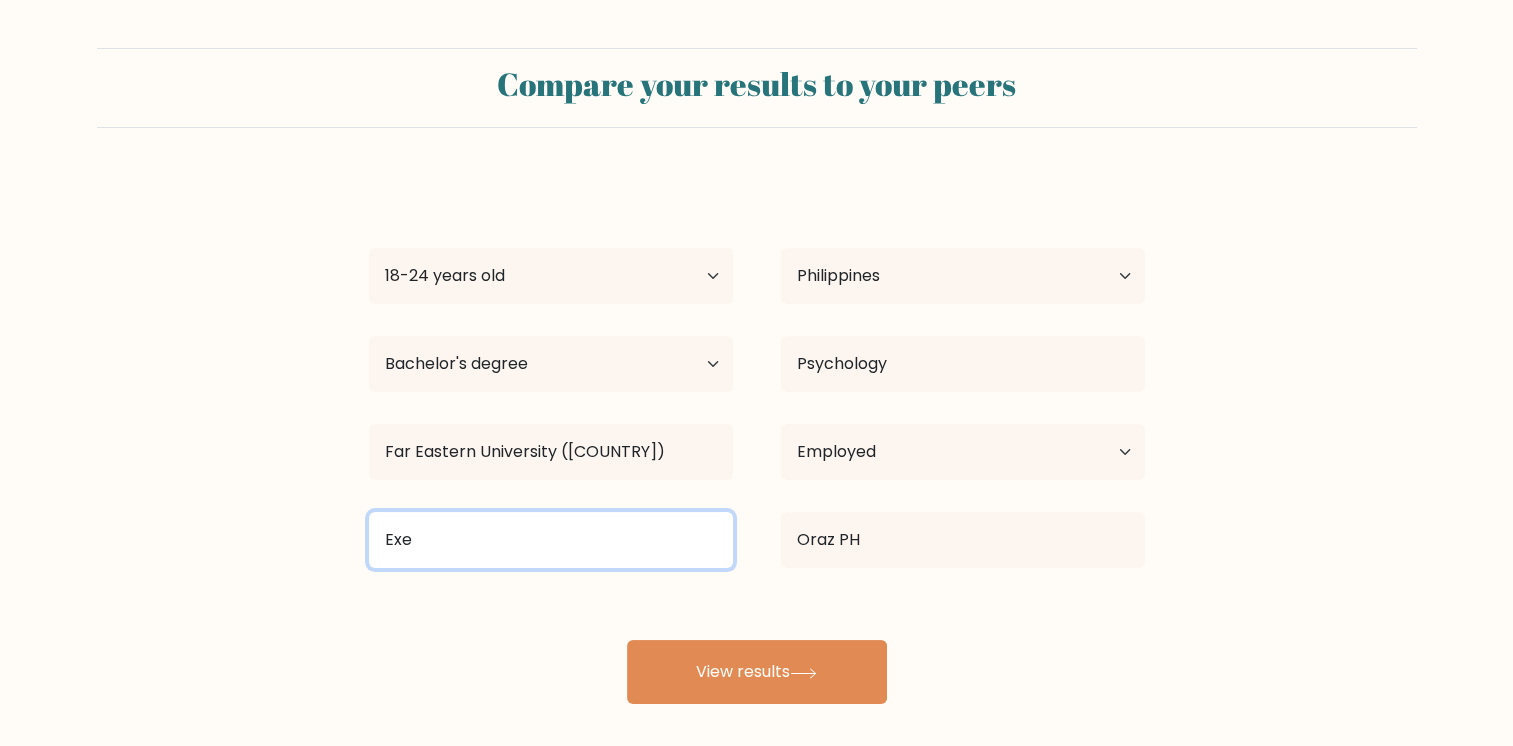 click on "Exe" at bounding box center (551, 540) 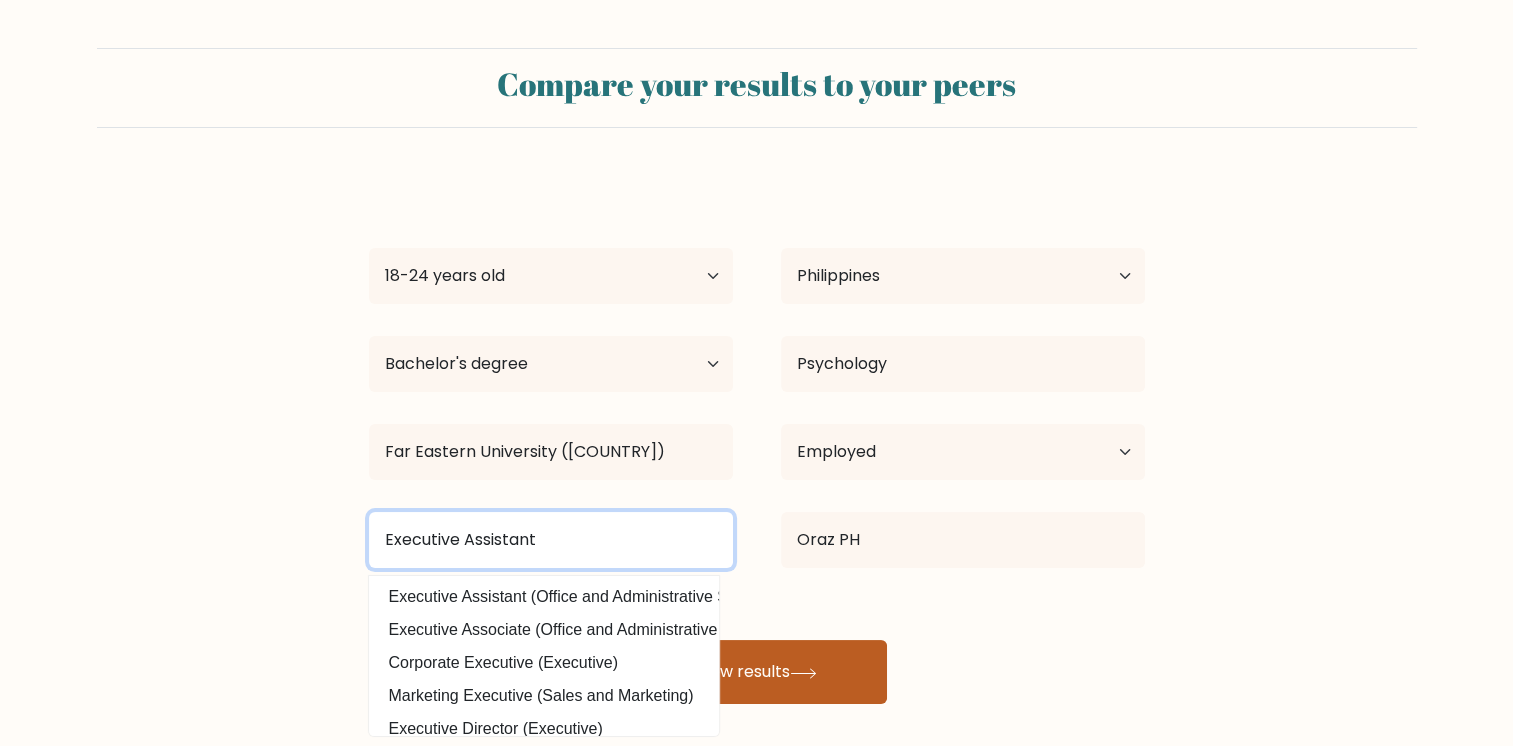 type on "Executive Assistant" 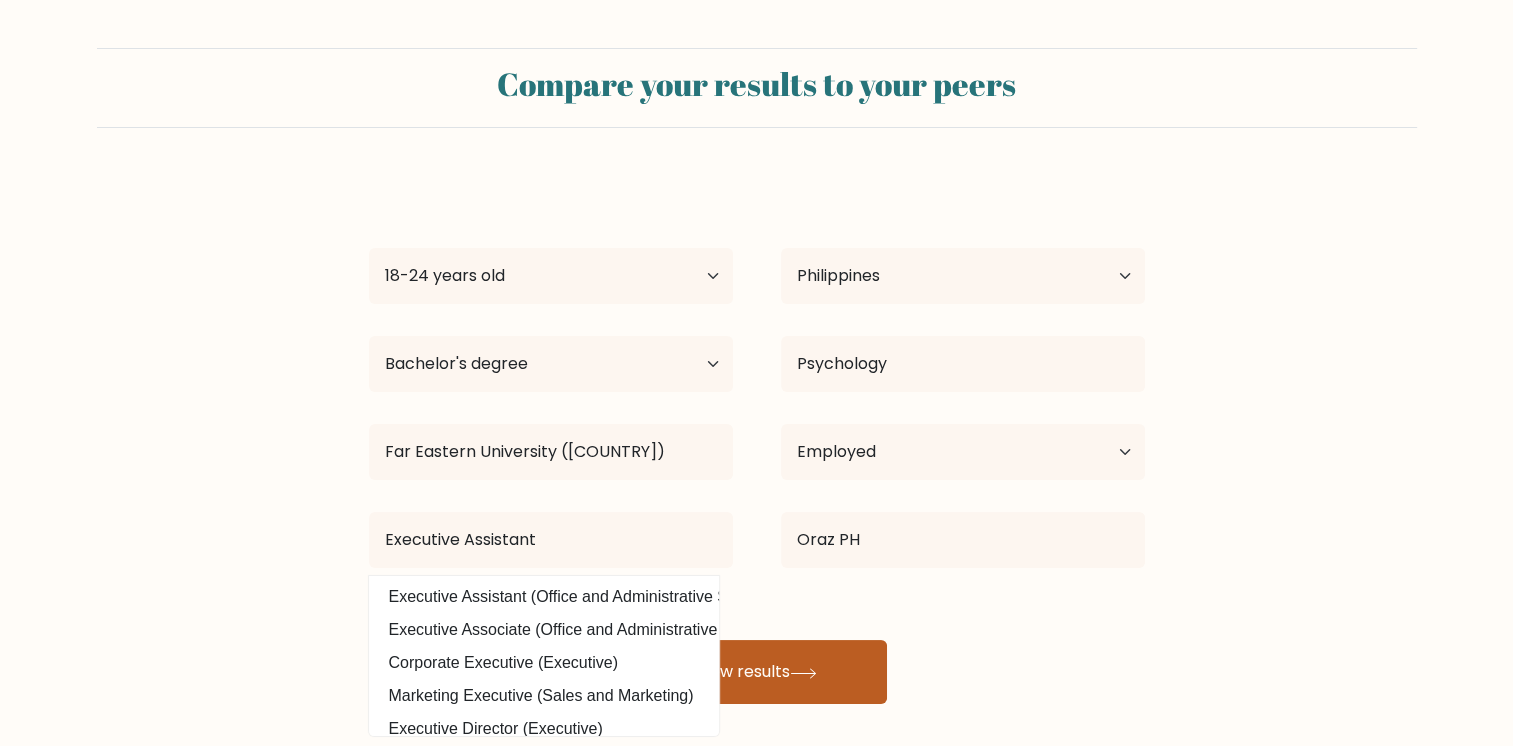 click on "View results" at bounding box center (757, 672) 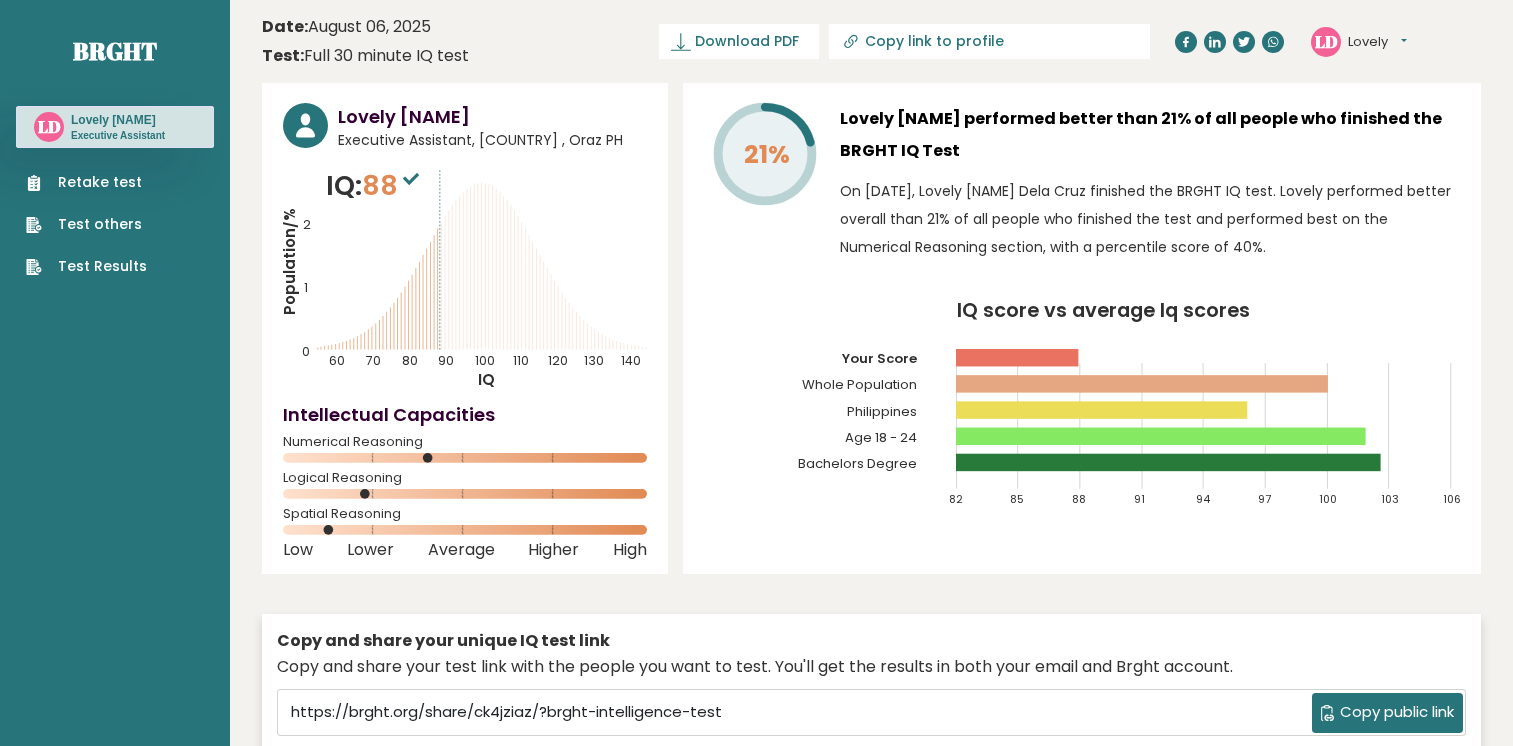 scroll, scrollTop: 0, scrollLeft: 0, axis: both 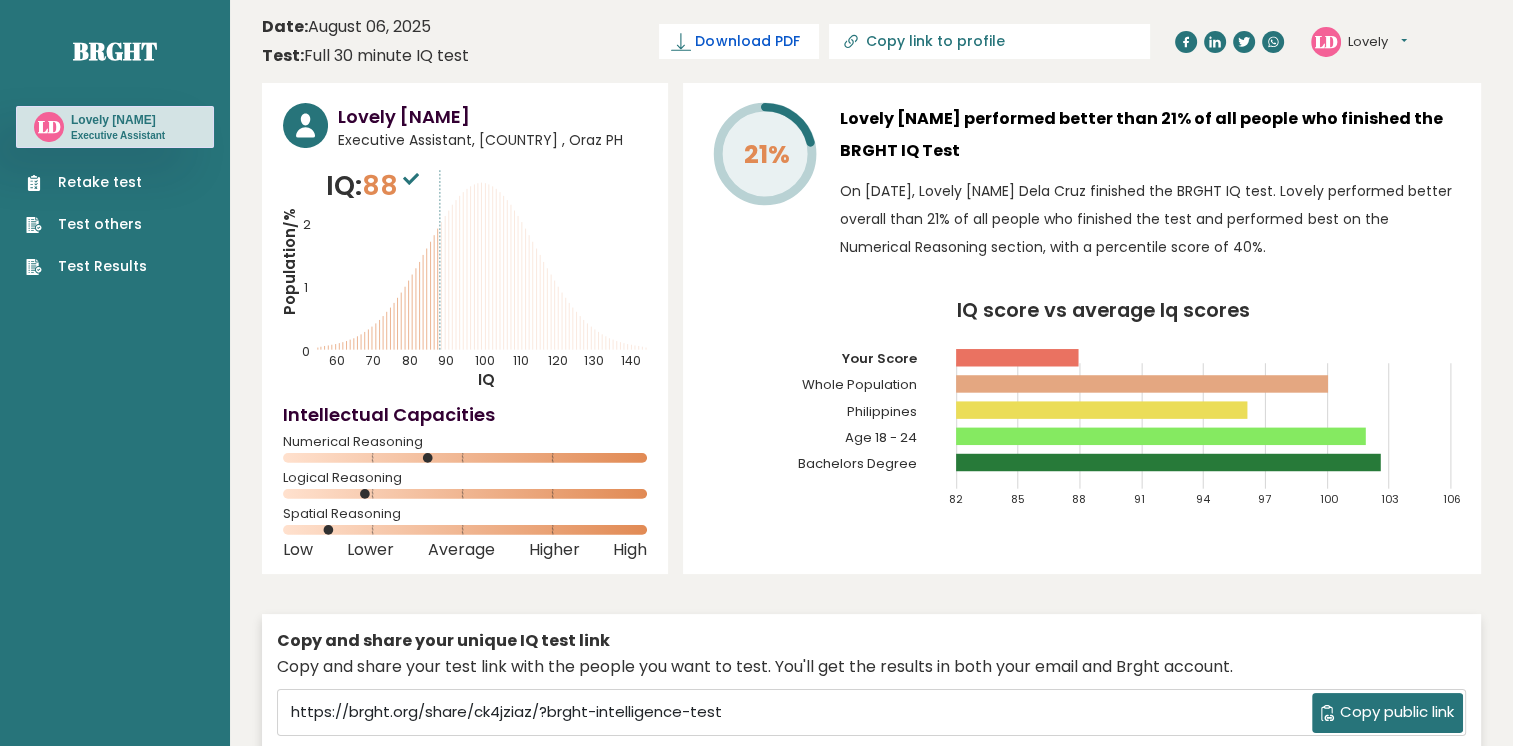 click on "Download PDF" at bounding box center (747, 41) 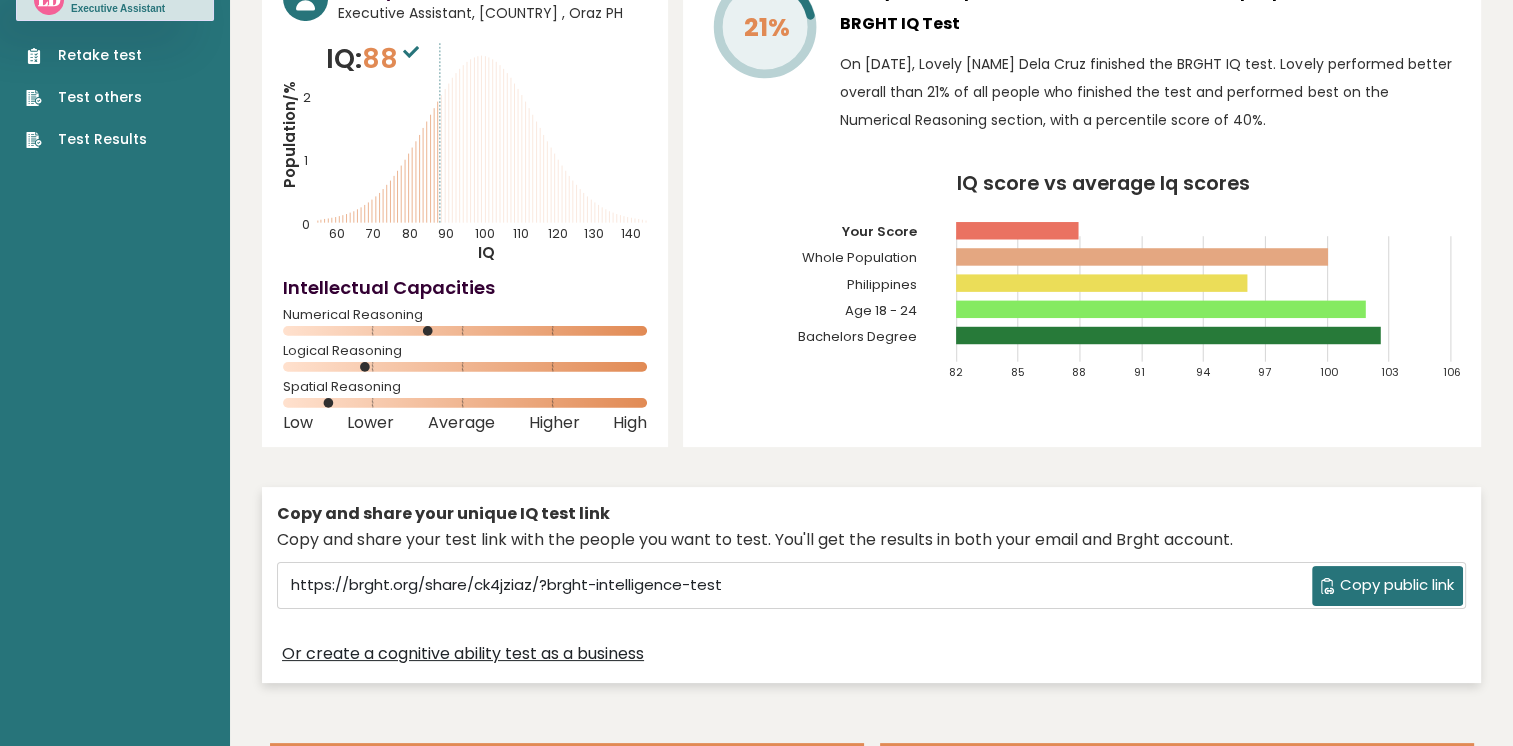 scroll, scrollTop: 128, scrollLeft: 0, axis: vertical 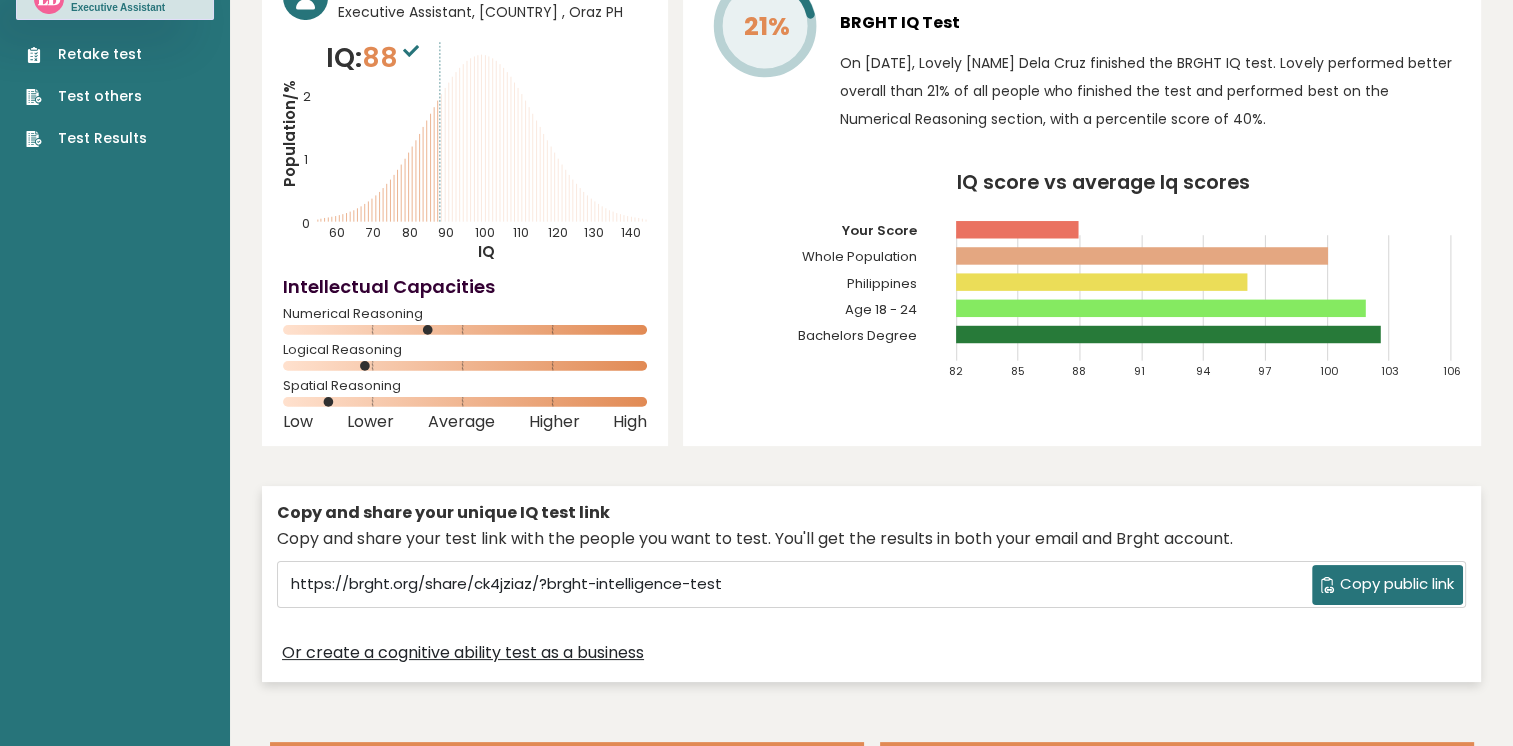 click on "Copy and share your unique IQ test link
Copy and share your test link with the people you want to test. You'll get the results in both your email and Brght account.
https://brght.org/share/ck4jziaz/?brght-intelligence-test
Copy public link
Or create a cognitive ability test as a business" at bounding box center (871, 584) 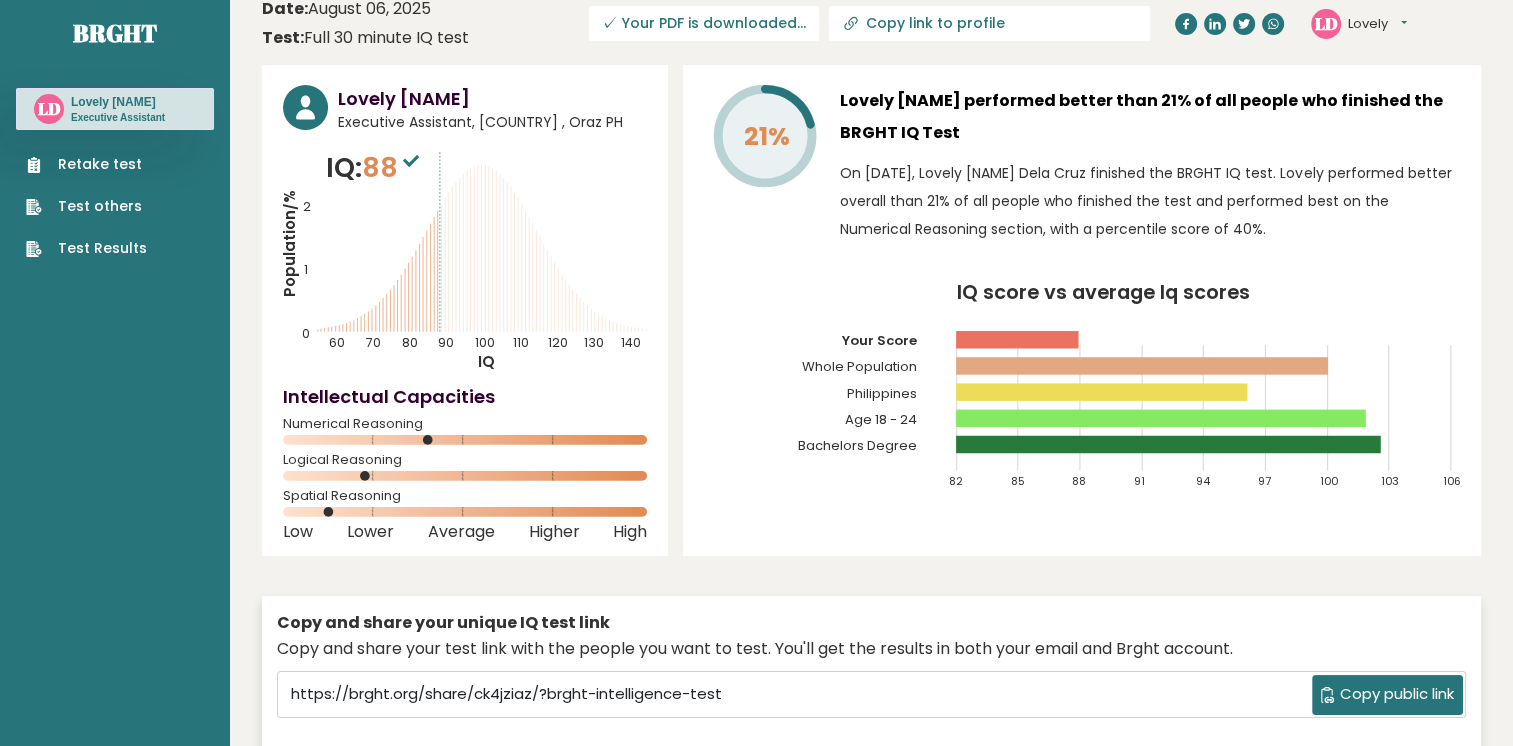 scroll, scrollTop: 11, scrollLeft: 0, axis: vertical 